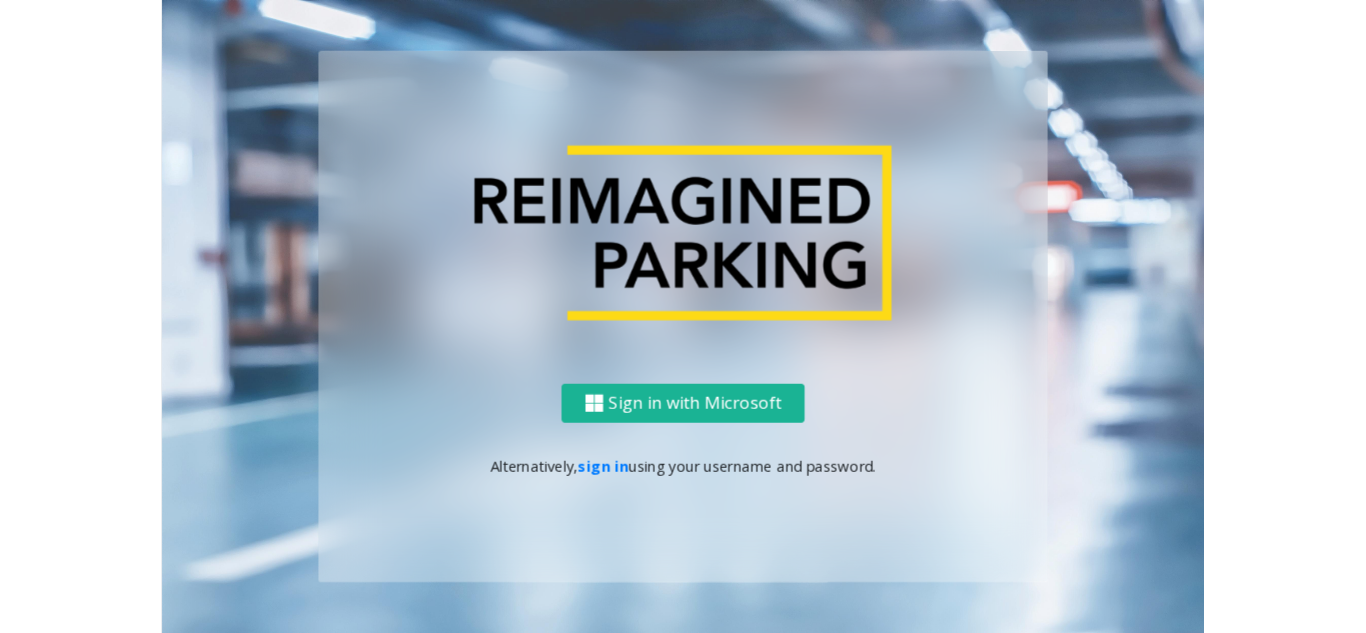 scroll, scrollTop: 0, scrollLeft: 0, axis: both 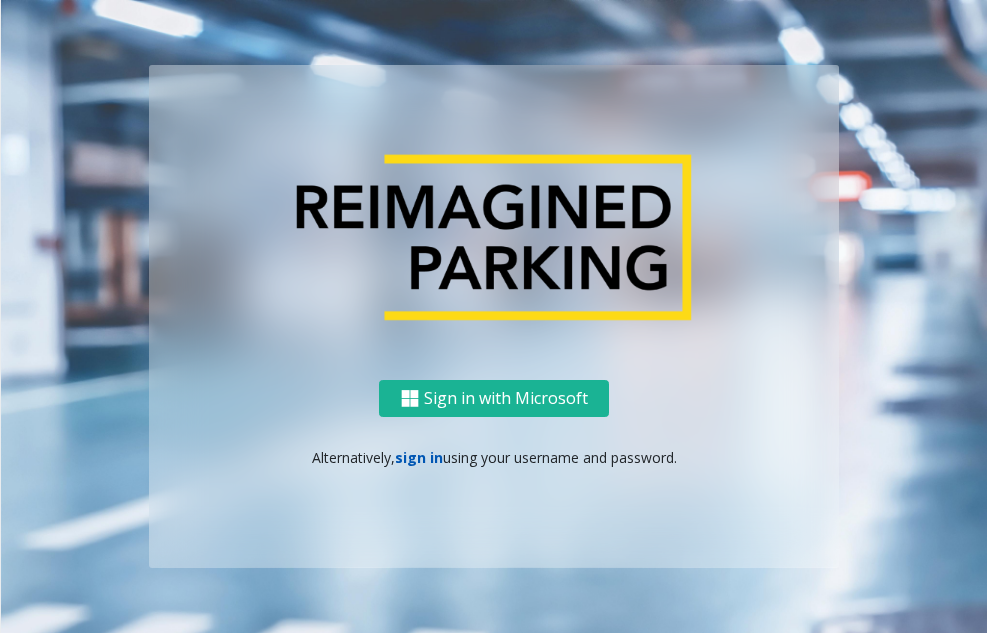 click on "sign in" 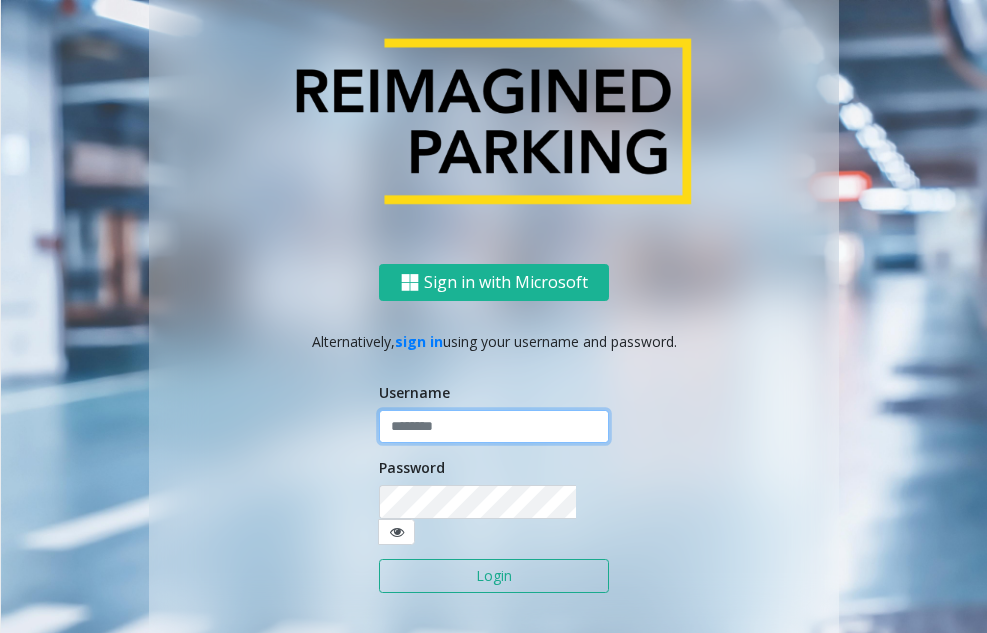 click 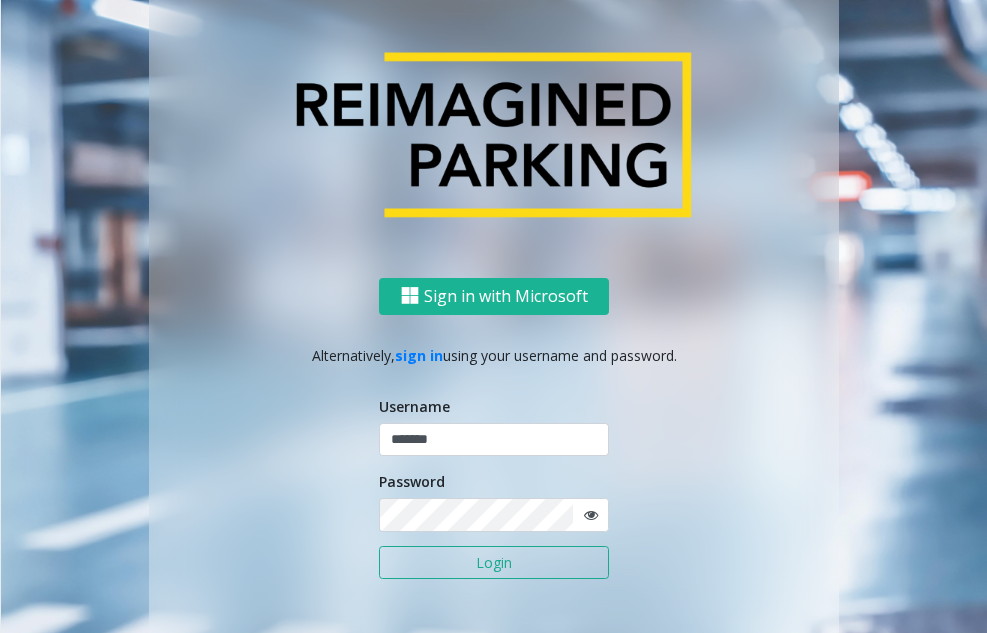 click on "Login" 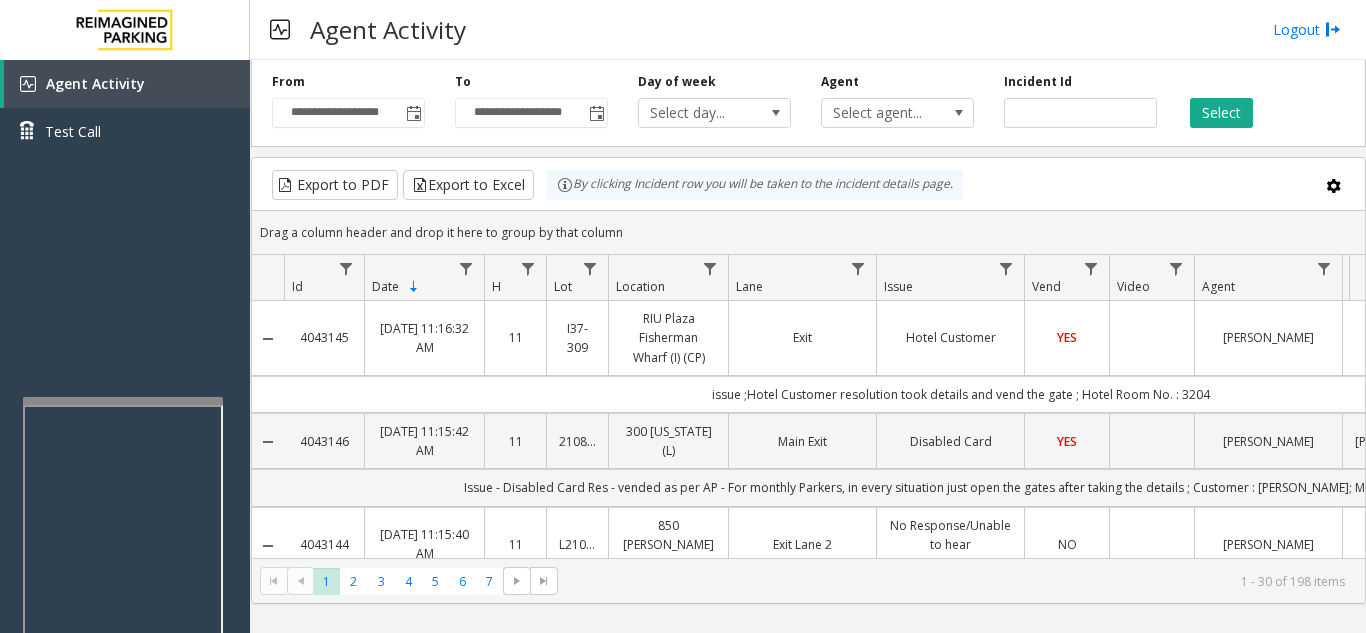 click at bounding box center [123, 401] 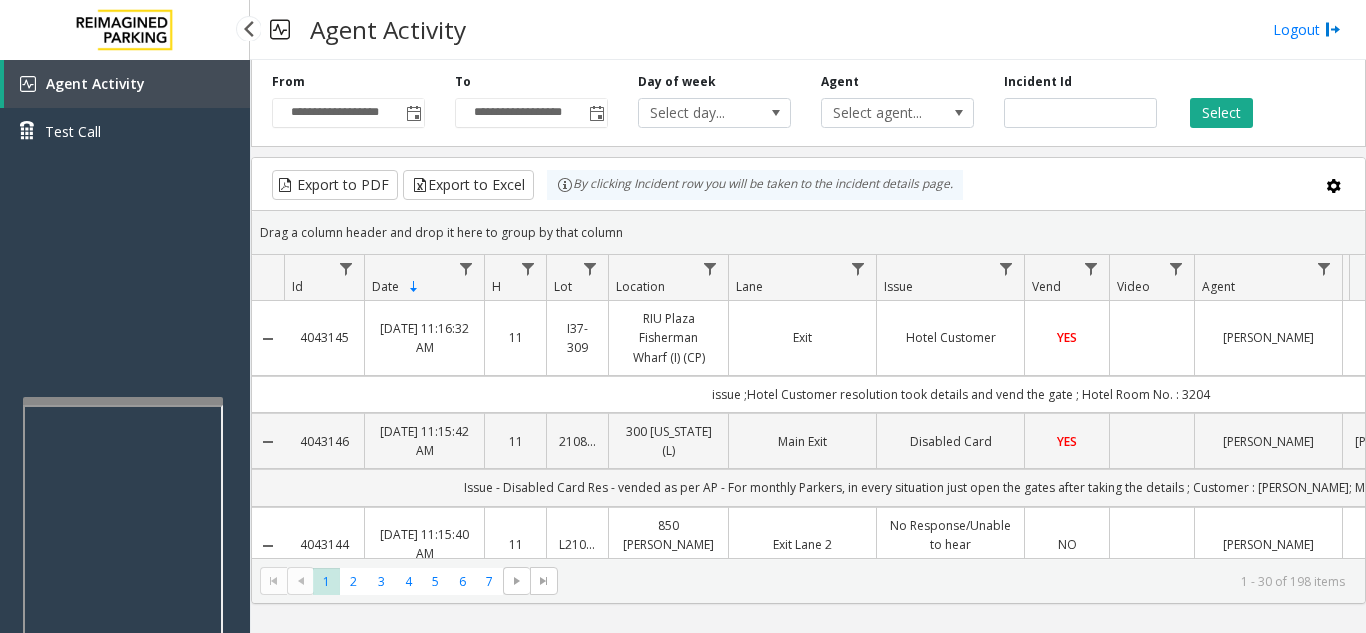drag, startPoint x: 122, startPoint y: 339, endPoint x: 101, endPoint y: 335, distance: 21.377558 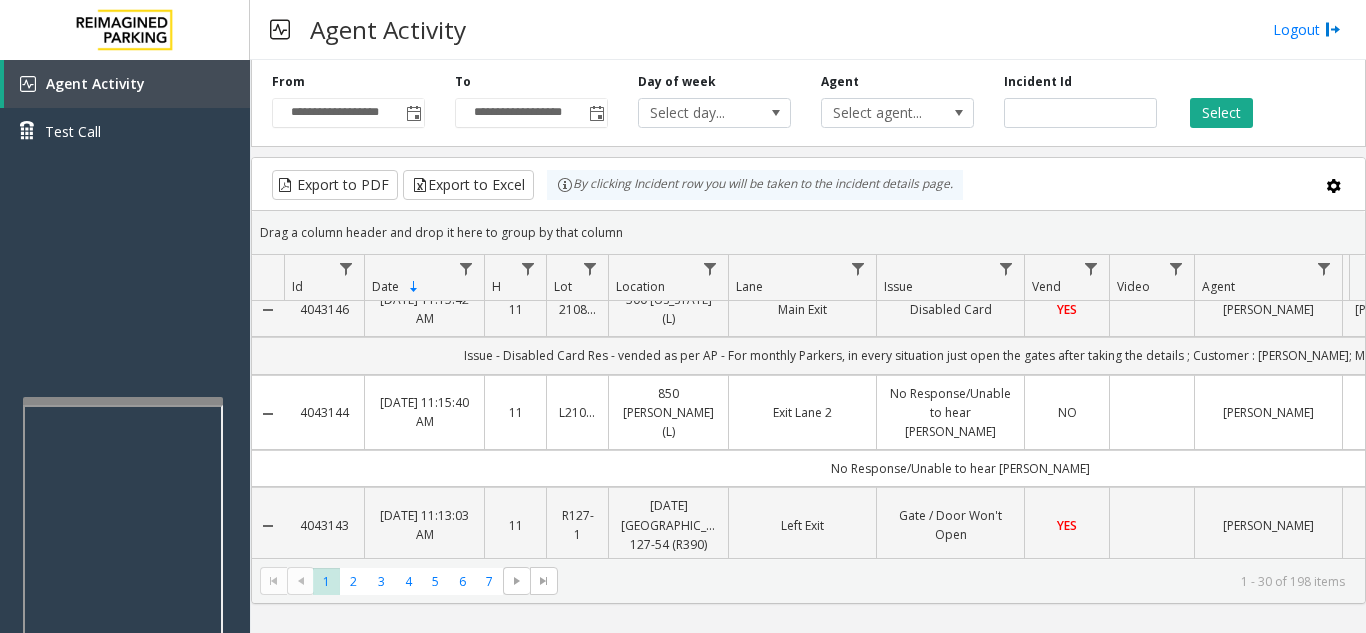 scroll, scrollTop: 400, scrollLeft: 0, axis: vertical 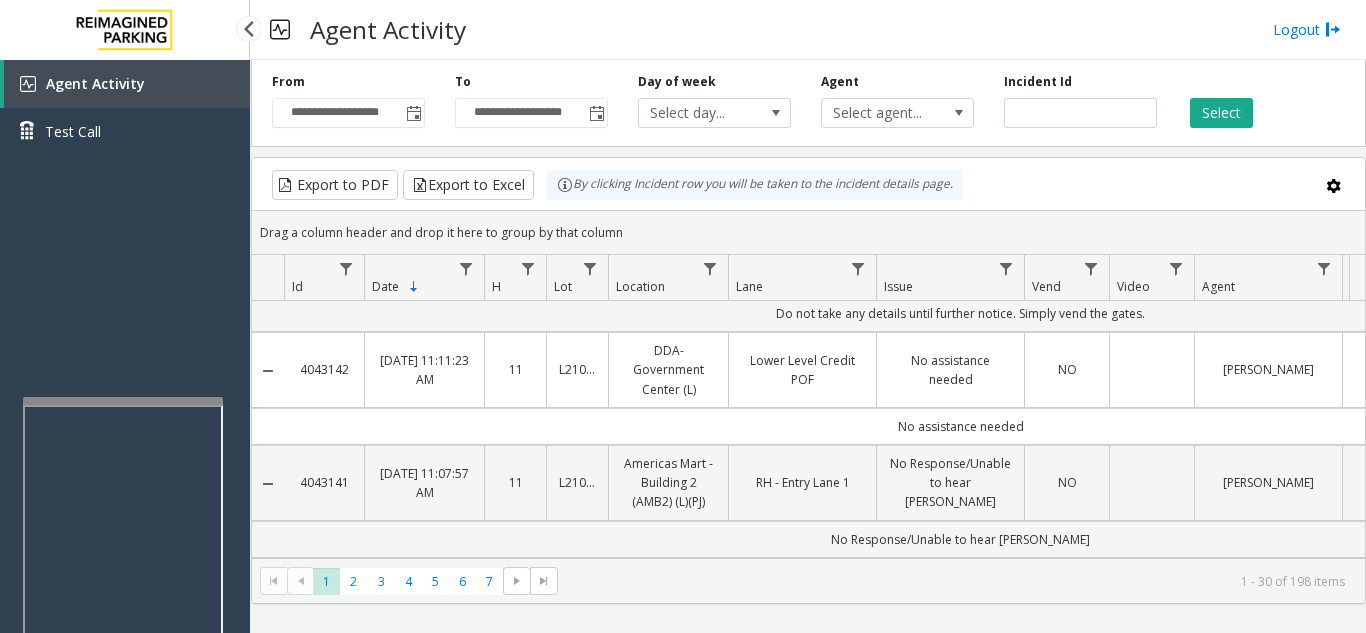 drag, startPoint x: 205, startPoint y: 259, endPoint x: 141, endPoint y: 301, distance: 76.55064 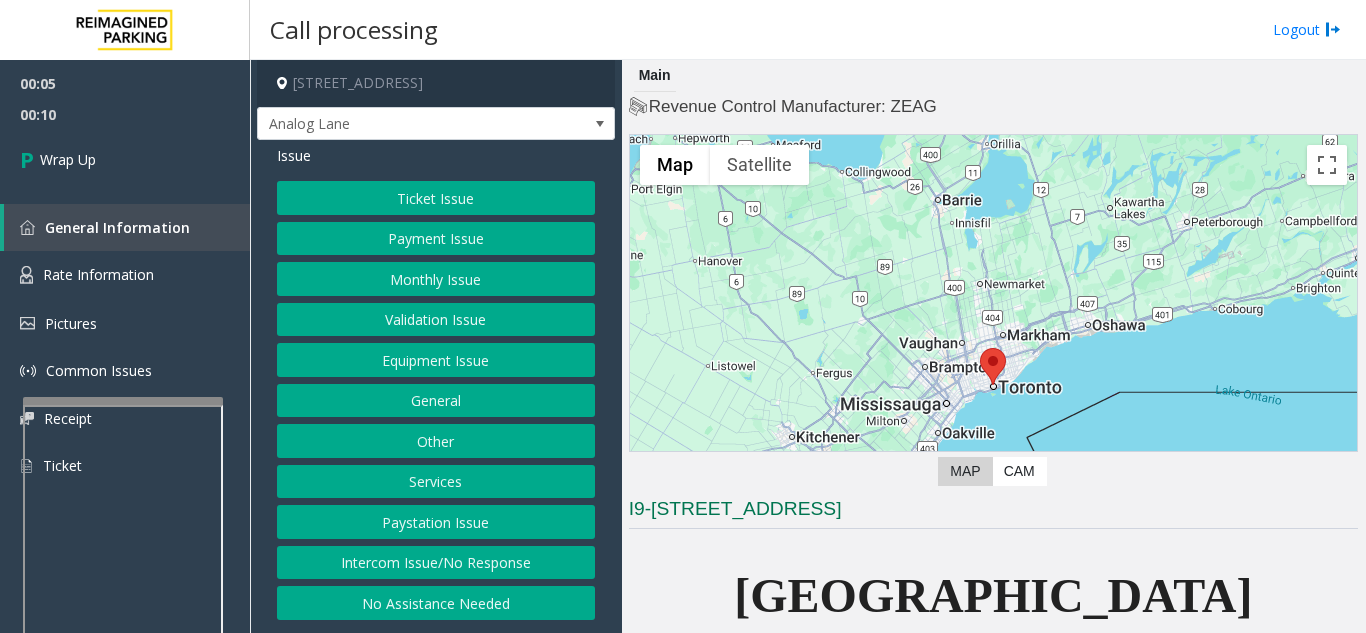 click on "Intercom Issue/No Response" 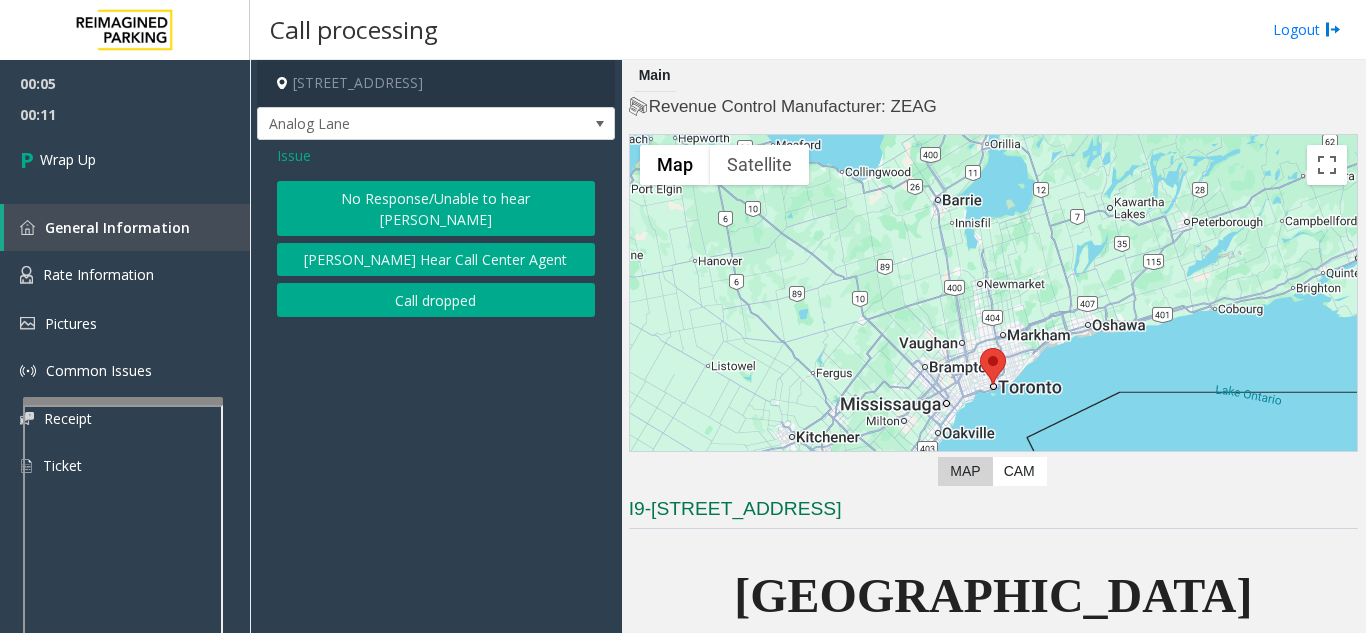 click on "No Response/Unable to hear [PERSON_NAME]" 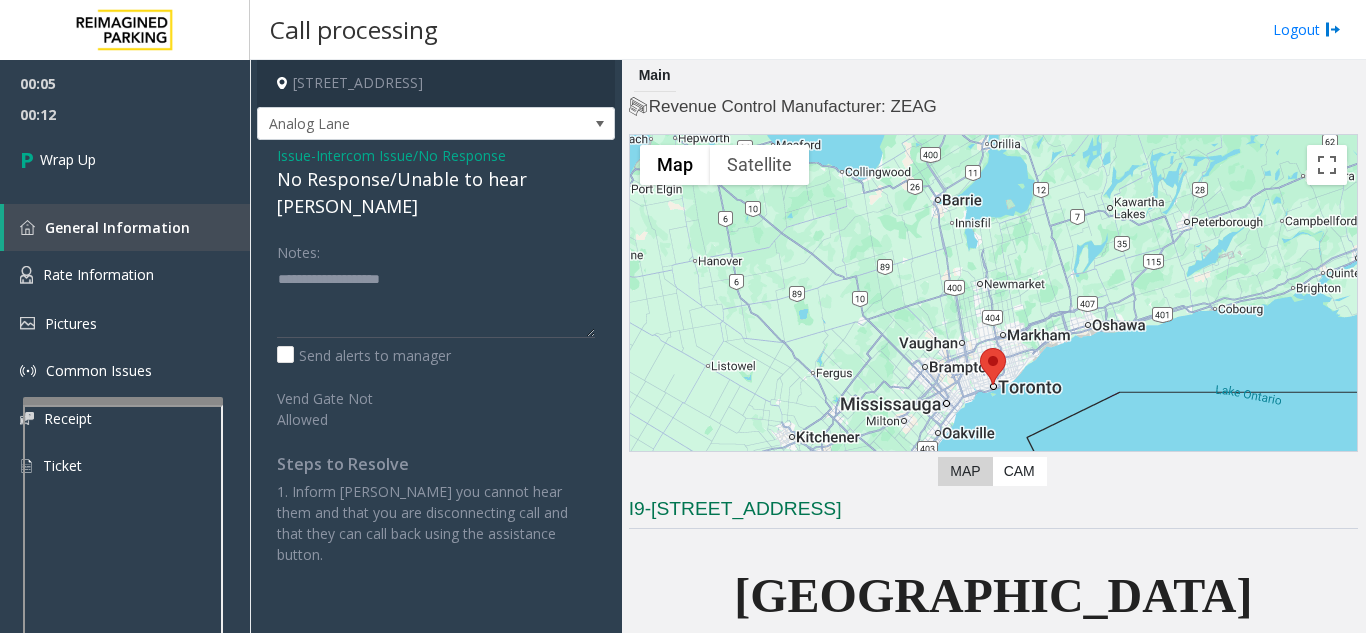 click on "Intercom Issue/No Response" 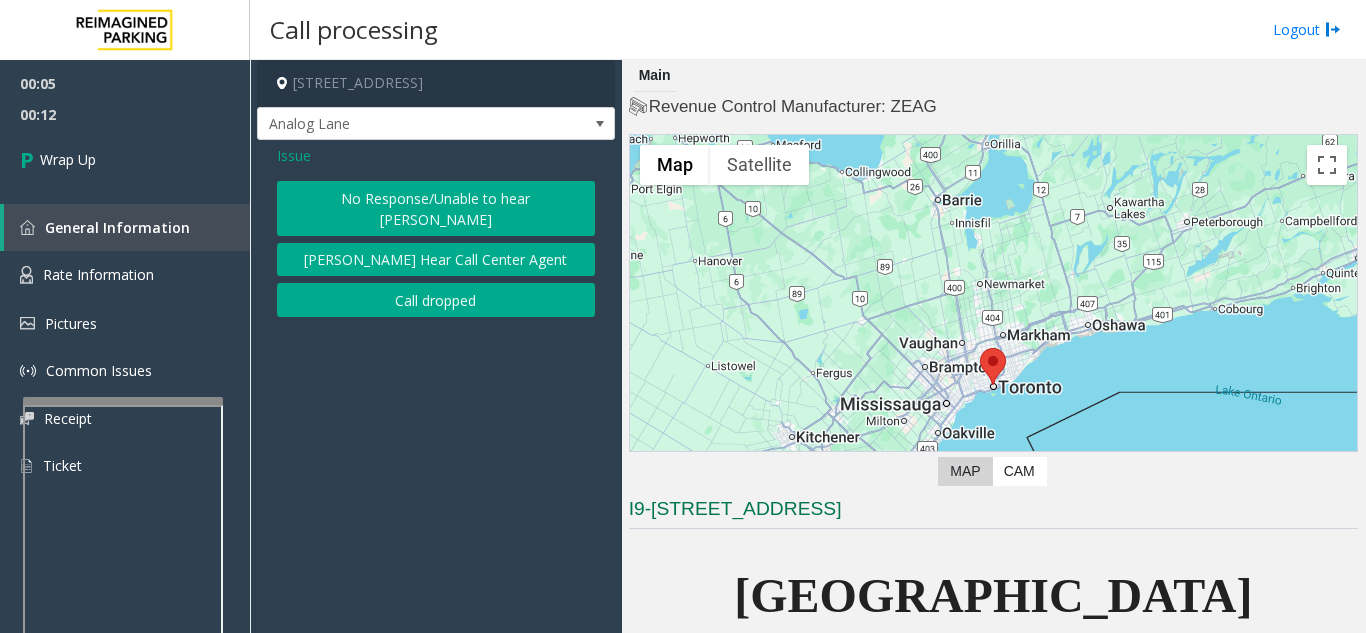 click on "No Response/Unable to hear [PERSON_NAME]" 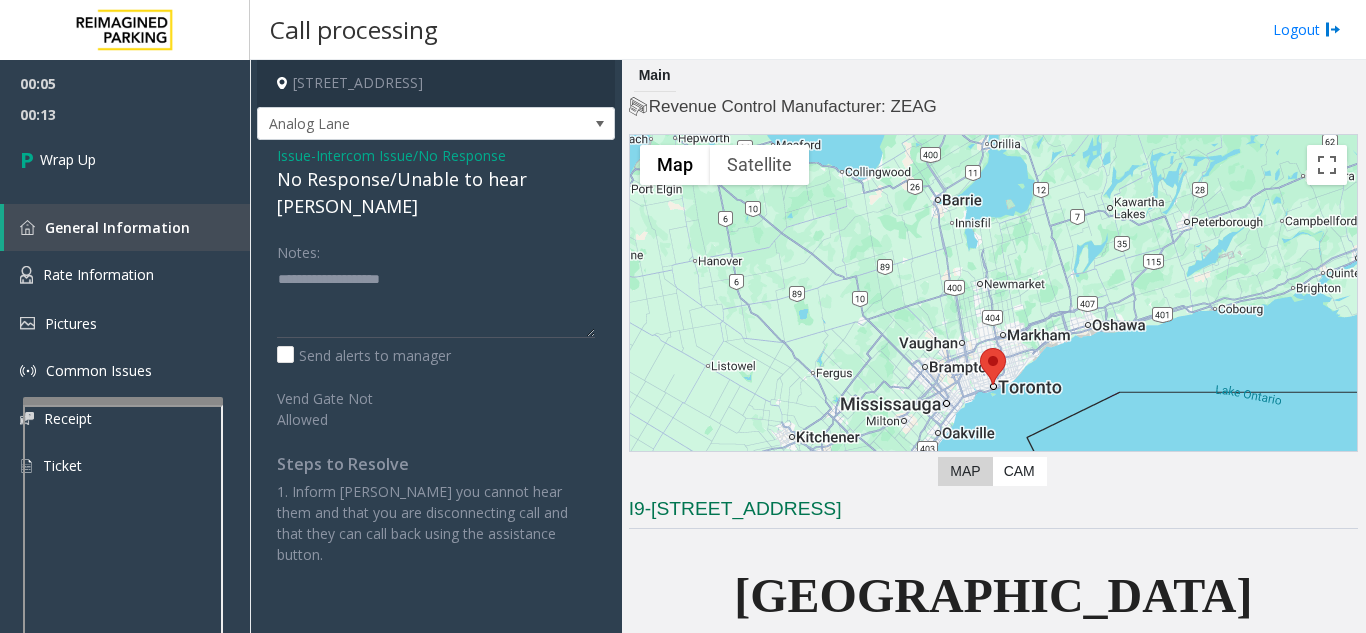 click on "No Response/Unable to hear [PERSON_NAME]" 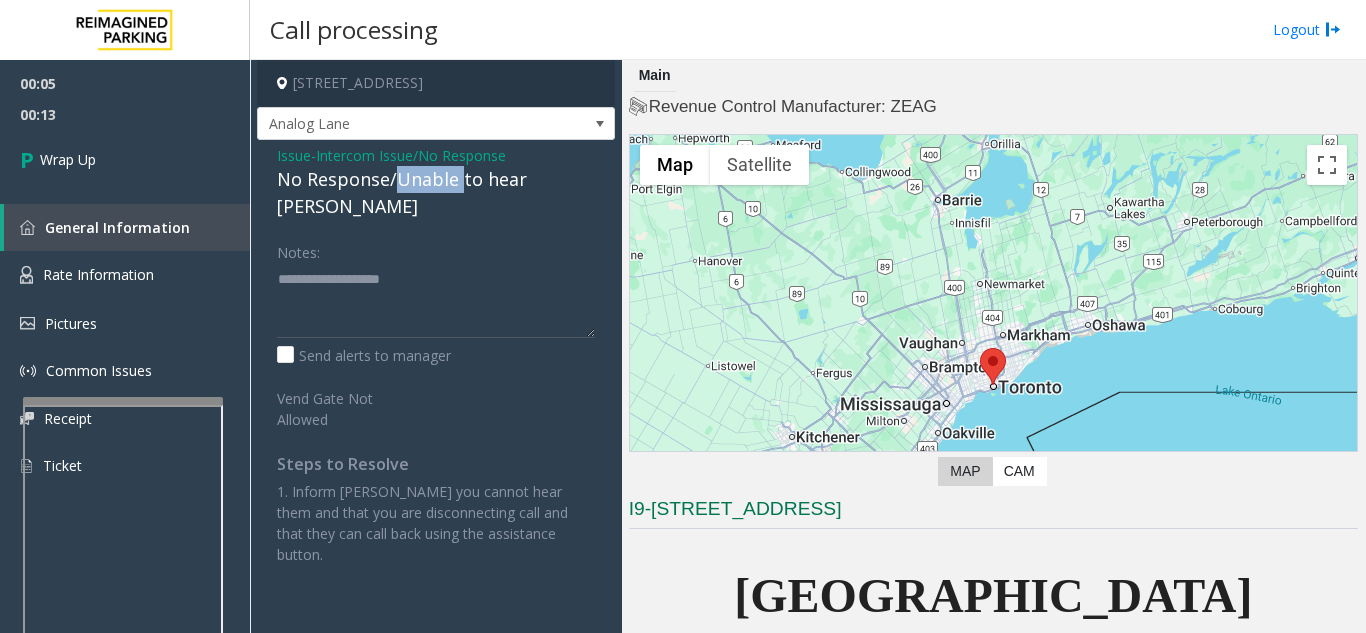 click on "No Response/Unable to hear [PERSON_NAME]" 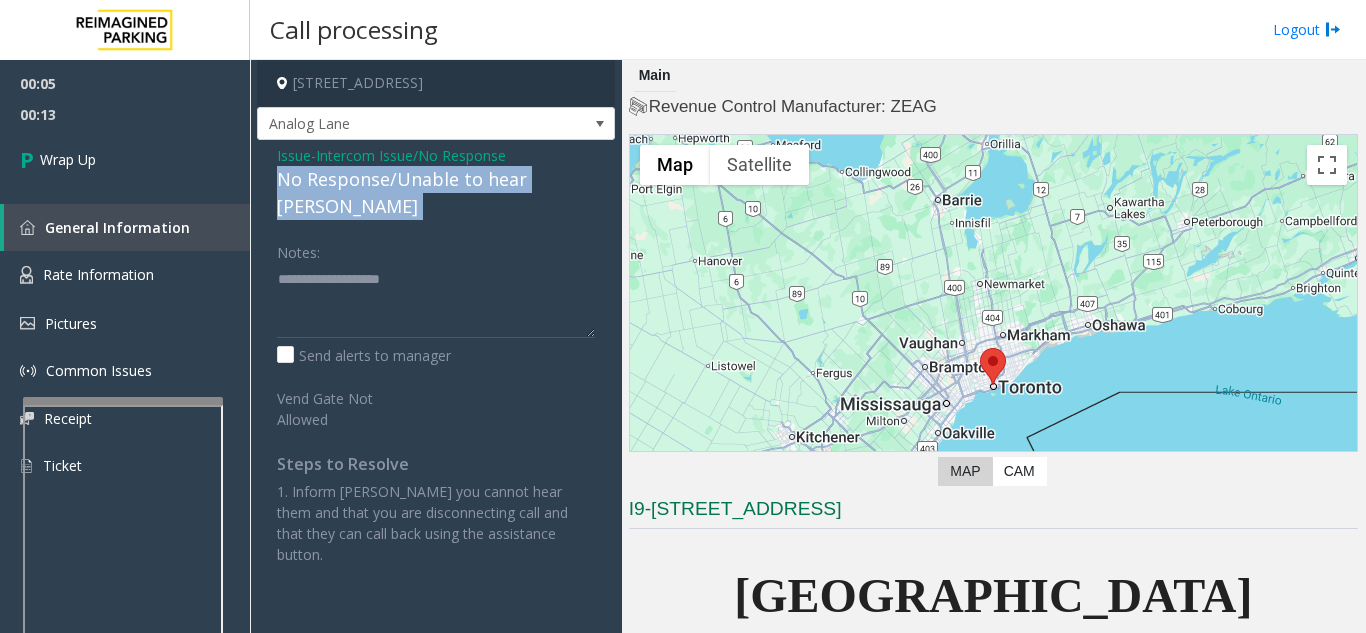 click on "No Response/Unable to hear [PERSON_NAME]" 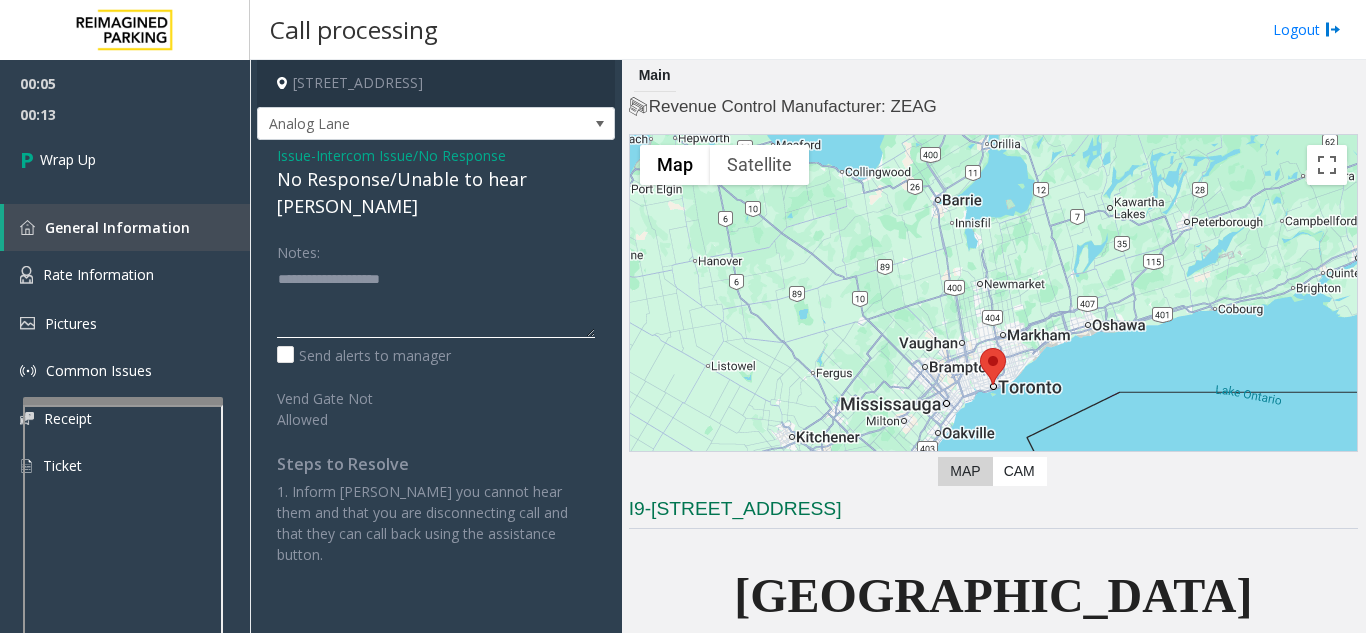 paste on "**********" 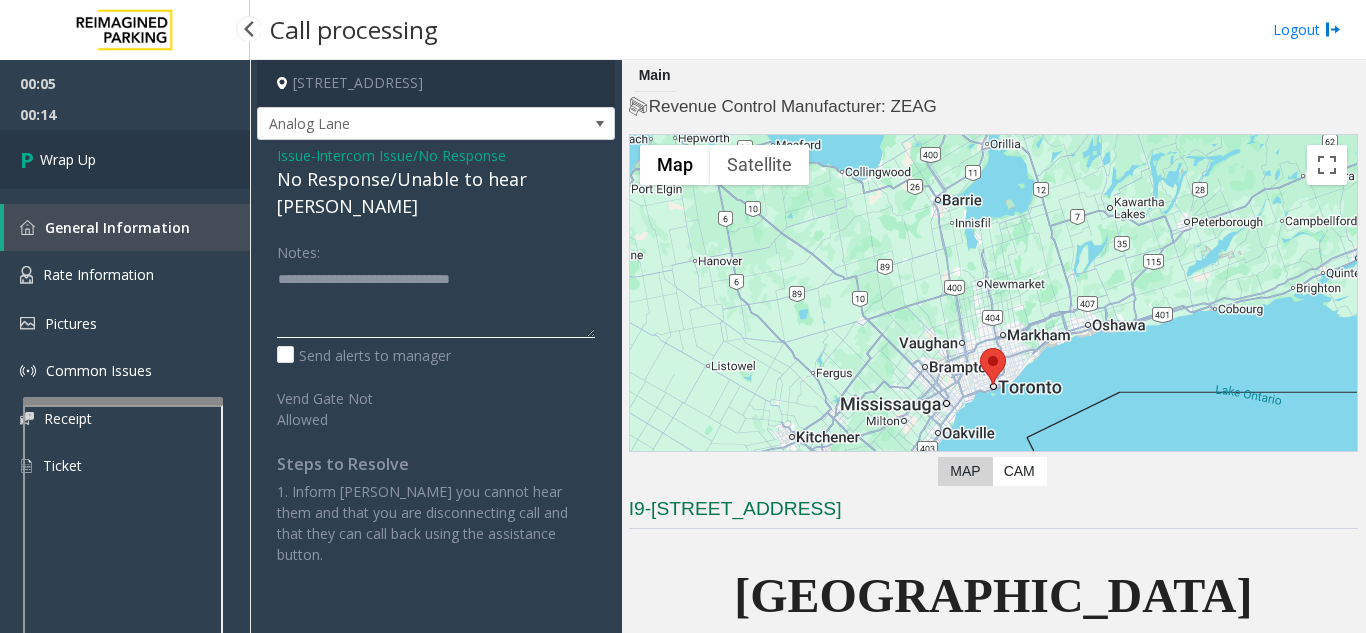 type on "**********" 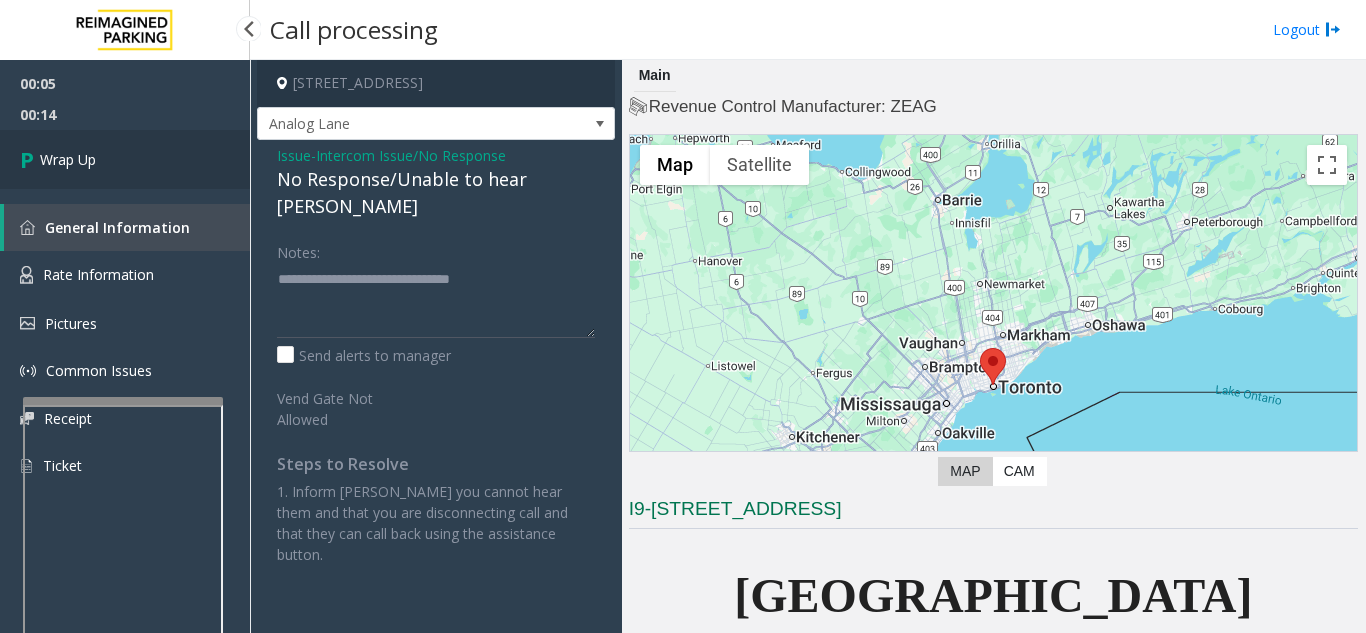 click on "Wrap Up" at bounding box center [125, 159] 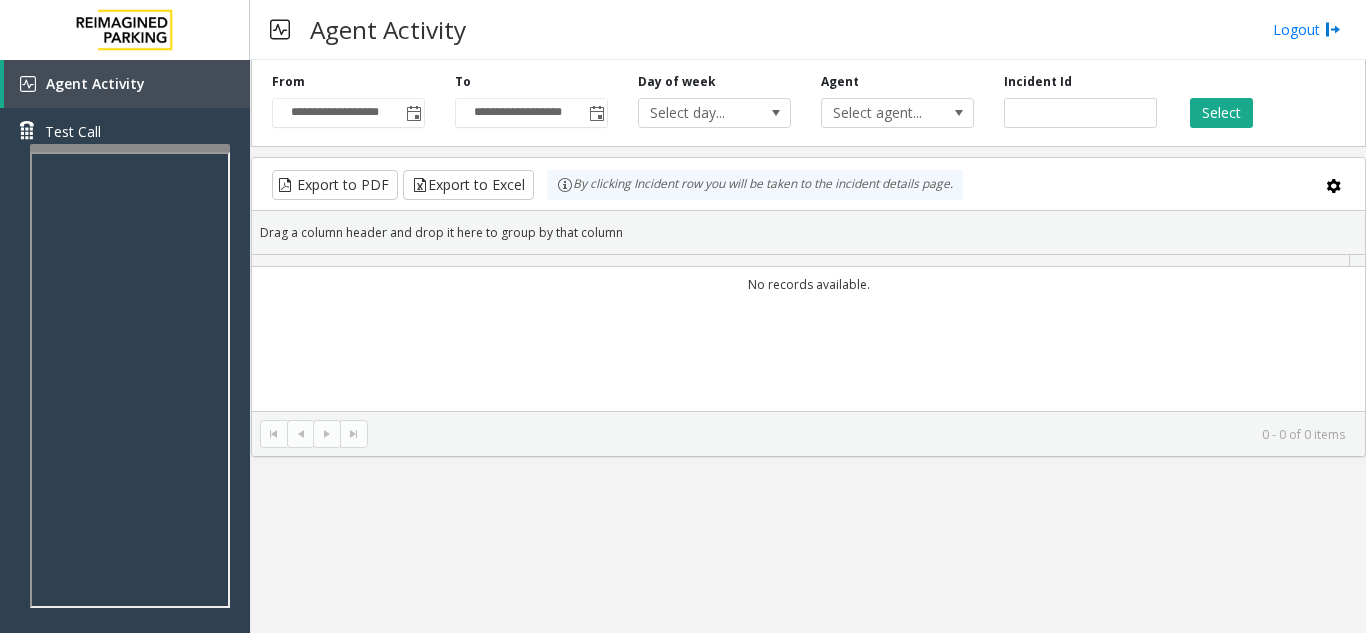 scroll, scrollTop: 0, scrollLeft: 0, axis: both 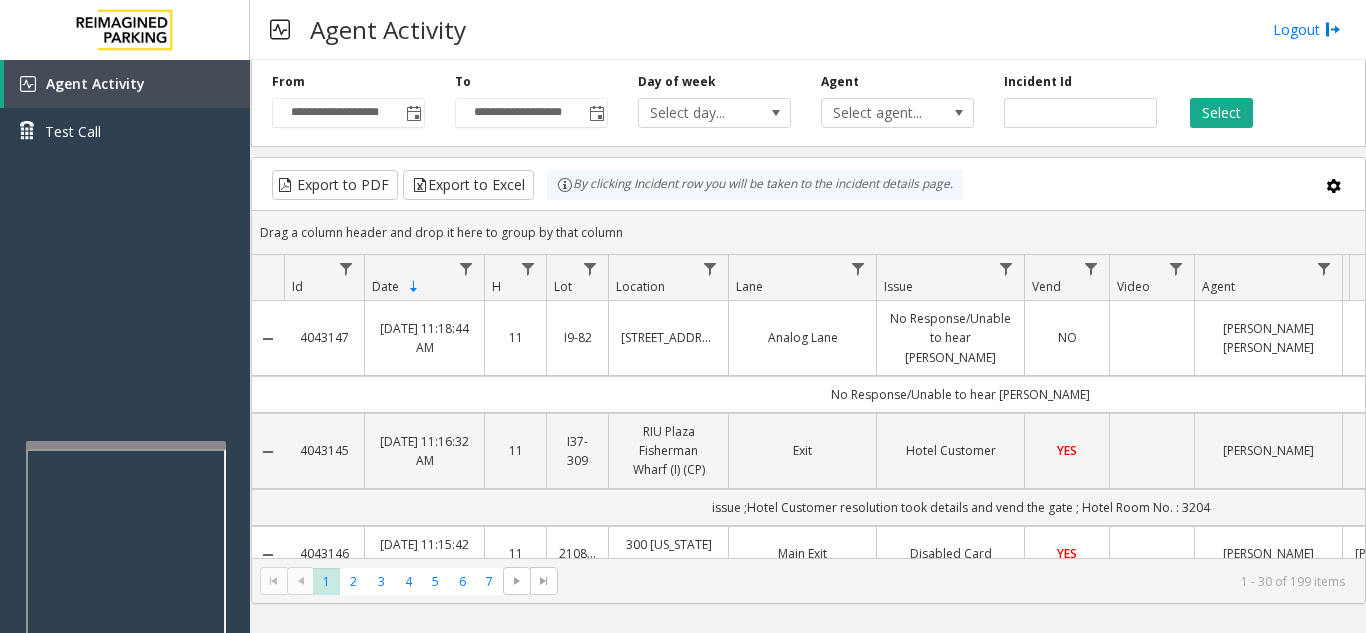 click at bounding box center [126, 675] 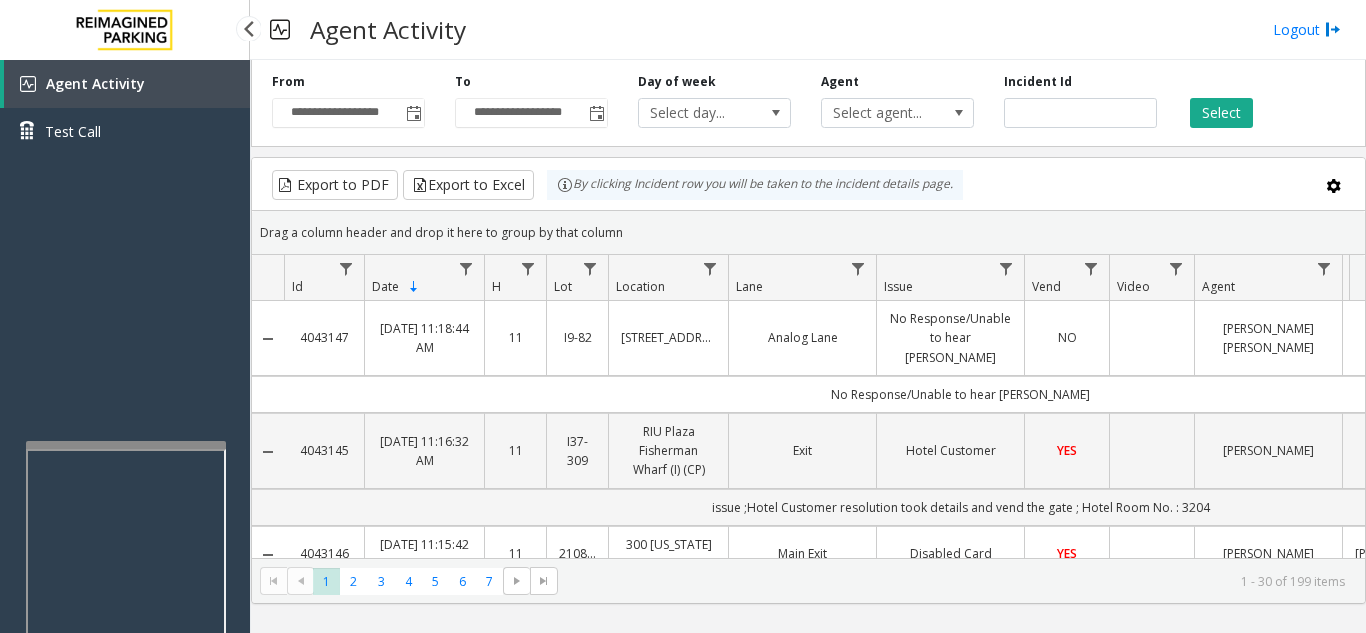 drag, startPoint x: 123, startPoint y: 402, endPoint x: 113, endPoint y: 400, distance: 10.198039 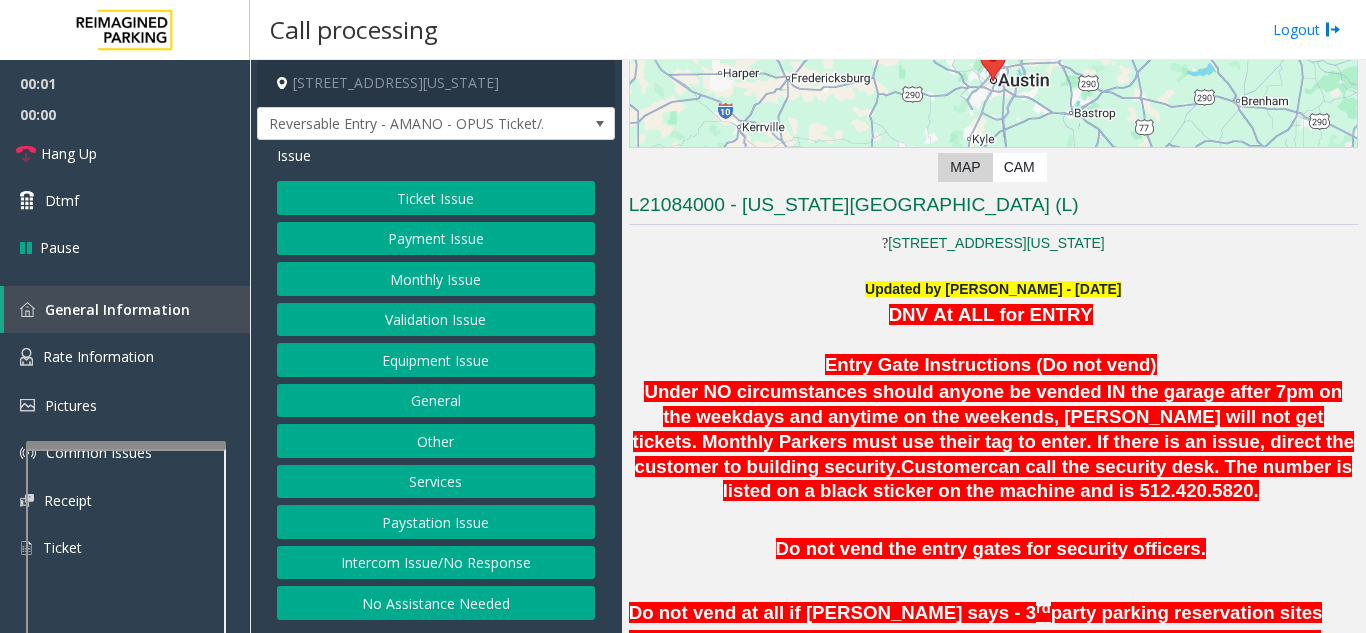 scroll, scrollTop: 300, scrollLeft: 0, axis: vertical 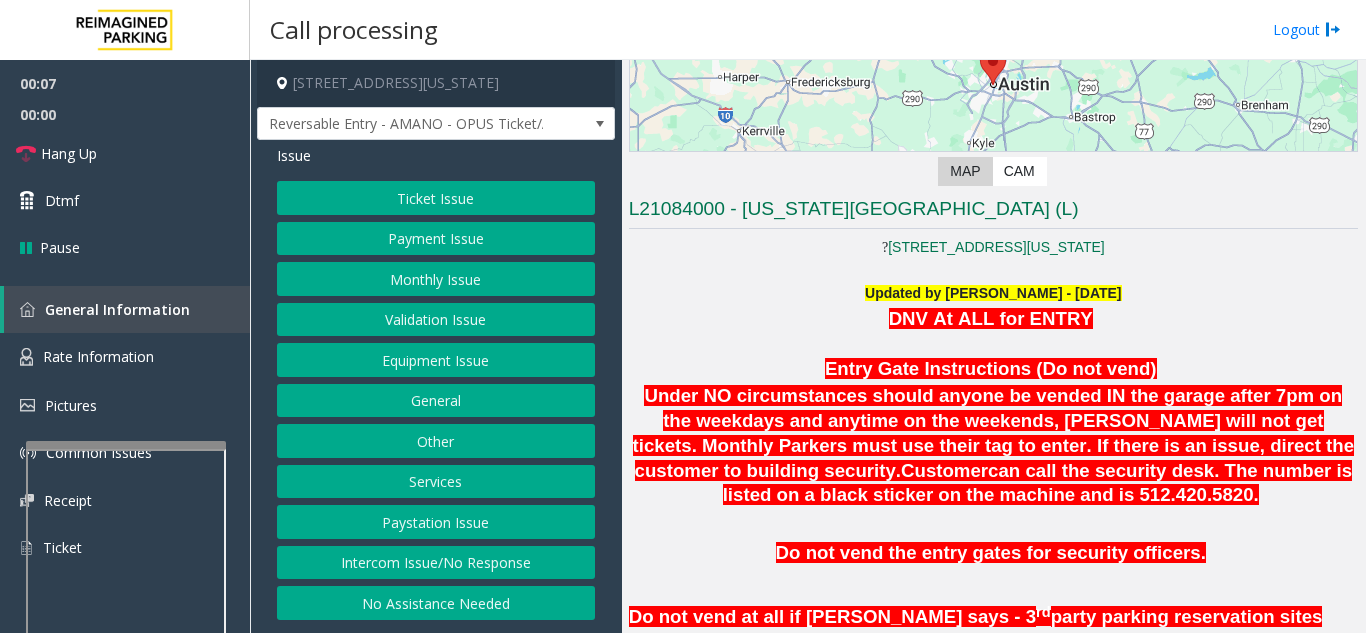 drag, startPoint x: 405, startPoint y: 569, endPoint x: 406, endPoint y: 523, distance: 46.010868 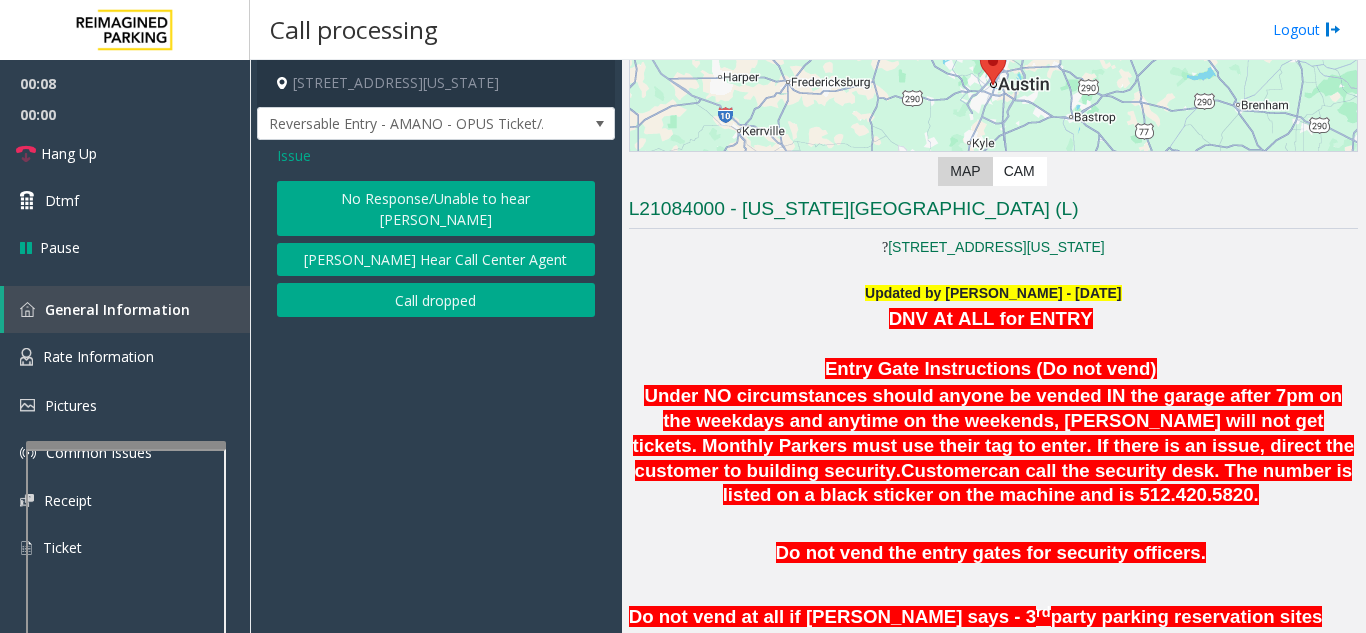 click on "Issue" 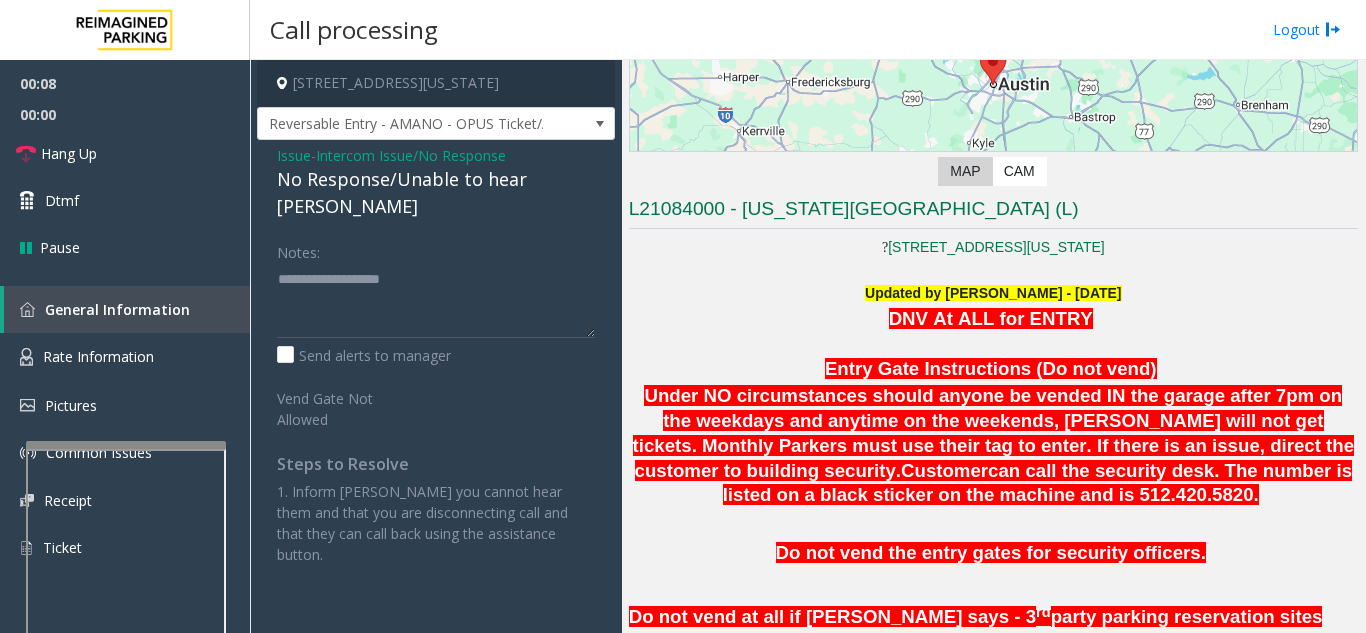 click on "No Response/Unable to hear [PERSON_NAME]" 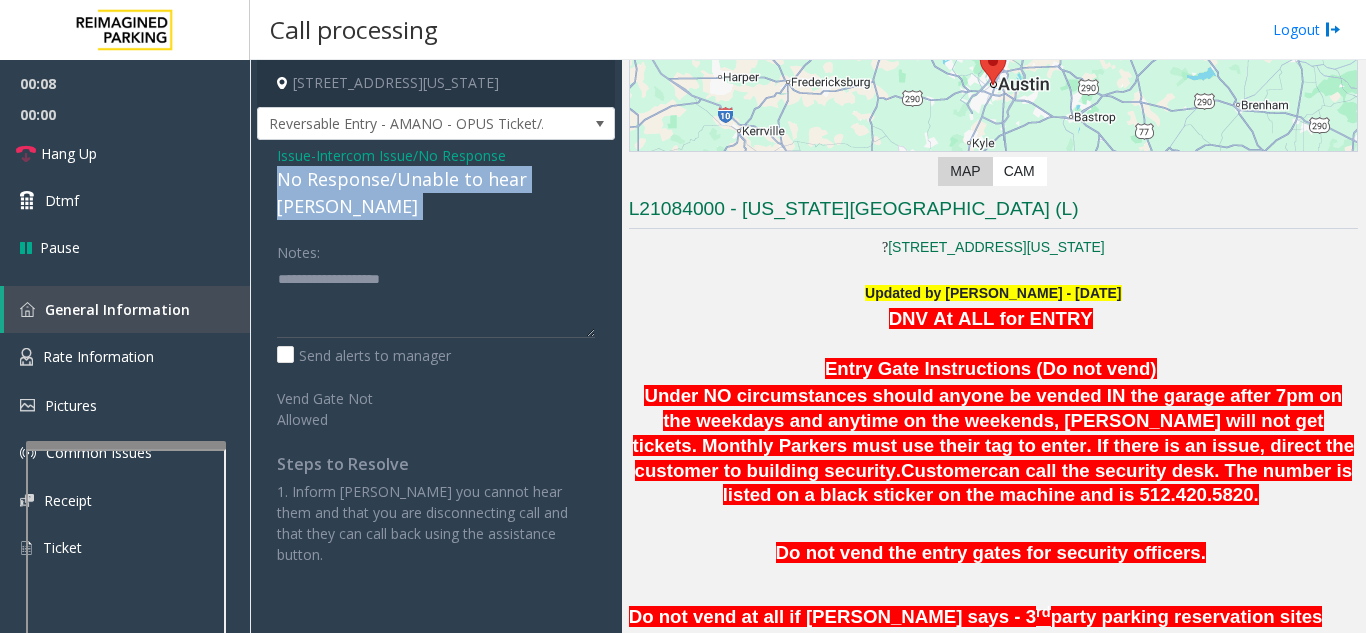 click on "No Response/Unable to hear [PERSON_NAME]" 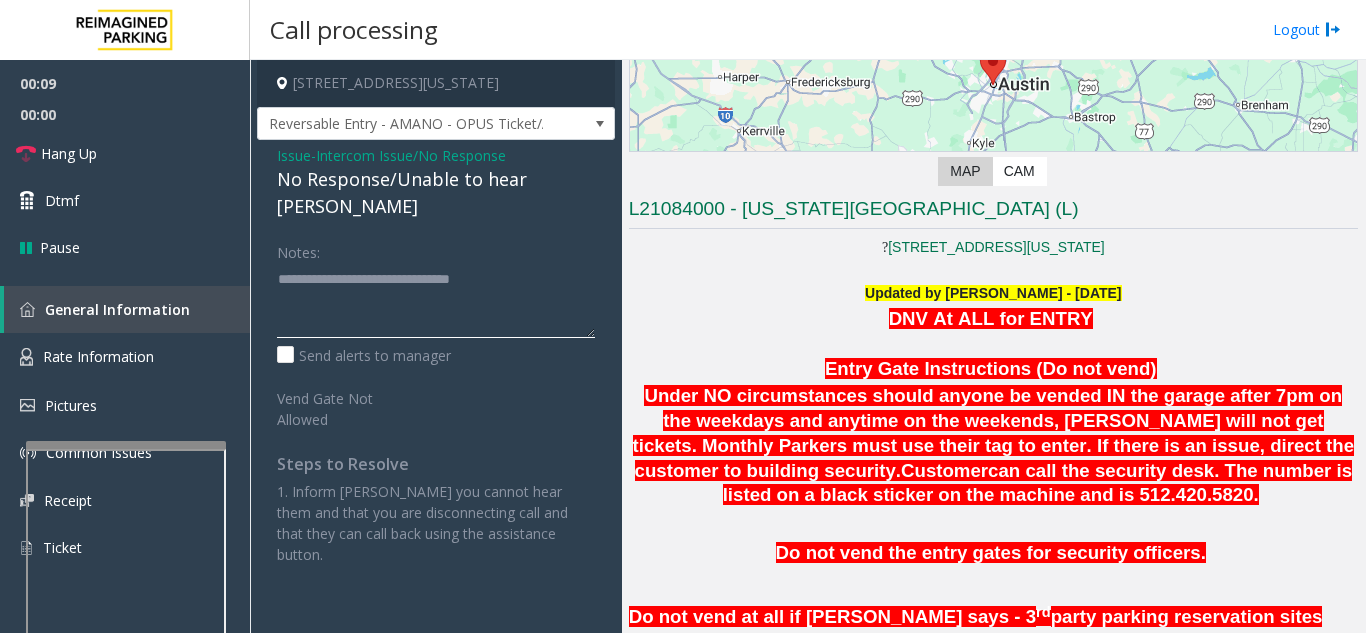 click 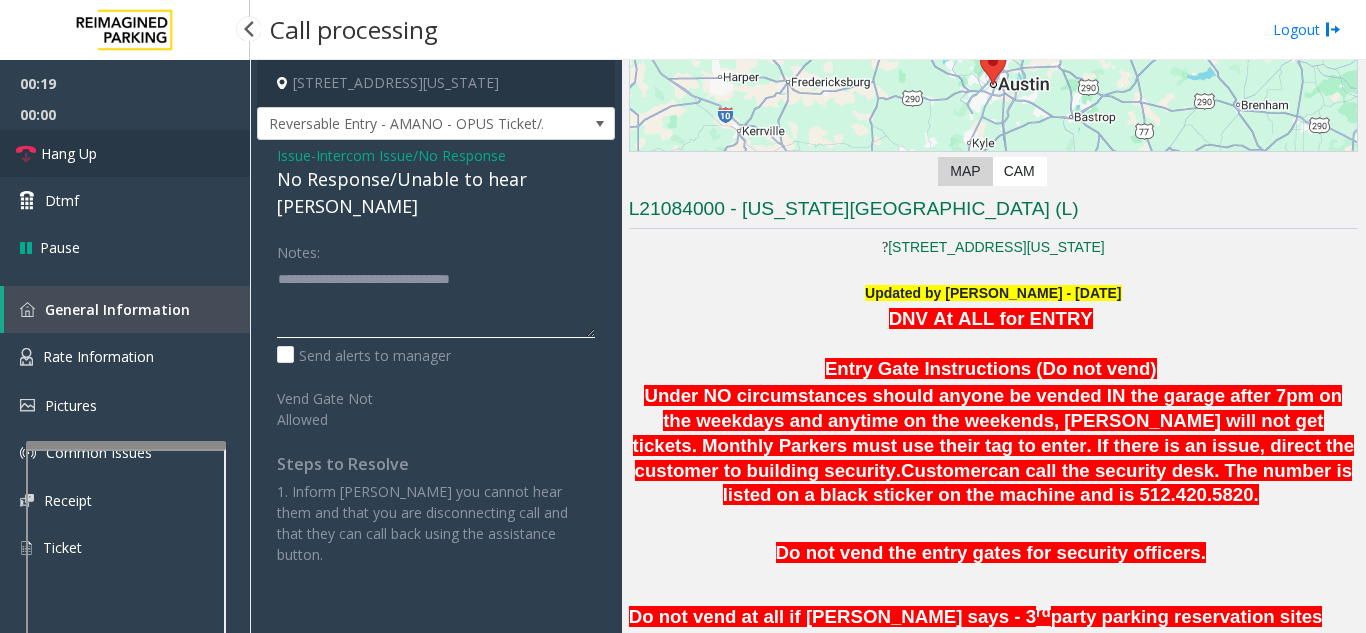 type on "**********" 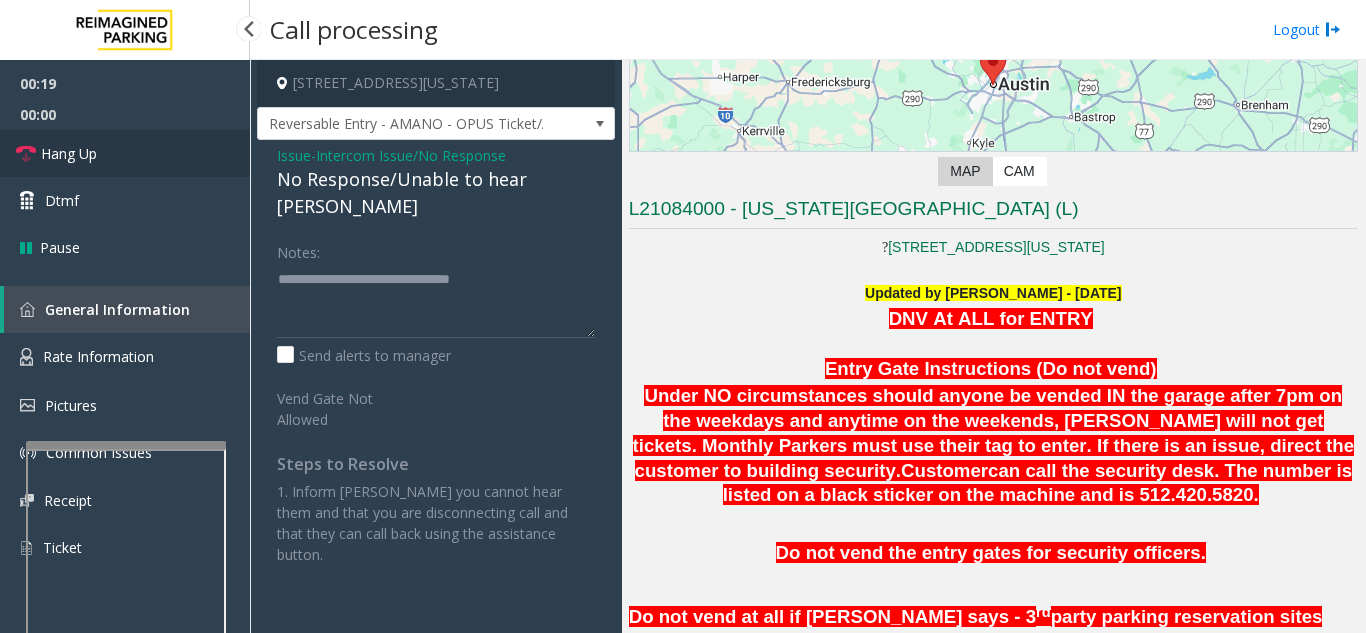 click on "Hang Up" at bounding box center [125, 153] 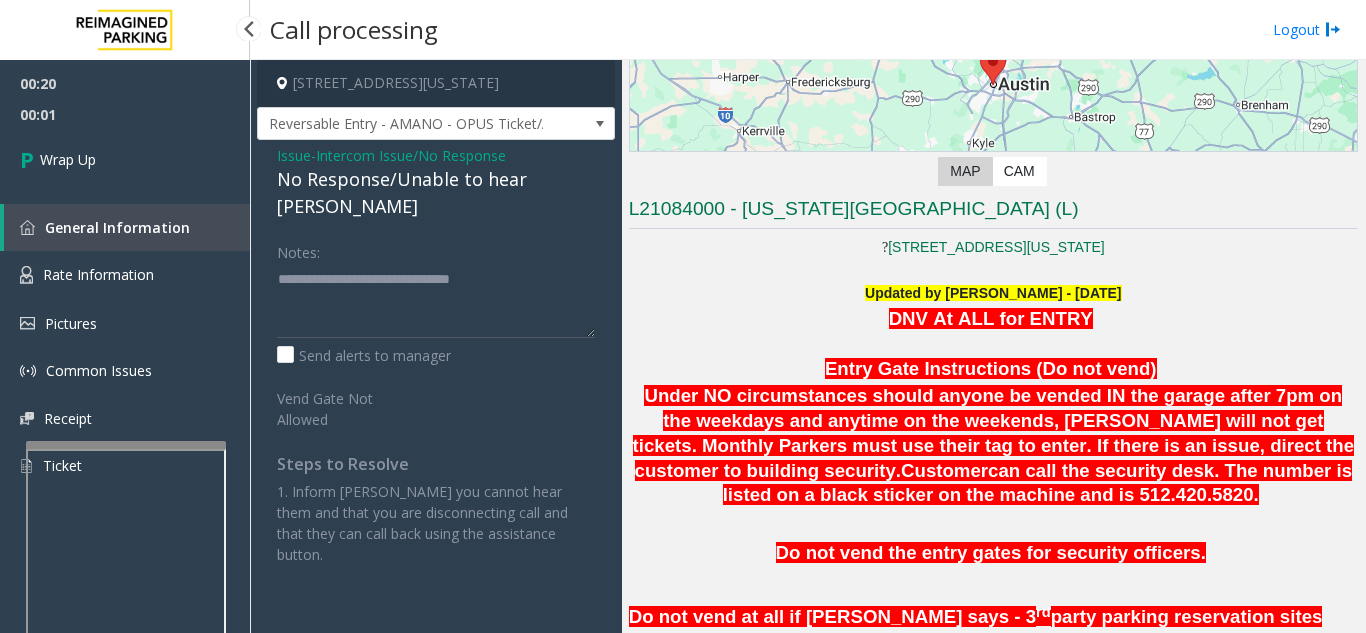 click on "00:01" at bounding box center [125, 114] 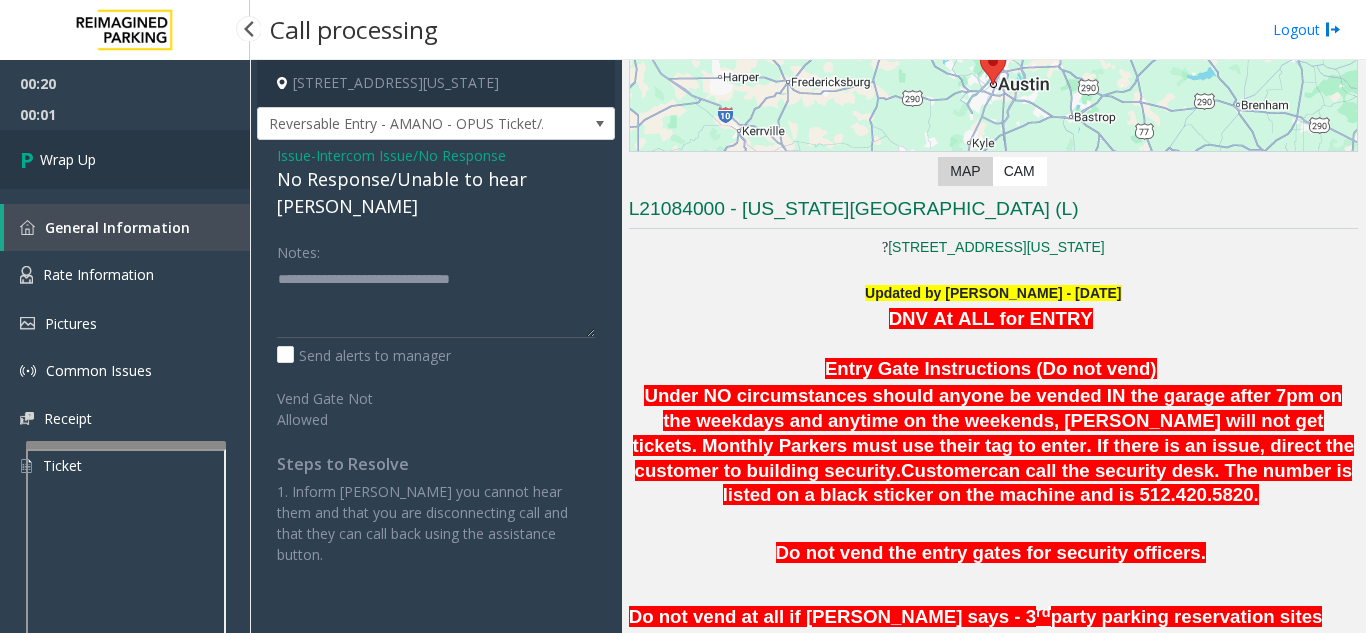 click on "Wrap Up" at bounding box center (125, 159) 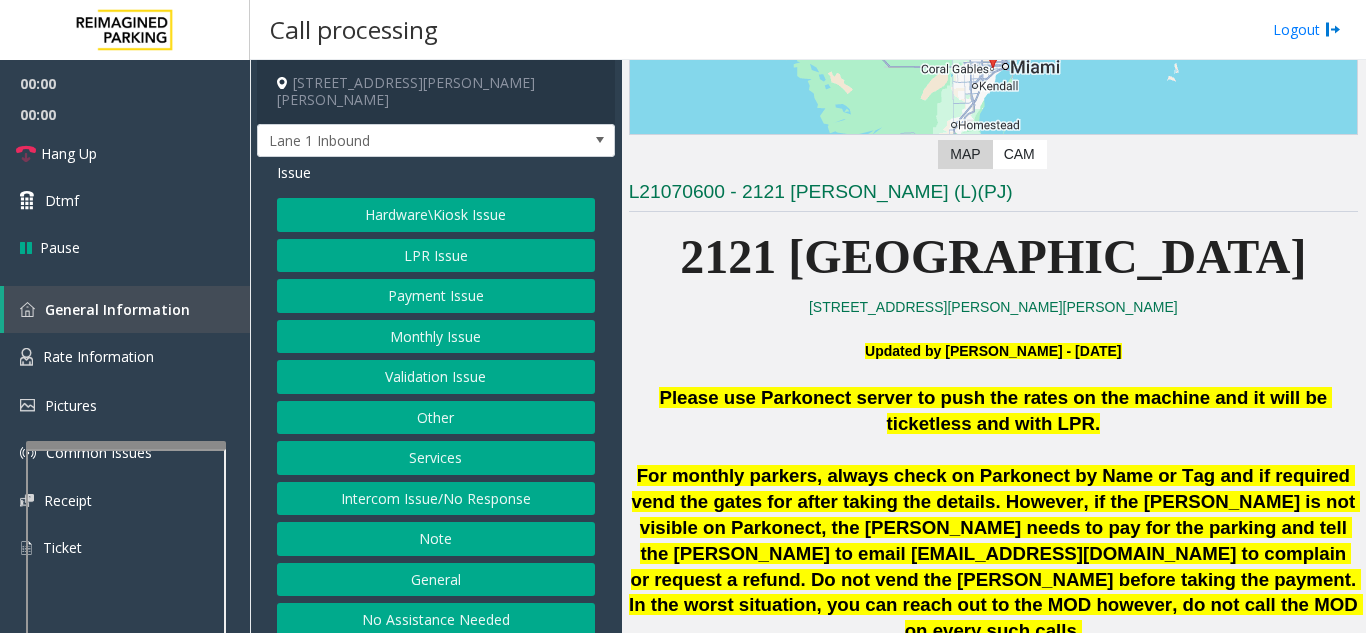 scroll, scrollTop: 600, scrollLeft: 0, axis: vertical 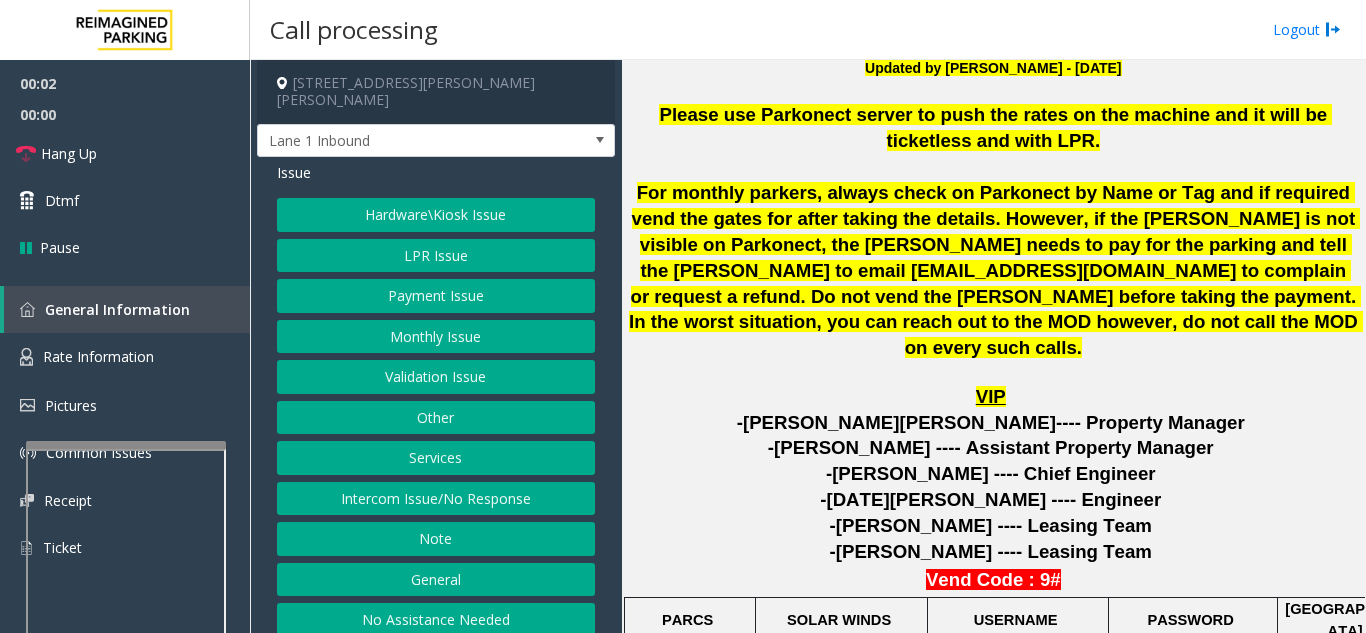 drag, startPoint x: 601, startPoint y: 444, endPoint x: 702, endPoint y: 480, distance: 107.22407 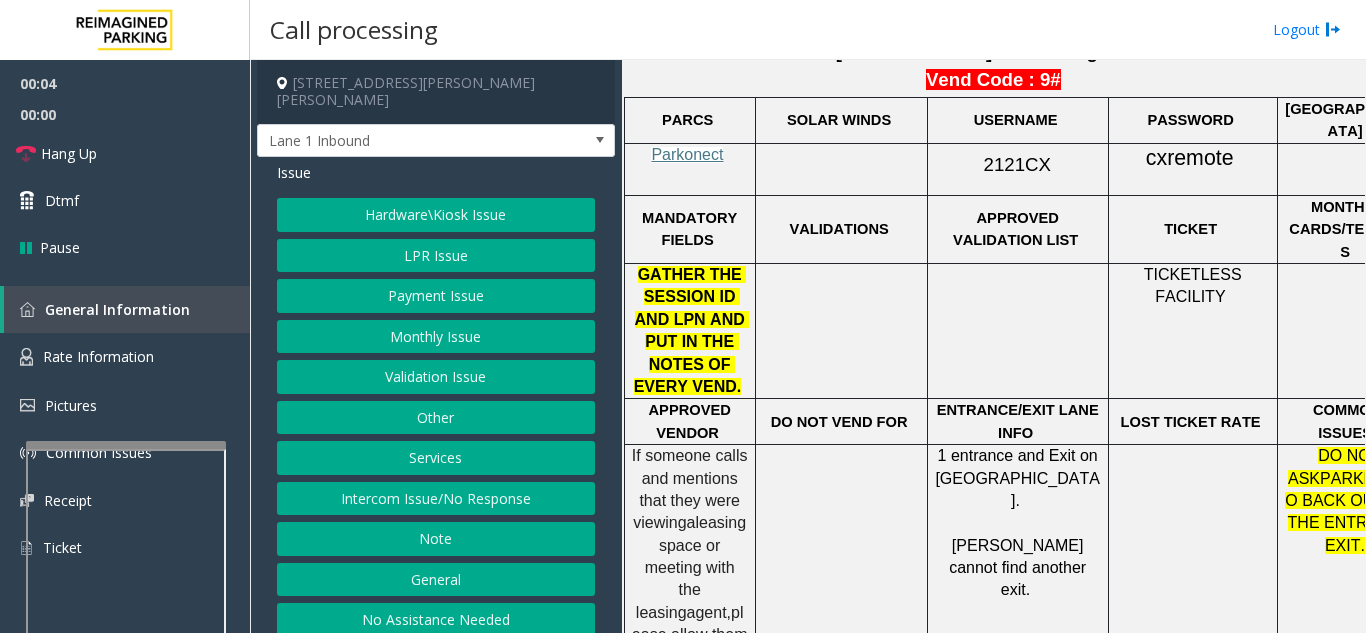 drag, startPoint x: 1128, startPoint y: 434, endPoint x: 937, endPoint y: 484, distance: 197.43607 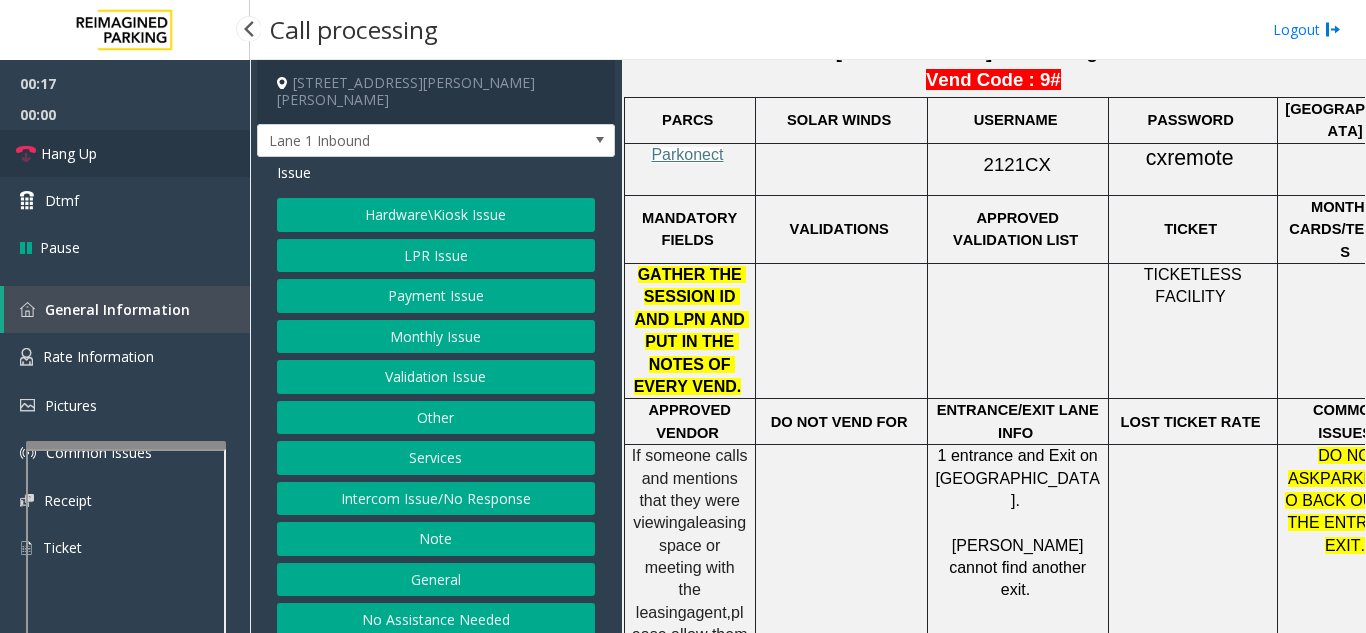 click on "Hang Up" at bounding box center [125, 153] 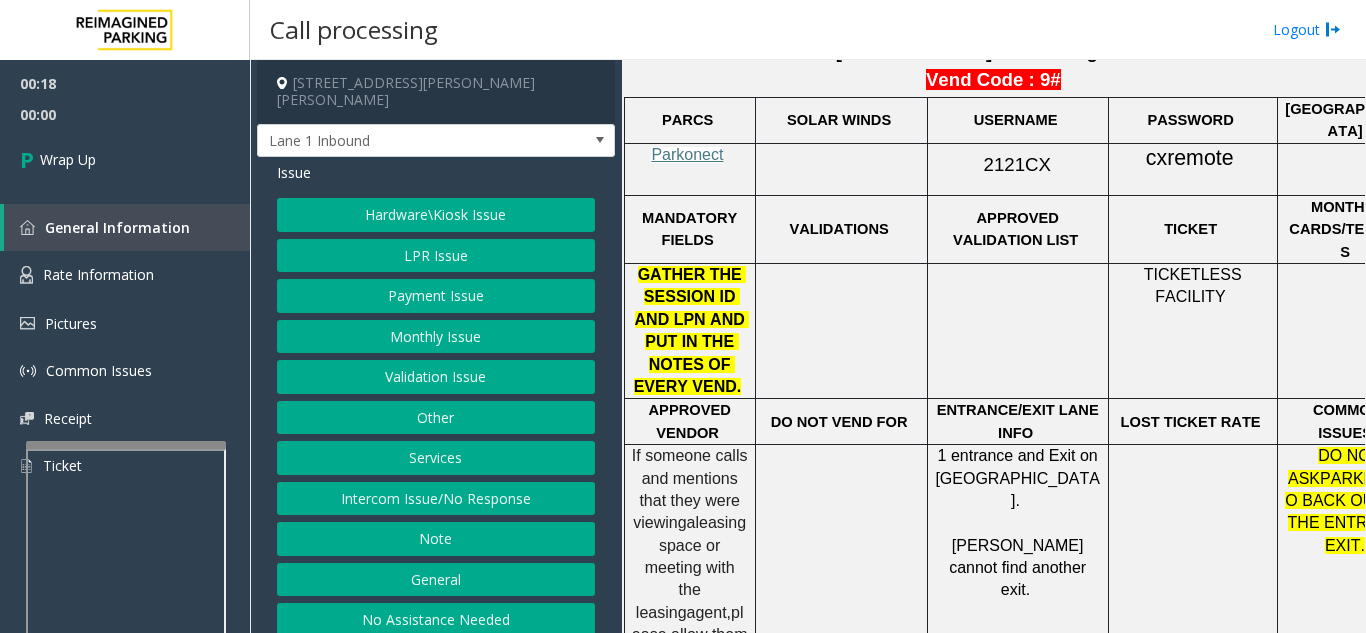 click on "Intercom Issue/No Response" 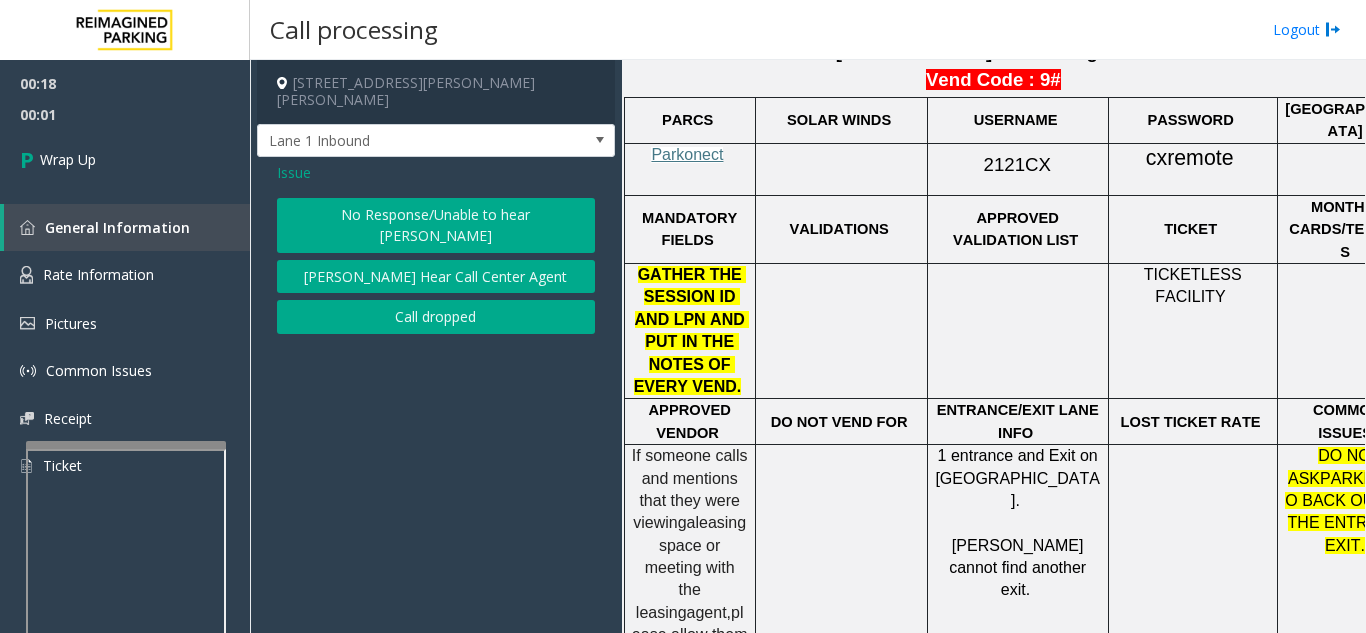 click on "Call dropped" 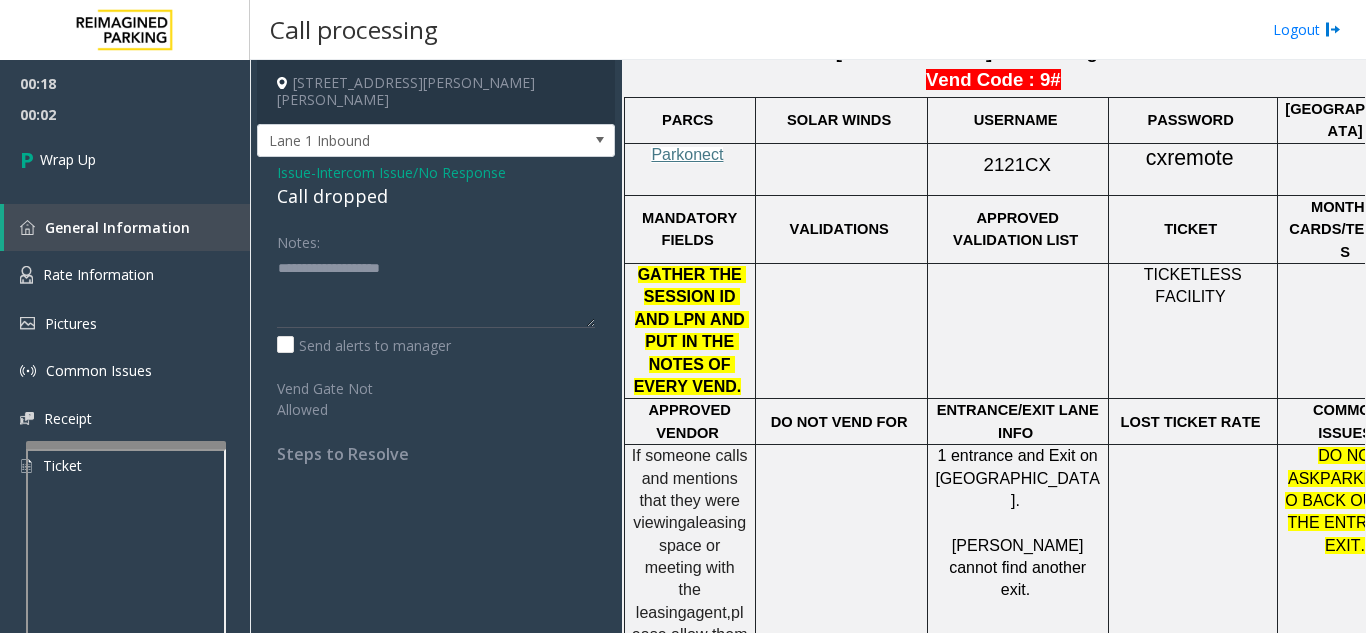 click on "Call dropped" 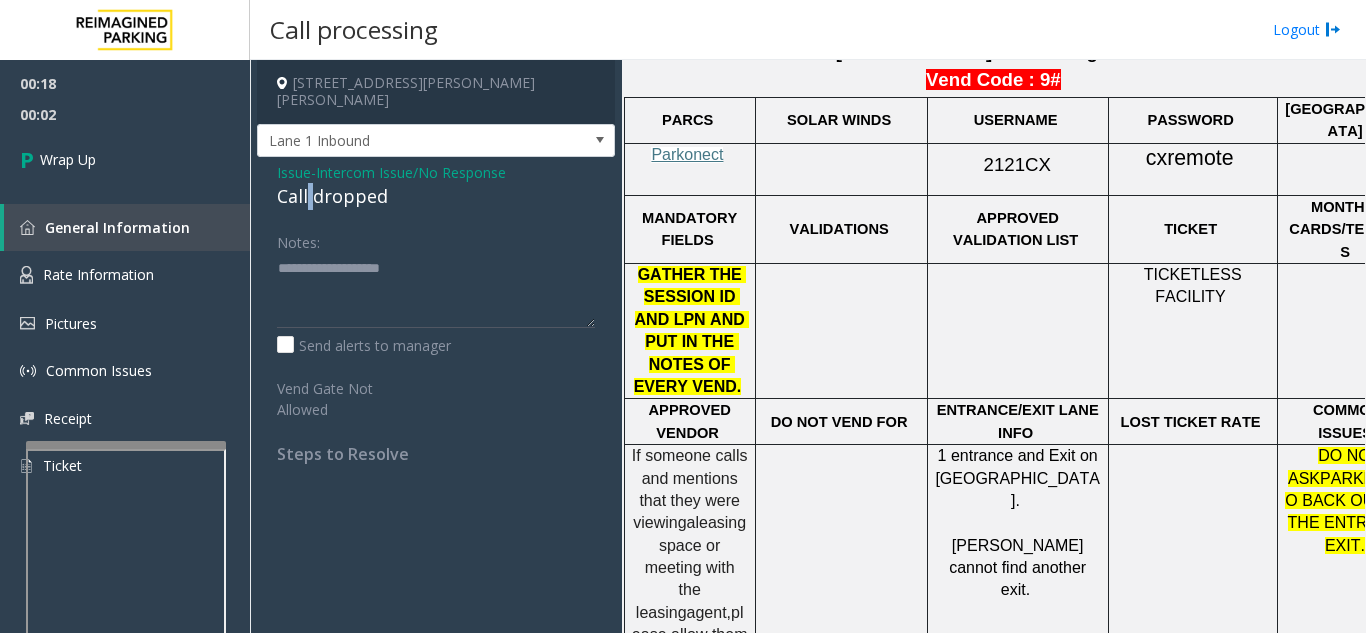 click on "Call dropped" 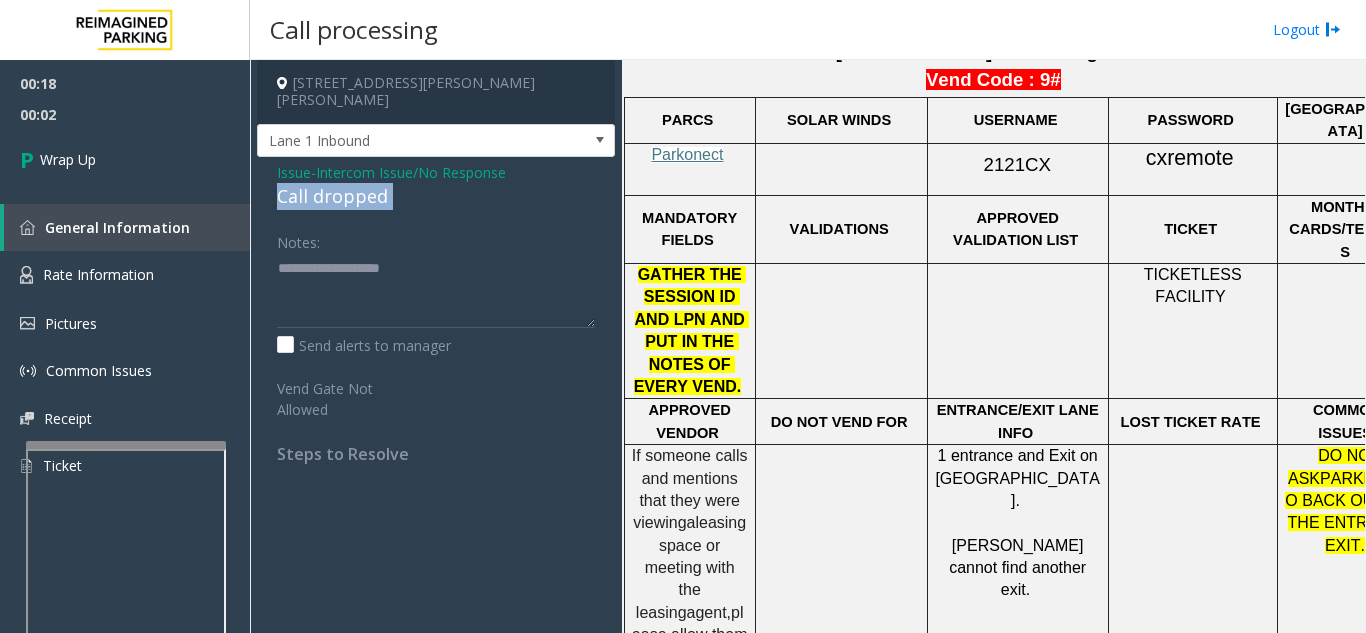 click on "Call dropped" 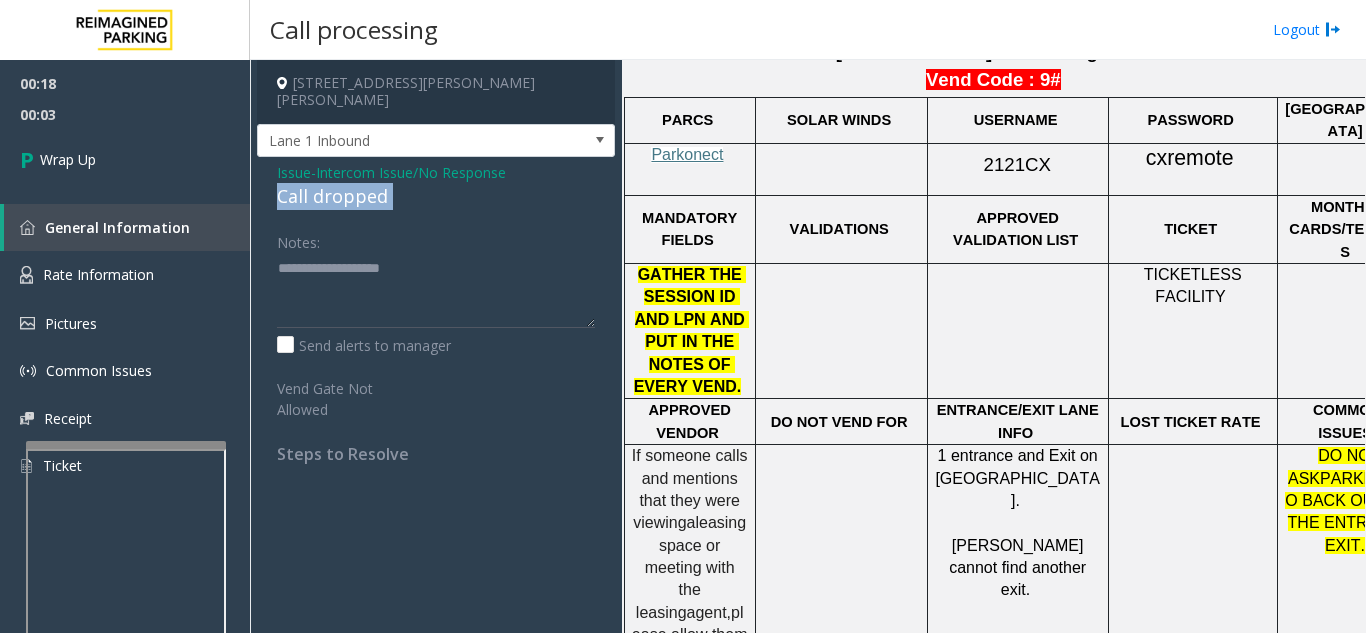 click on "Call dropped" 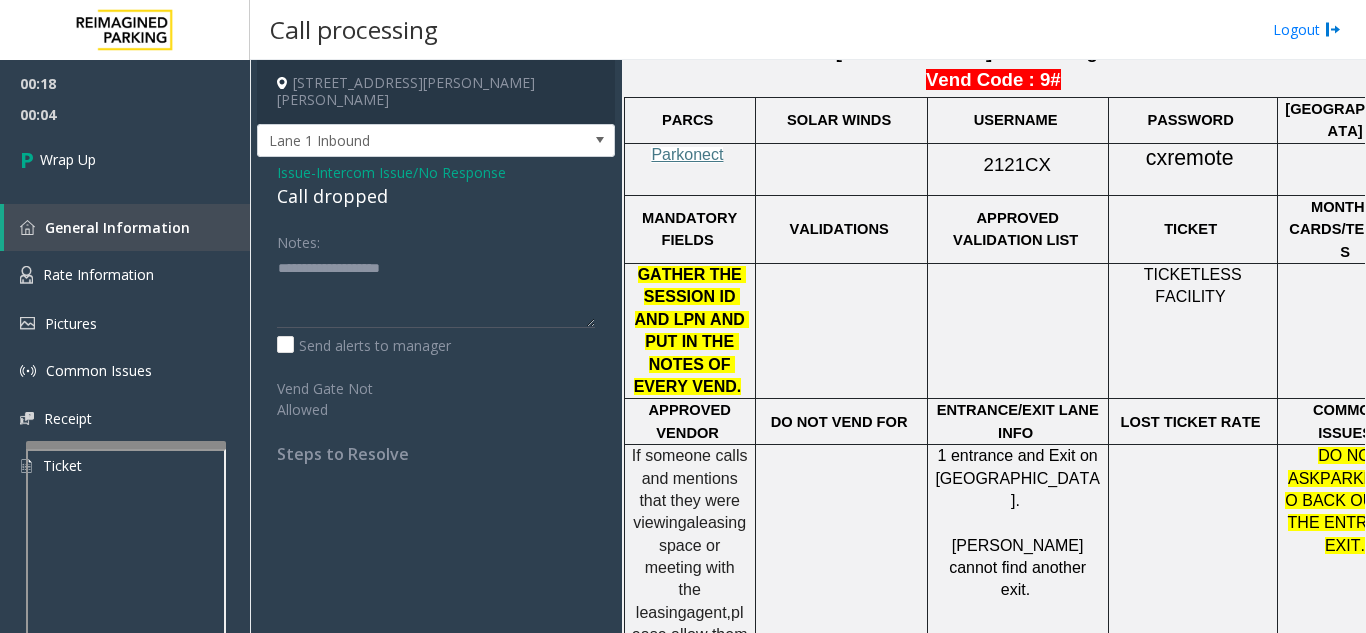 click on "Intercom Issue/No Response" 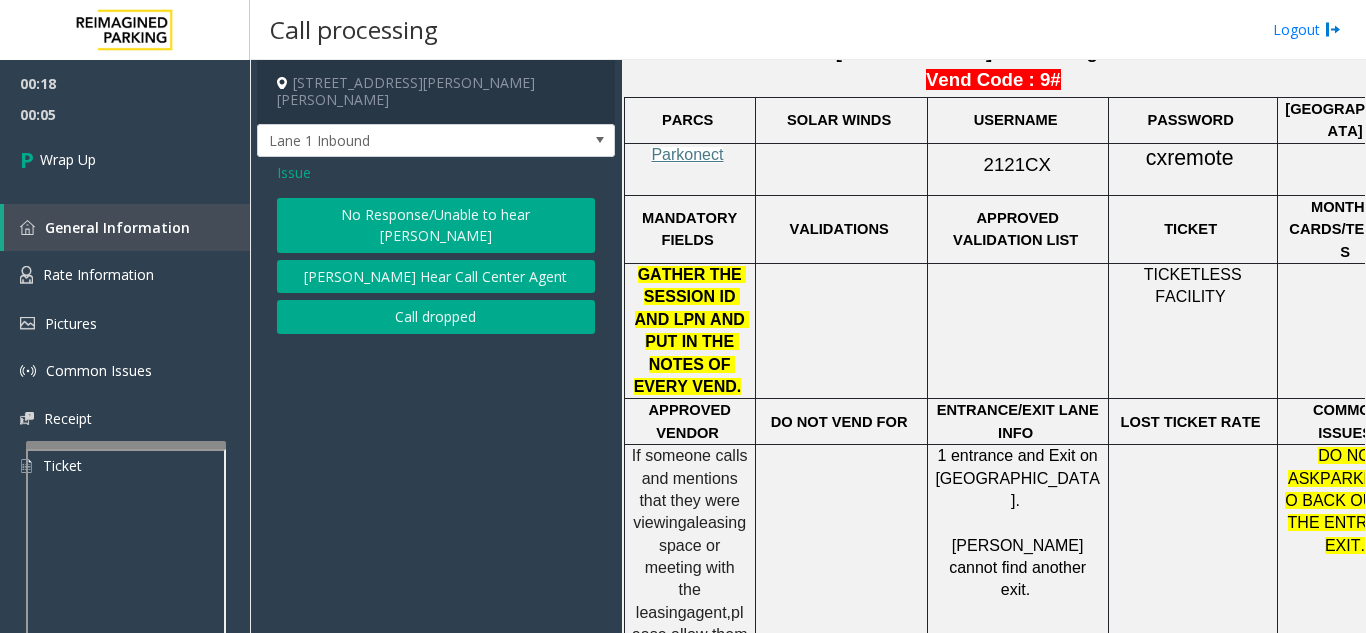 click on "No Response/Unable to hear [PERSON_NAME]" 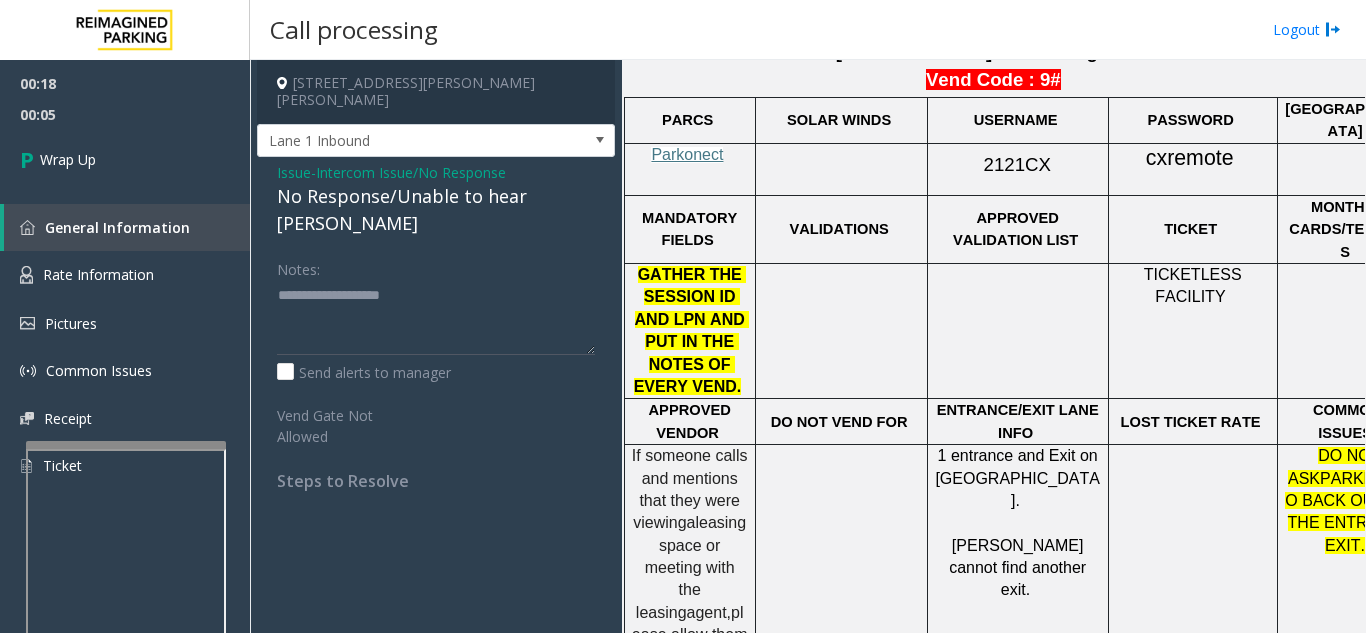 click on "No Response/Unable to hear [PERSON_NAME]" 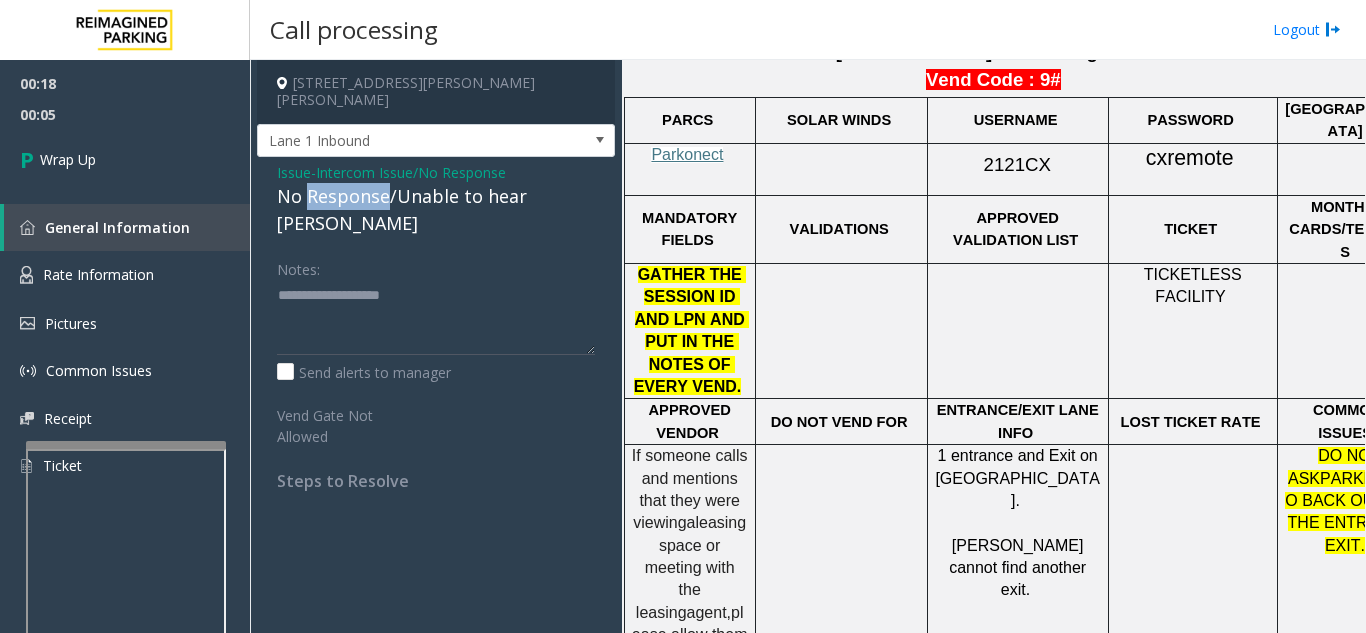 click on "No Response/Unable to hear [PERSON_NAME]" 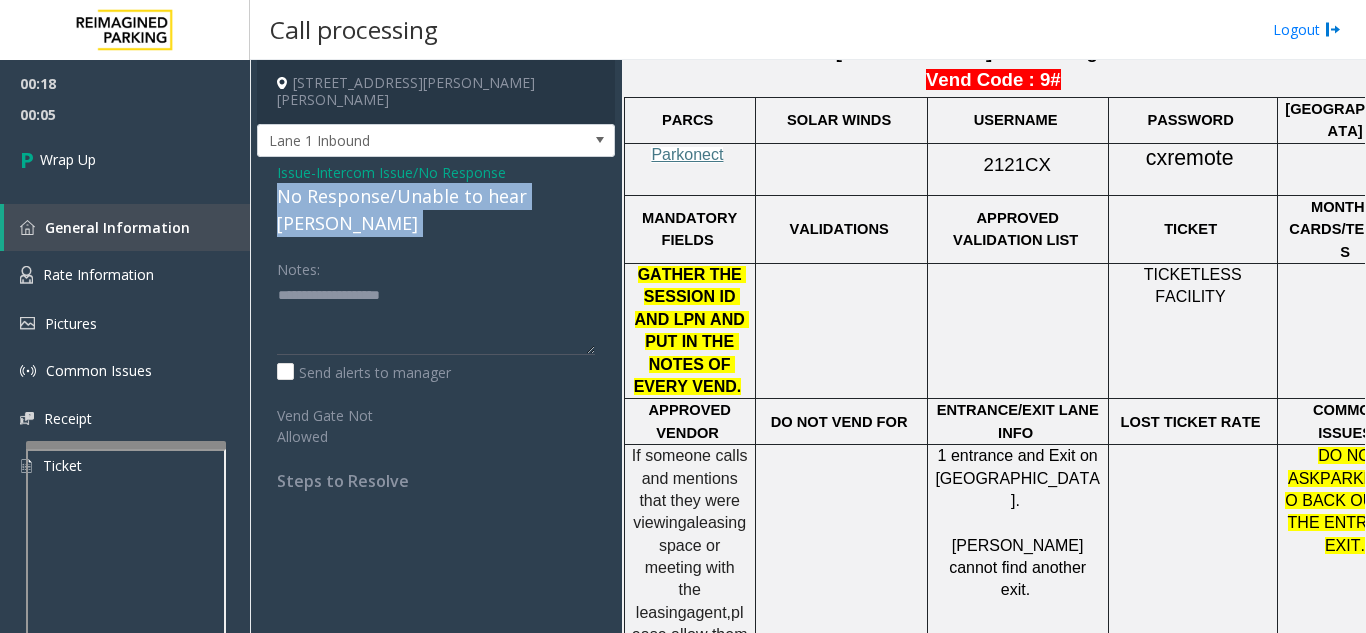 click on "No Response/Unable to hear [PERSON_NAME]" 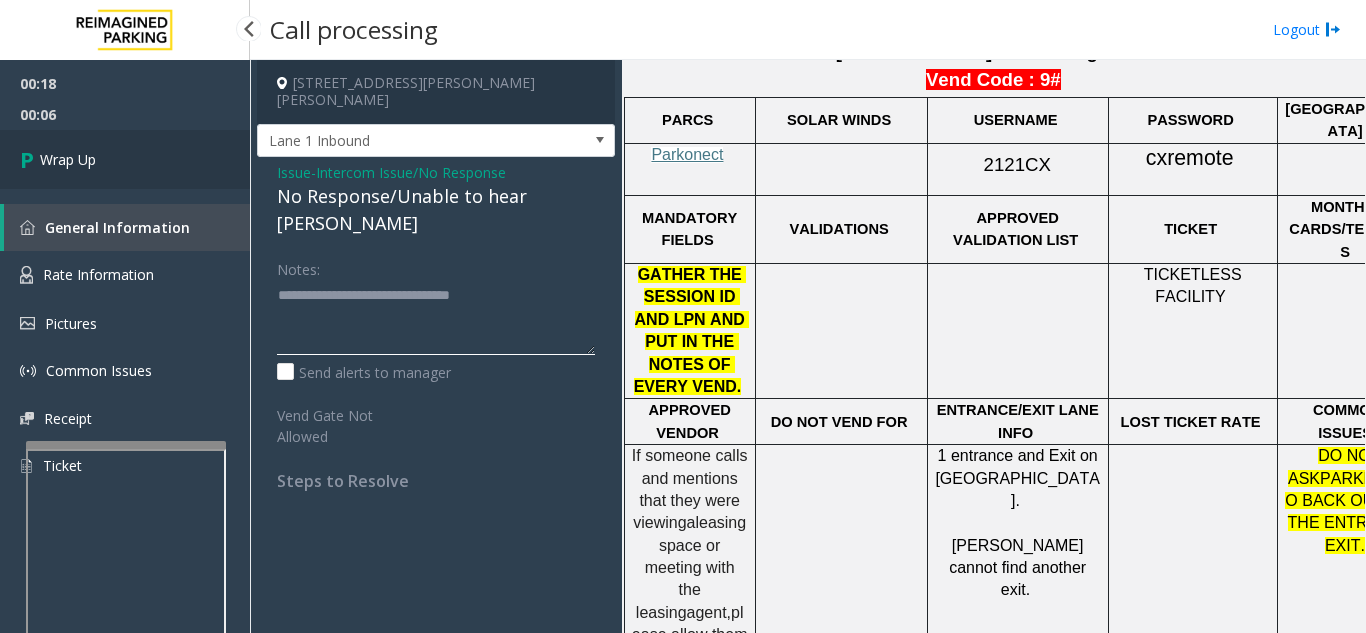 type on "**********" 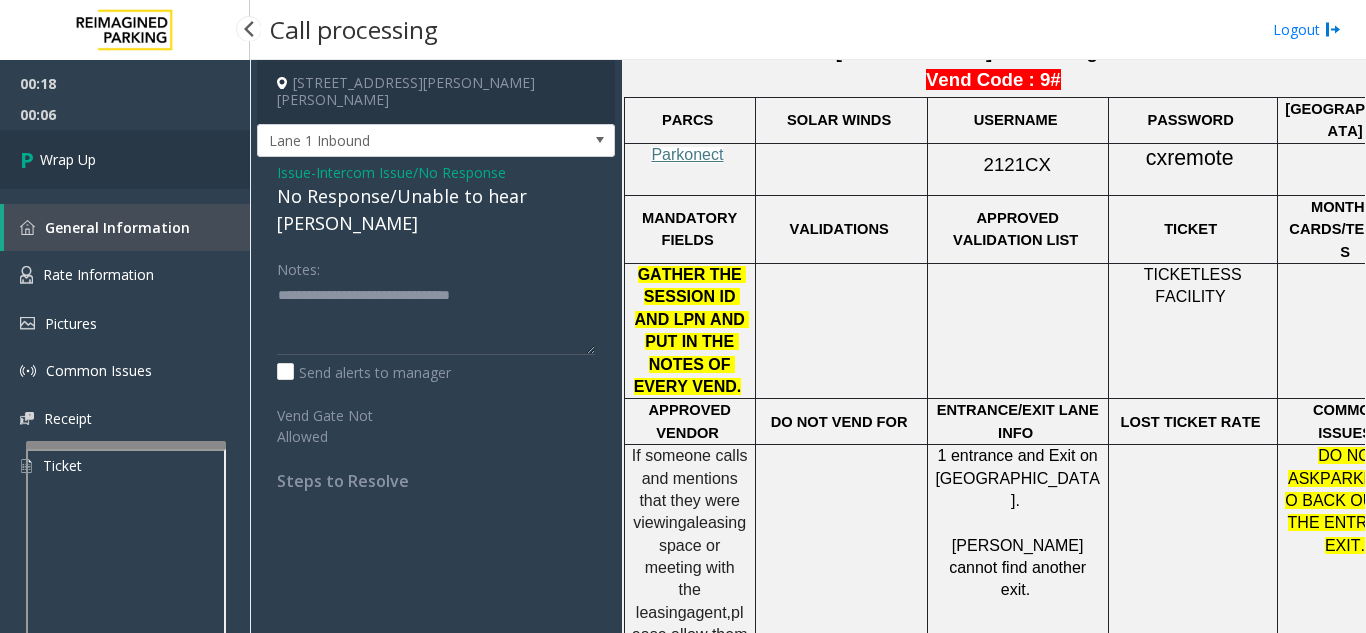 click on "Wrap Up" at bounding box center (125, 159) 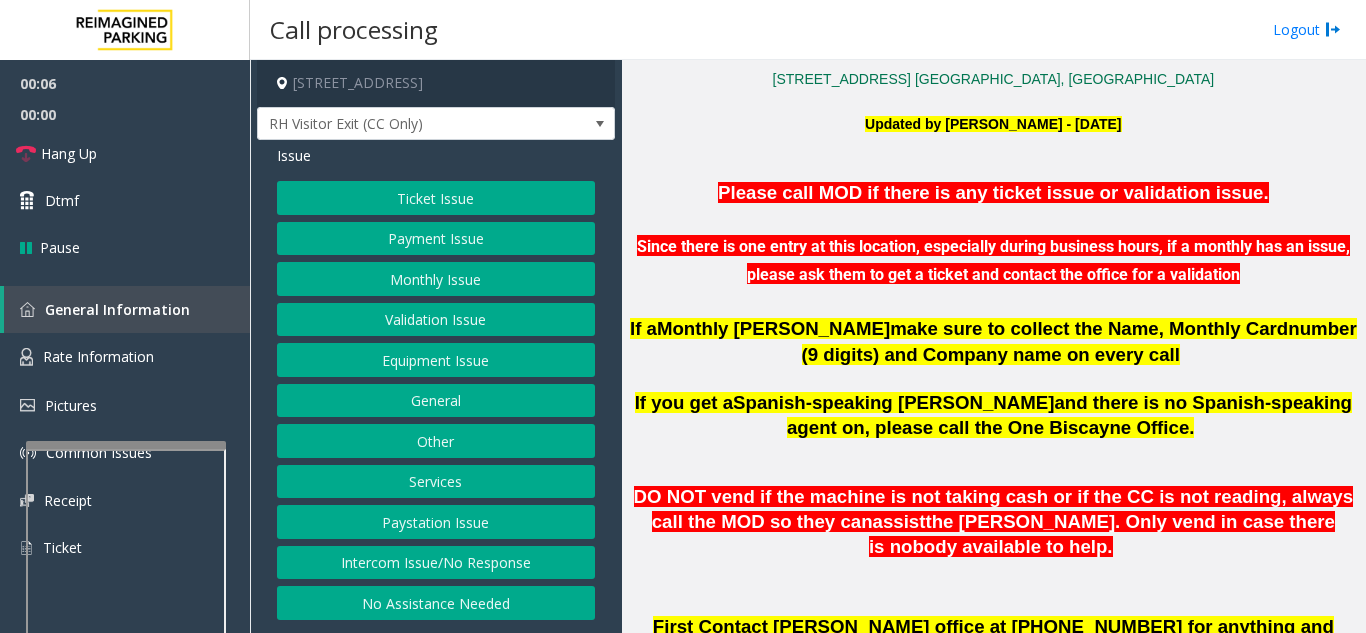 scroll, scrollTop: 500, scrollLeft: 0, axis: vertical 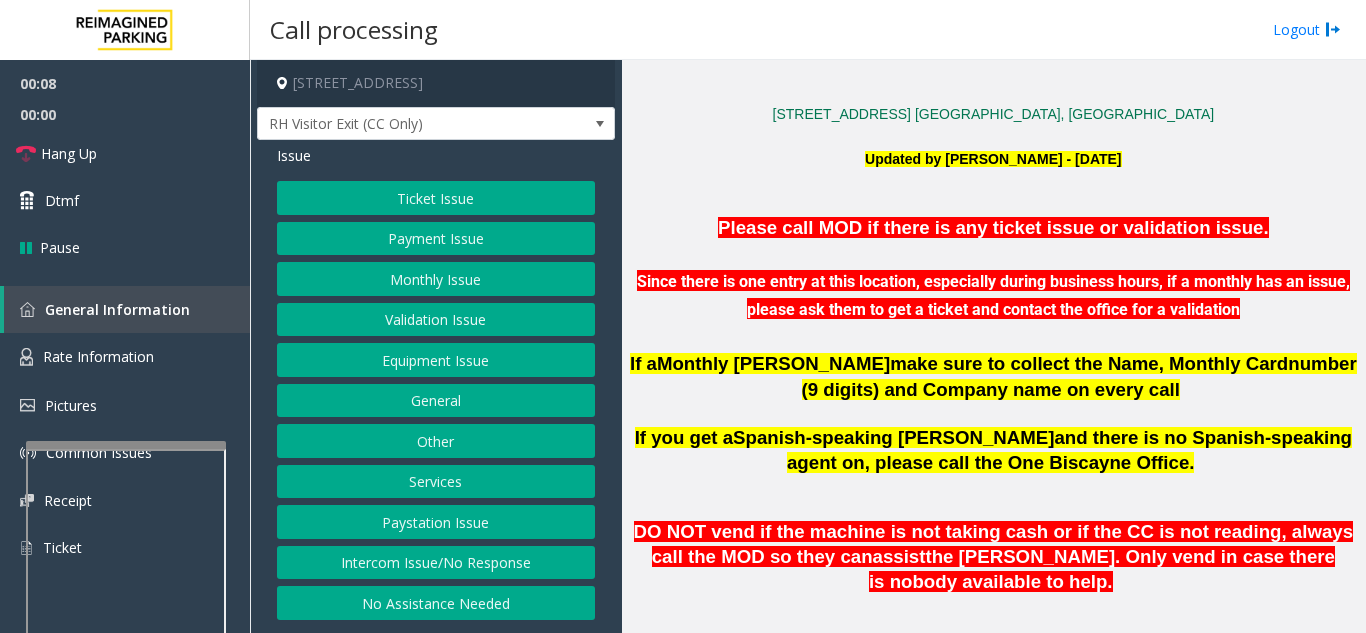 click on "Ticket Issue" 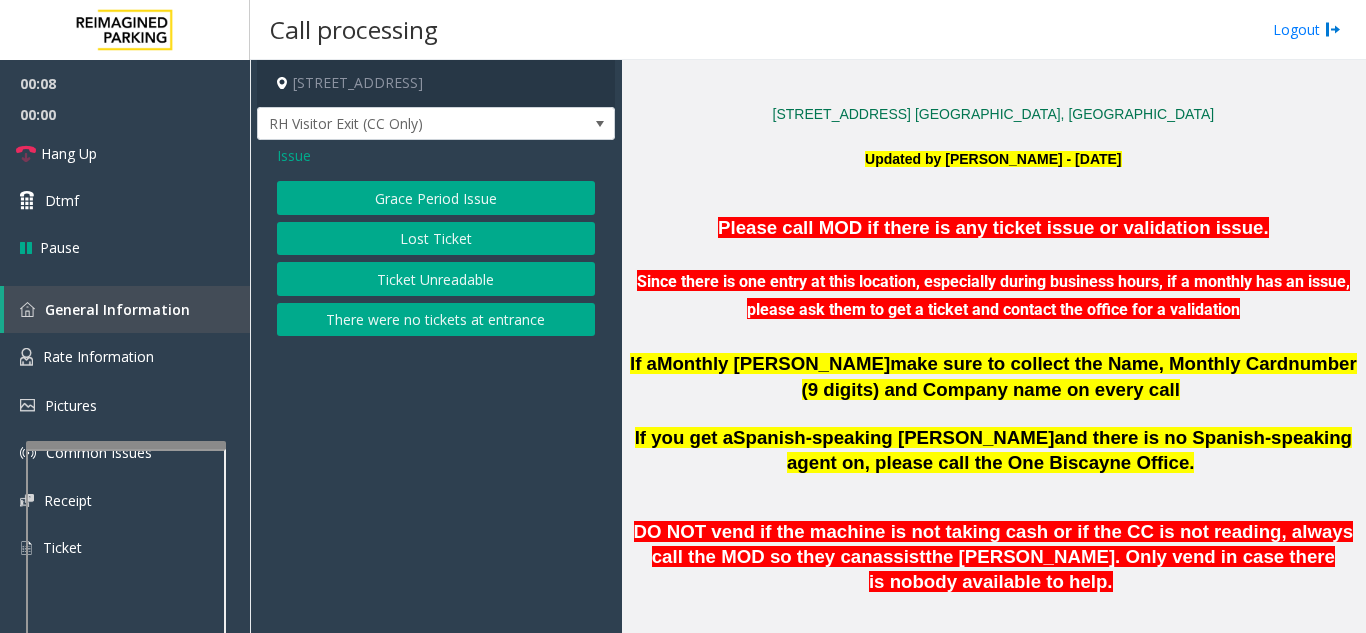 click on "Lost Ticket" 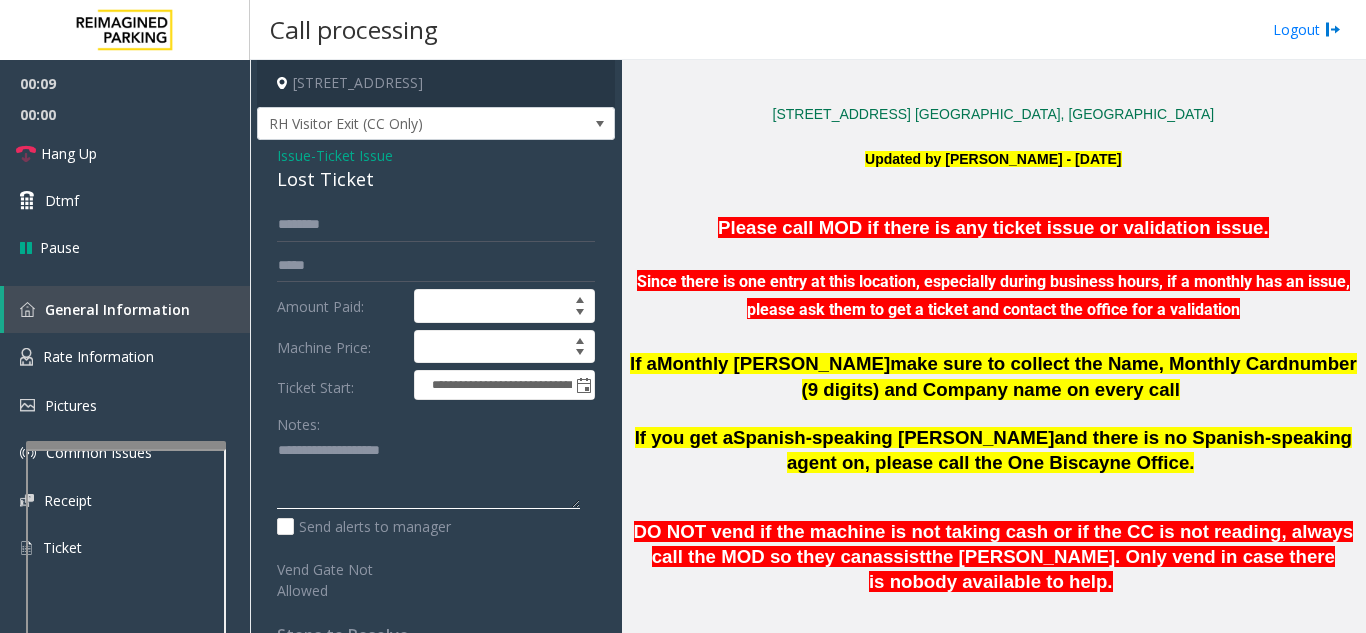 click 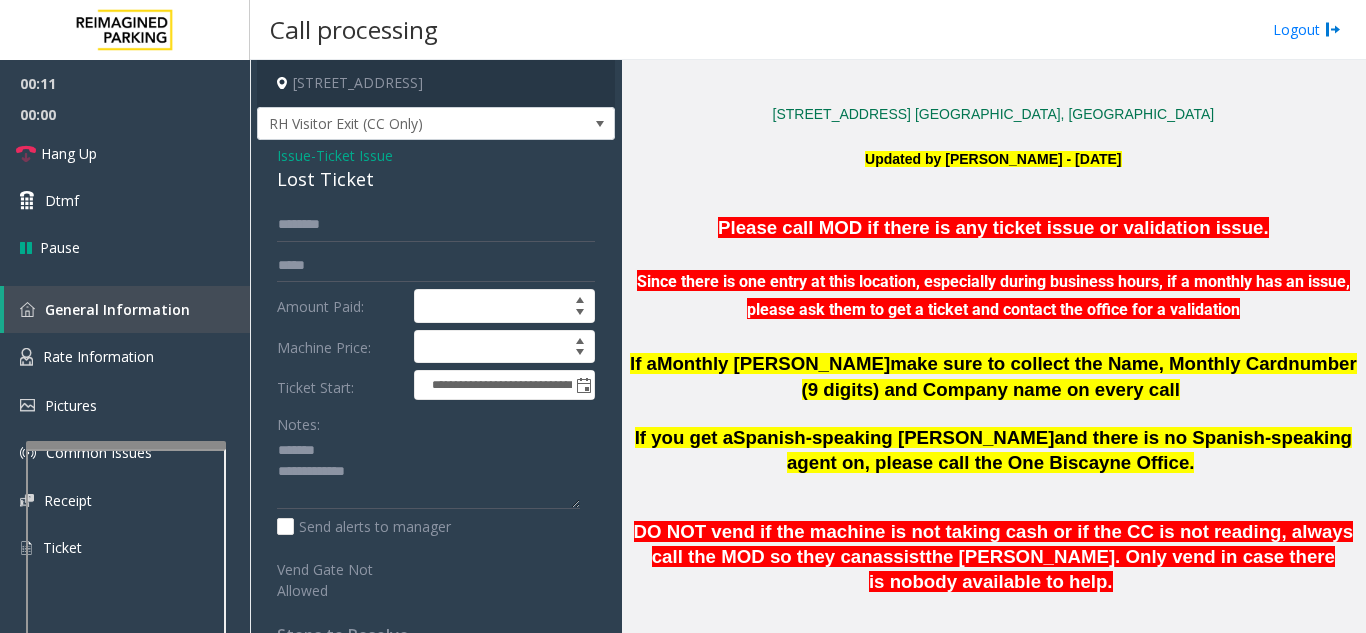 click on "Lost Ticket" 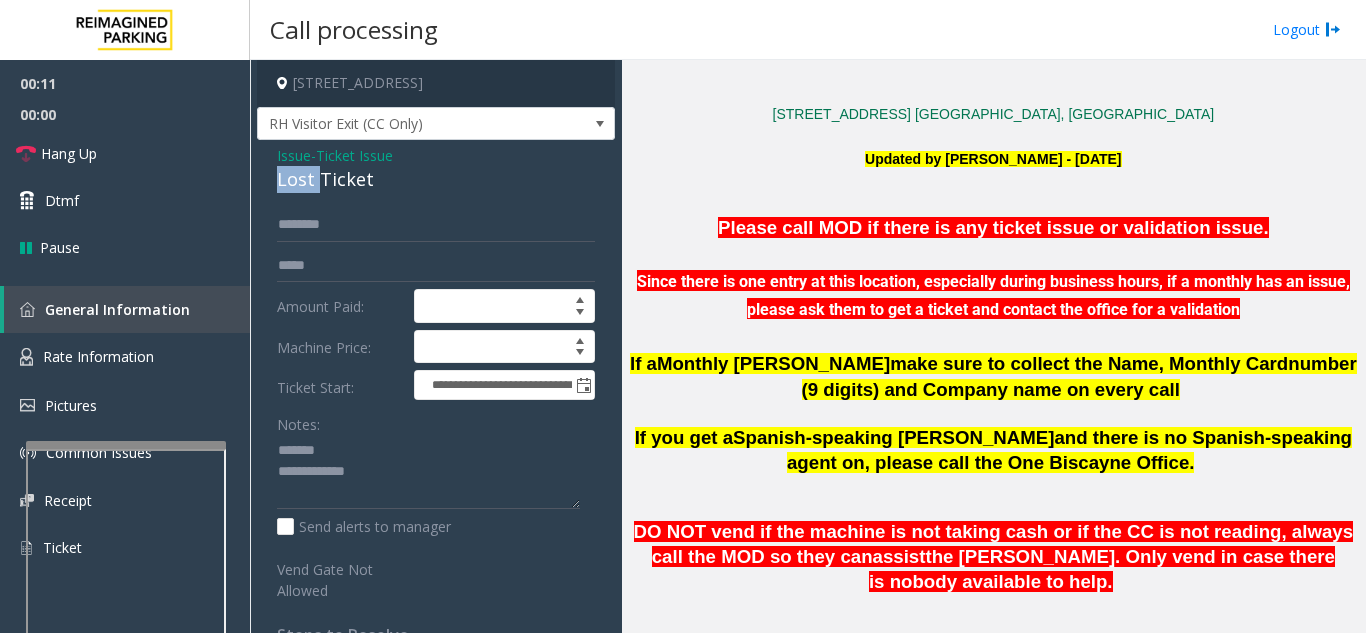 click on "Lost Ticket" 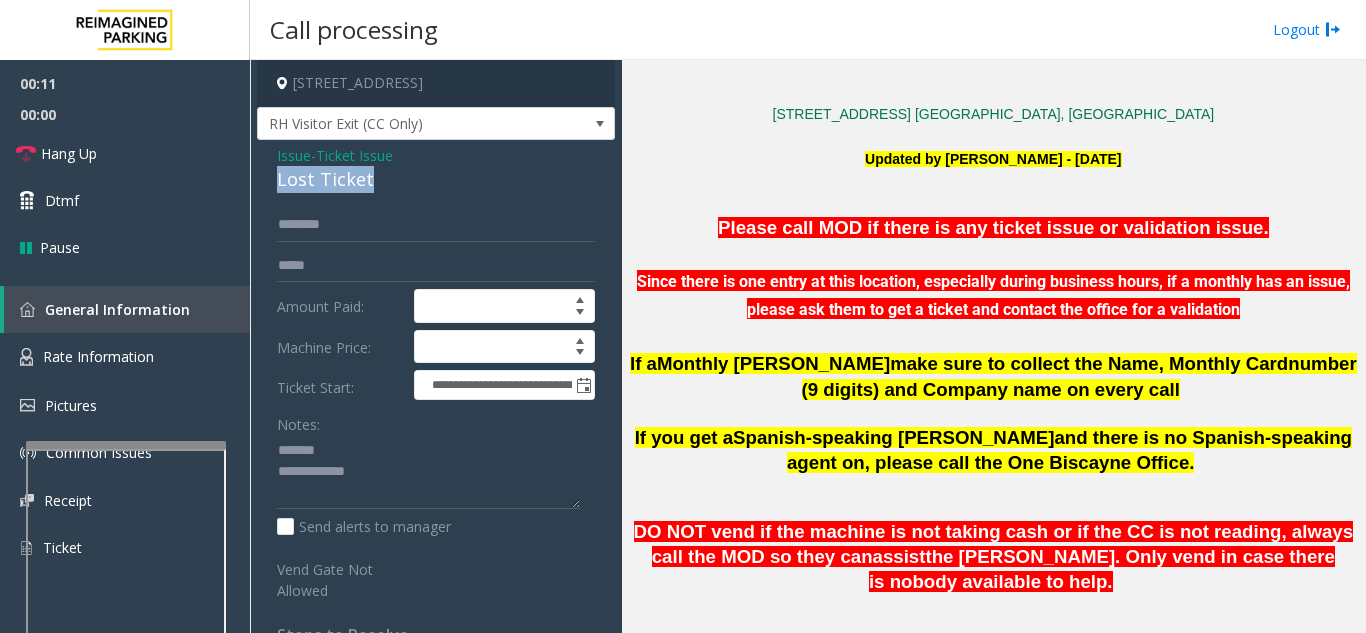 click on "Lost Ticket" 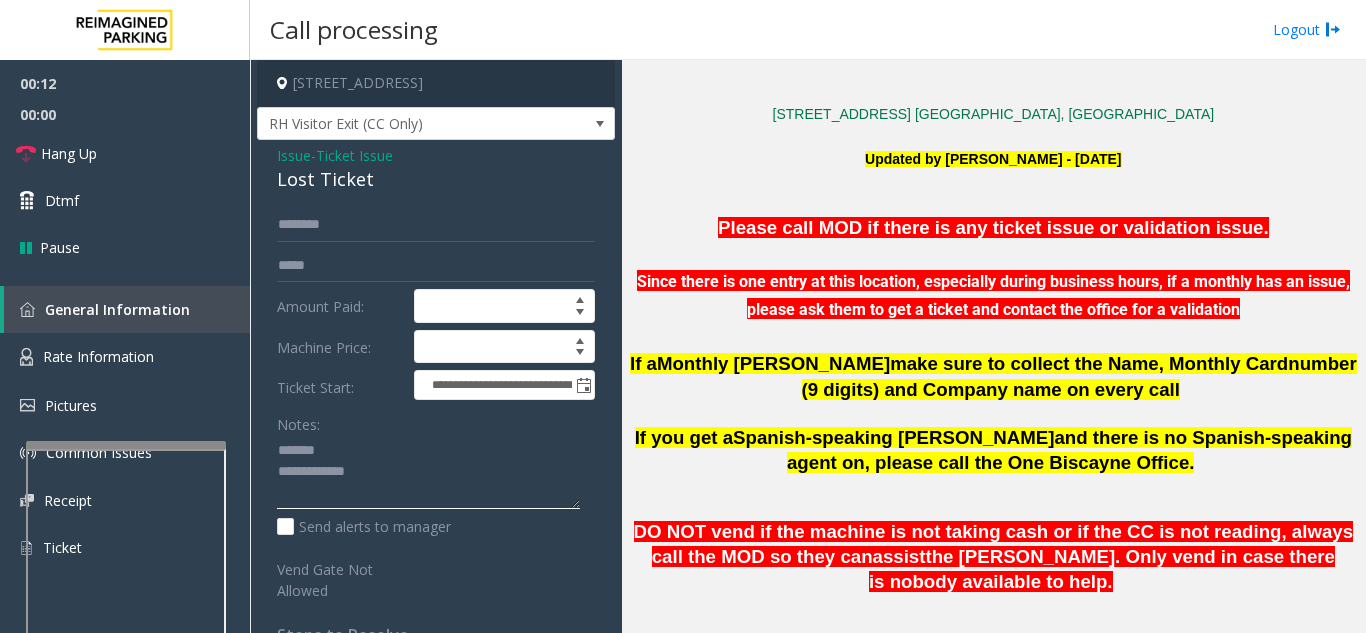 paste on "**********" 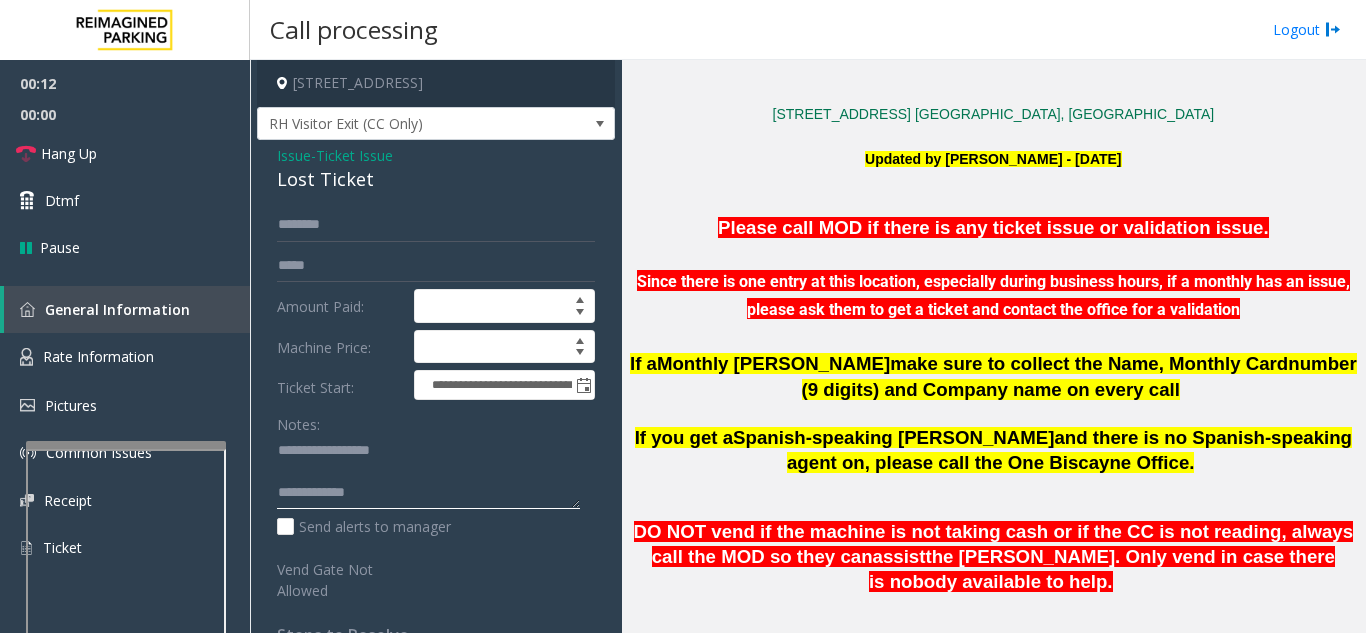 click 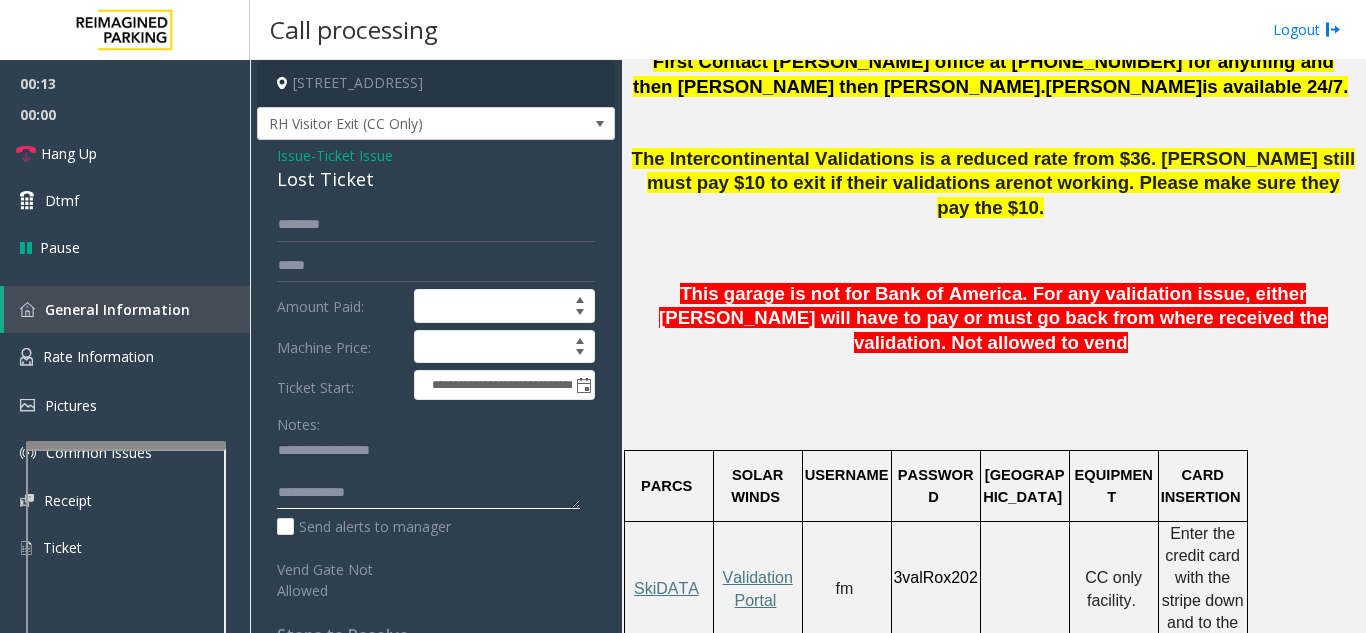 scroll, scrollTop: 1000, scrollLeft: 0, axis: vertical 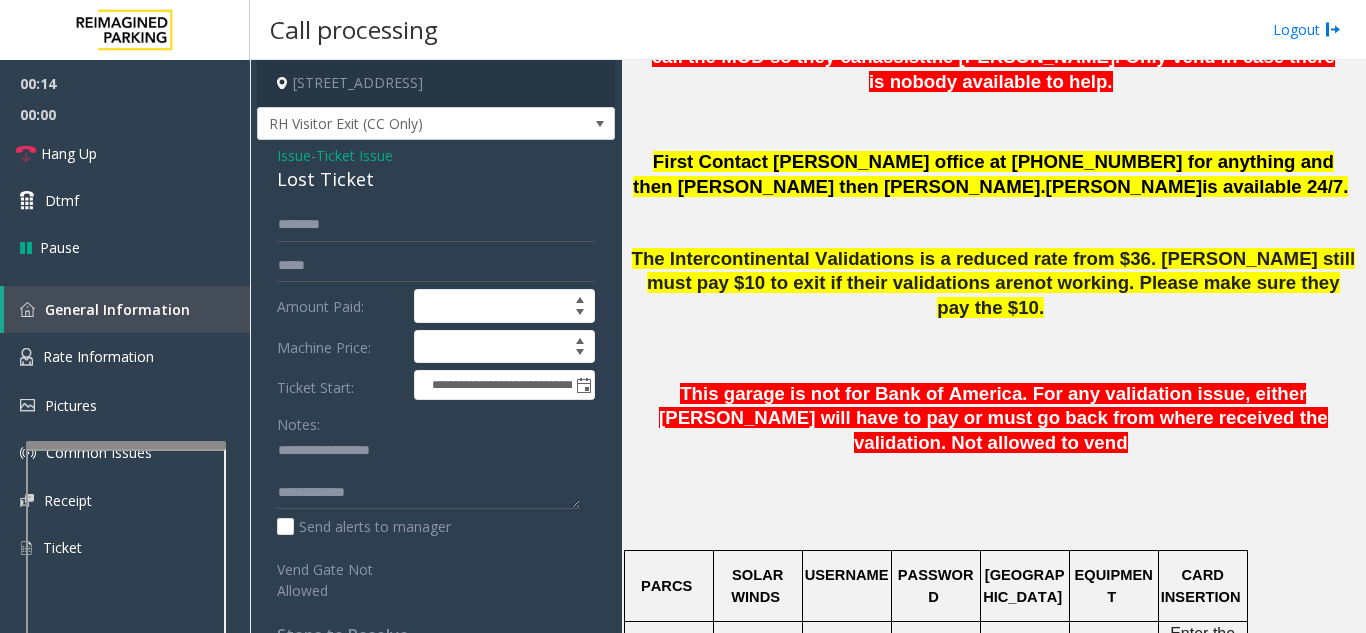 click on "Please call MOD if there is any ticket issue or validation issue. Since there is one entry at this location, especially during business hours, if a monthly has an issue, please ask them to get a ticket and contact the office for a validation If a  Monthly [PERSON_NAME]  make sure to collect the Name, Monthly Card  number ( 9 digits) and Company name on every call     If you get a  Spanish-speaking [PERSON_NAME]  and there is no Spanish-speaking agent on, please call the One Biscayne Office.     DO NOT vend if the machine is not taking cash or if the CC is not reading, always call the MOD so they can  assist  the [PERSON_NAME]. Only vend in case there is nobody available to help.       First Contact [PERSON_NAME] office at [PHONE_NUMBER] for anything and then [PERSON_NAME] then [PERSON_NAME].  [PERSON_NAME]  is available 24/7.       The Intercontinental Validations is a reduced rate from $36. [PERSON_NAME] still must pay $10 to exit if their validations are  not working. Please make sure they pay the $10." 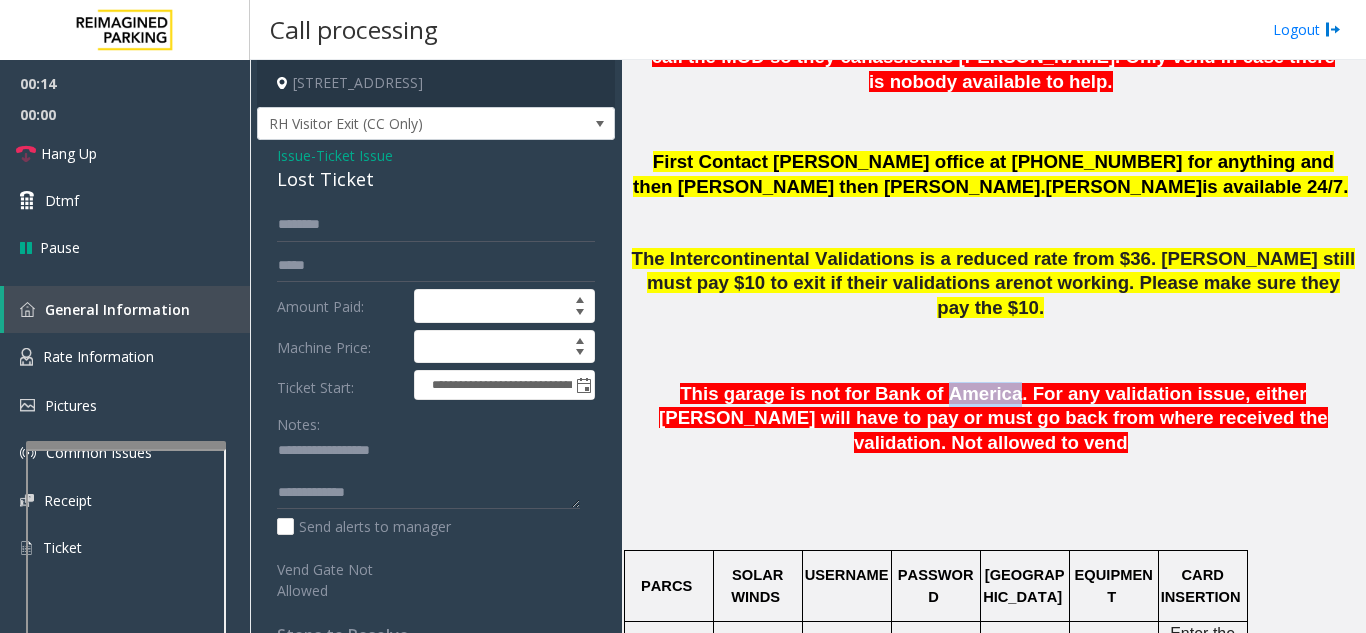 click on "This garage is not for Bank of America. For any validation issue, either [PERSON_NAME] will have to pay or must go back from where received the validation. Not allowed to vend" 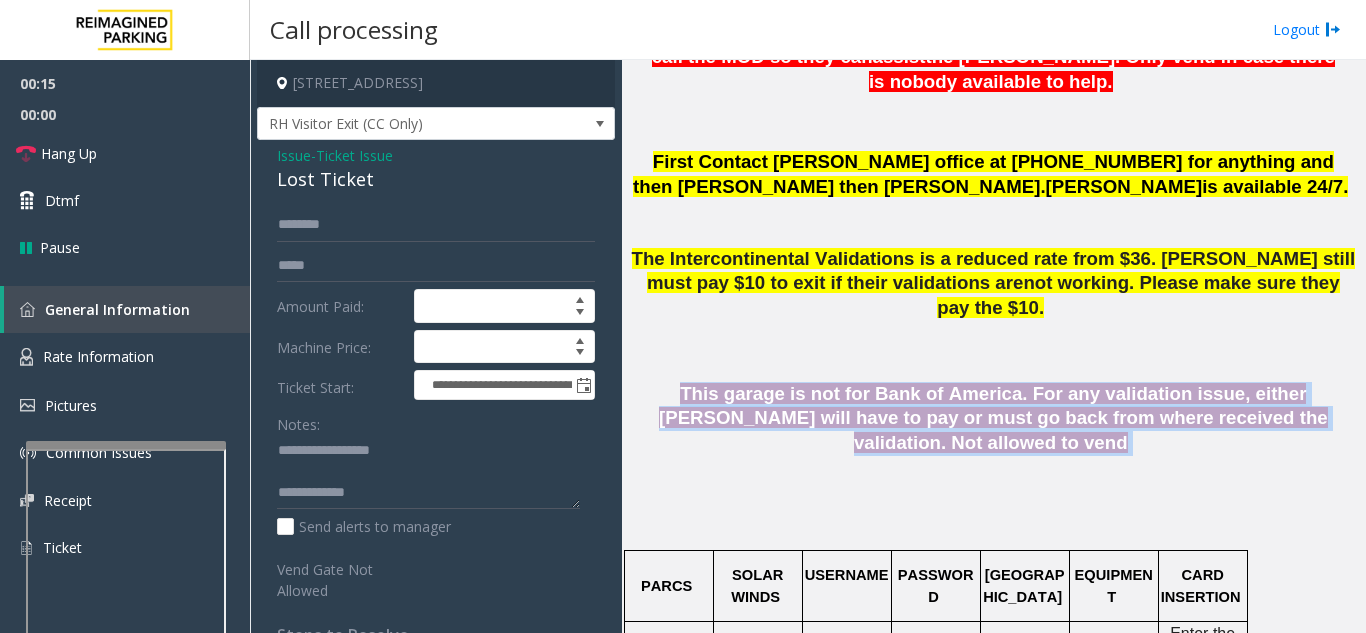 click on "This garage is not for Bank of America. For any validation issue, either [PERSON_NAME] will have to pay or must go back from where received the validation. Not allowed to vend" 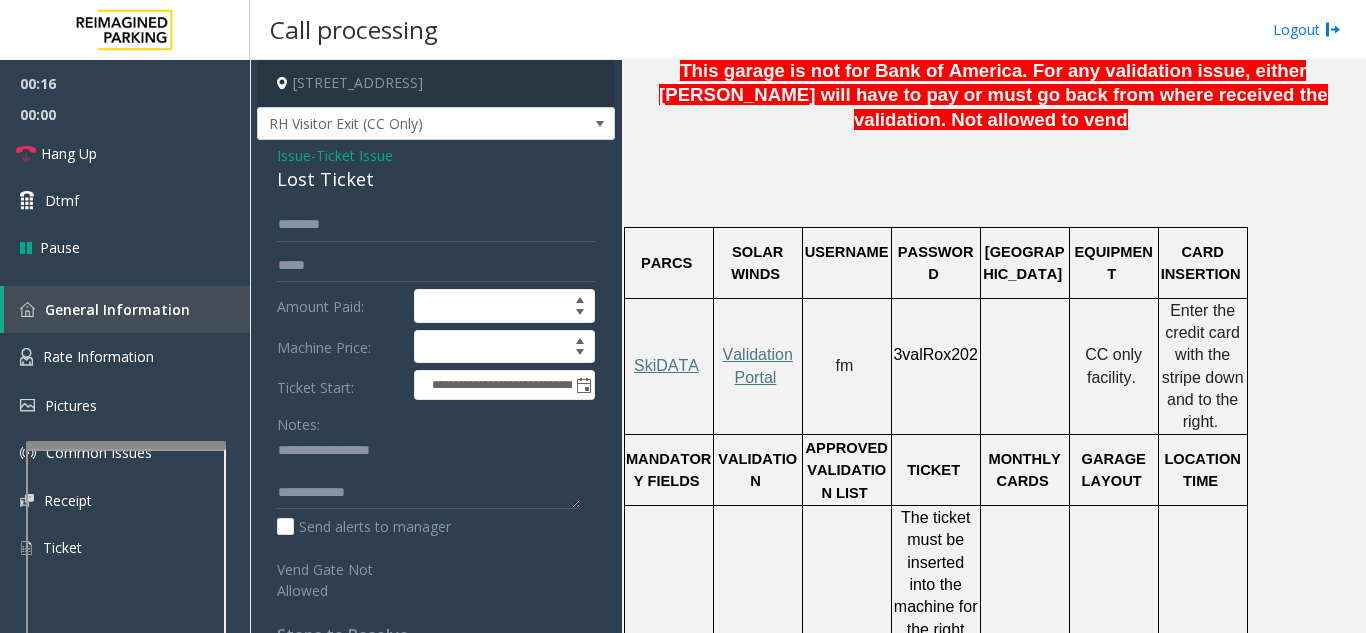 scroll, scrollTop: 1400, scrollLeft: 0, axis: vertical 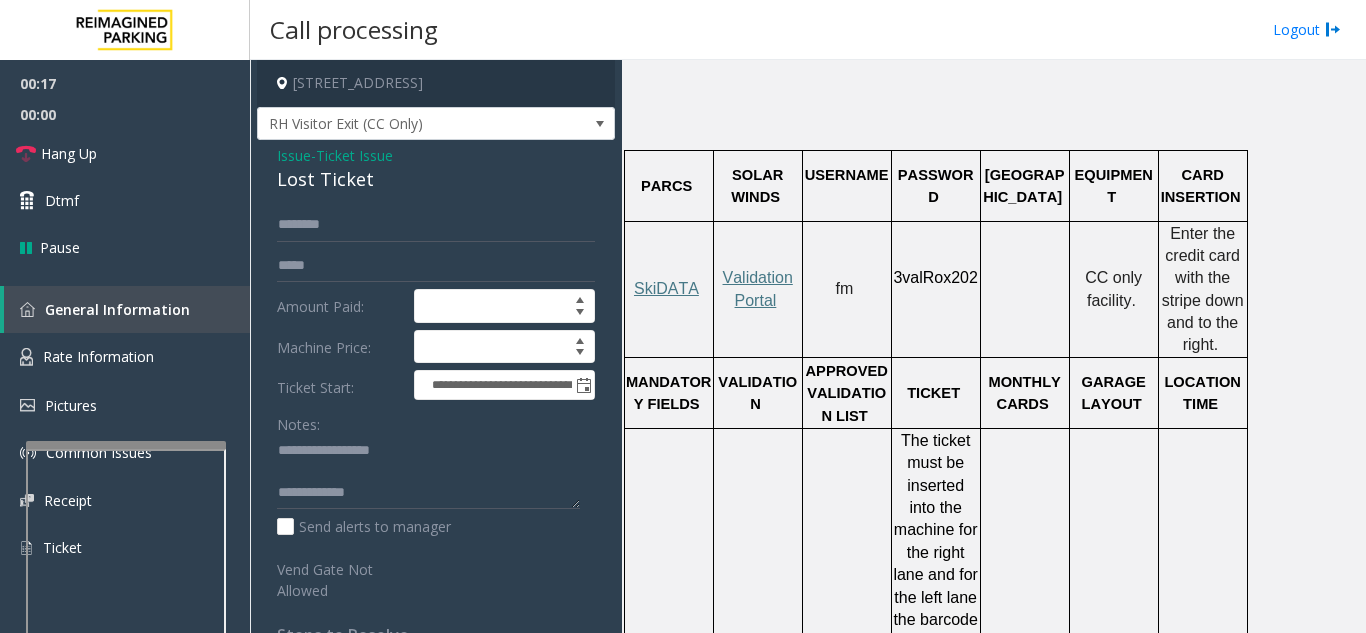 drag, startPoint x: 884, startPoint y: 455, endPoint x: 786, endPoint y: 554, distance: 139.30183 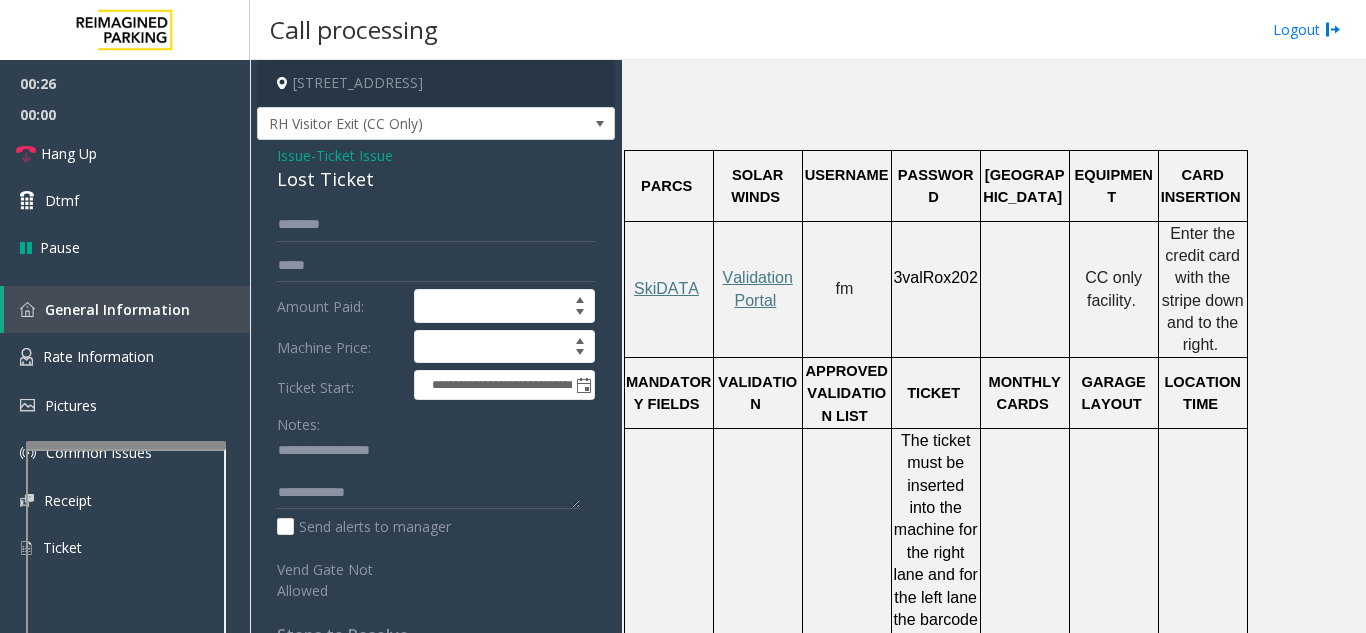 click on "The ticket must be inserted into the machine for the right lane and for the left lane the barcode of the ticket must be scanned in the machine, please see attached images of both the left- and right-hand exit highlighting where the [PERSON_NAME] must place their ticket" 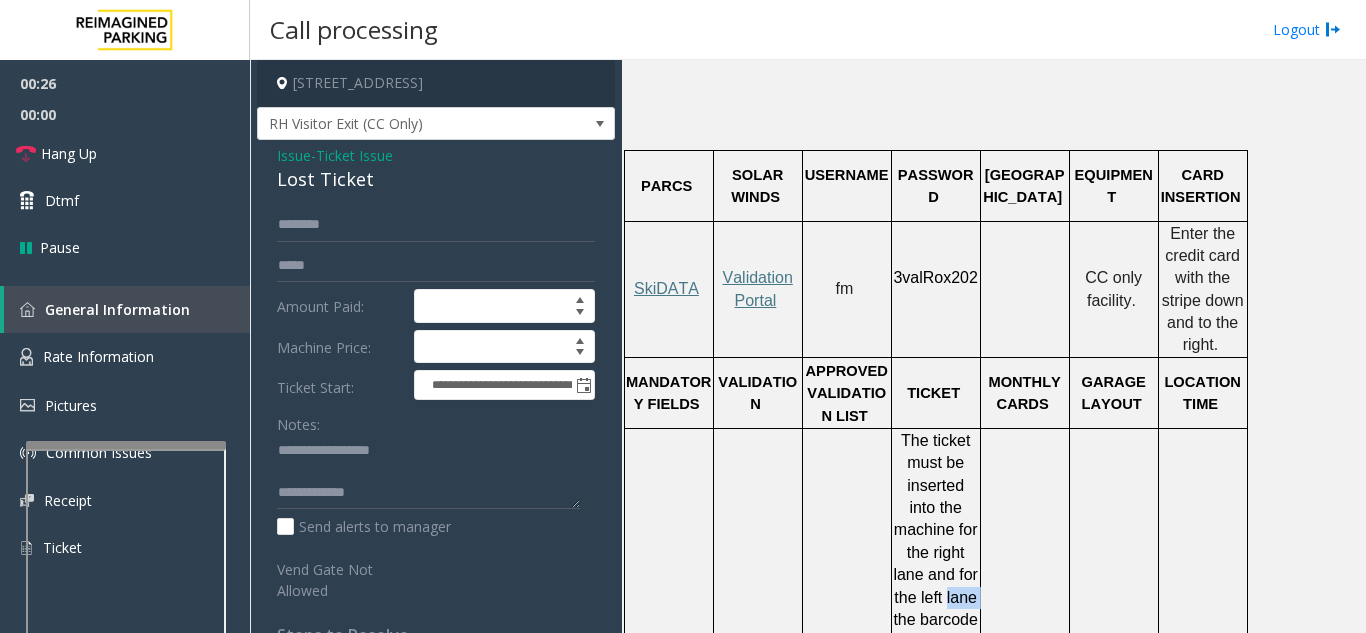 click on "The ticket must be inserted into the machine for the right lane and for the left lane the barcode of the ticket must be scanned in the machine, please see attached images of both the left- and right-hand exit highlighting where the [PERSON_NAME] must place their ticket" 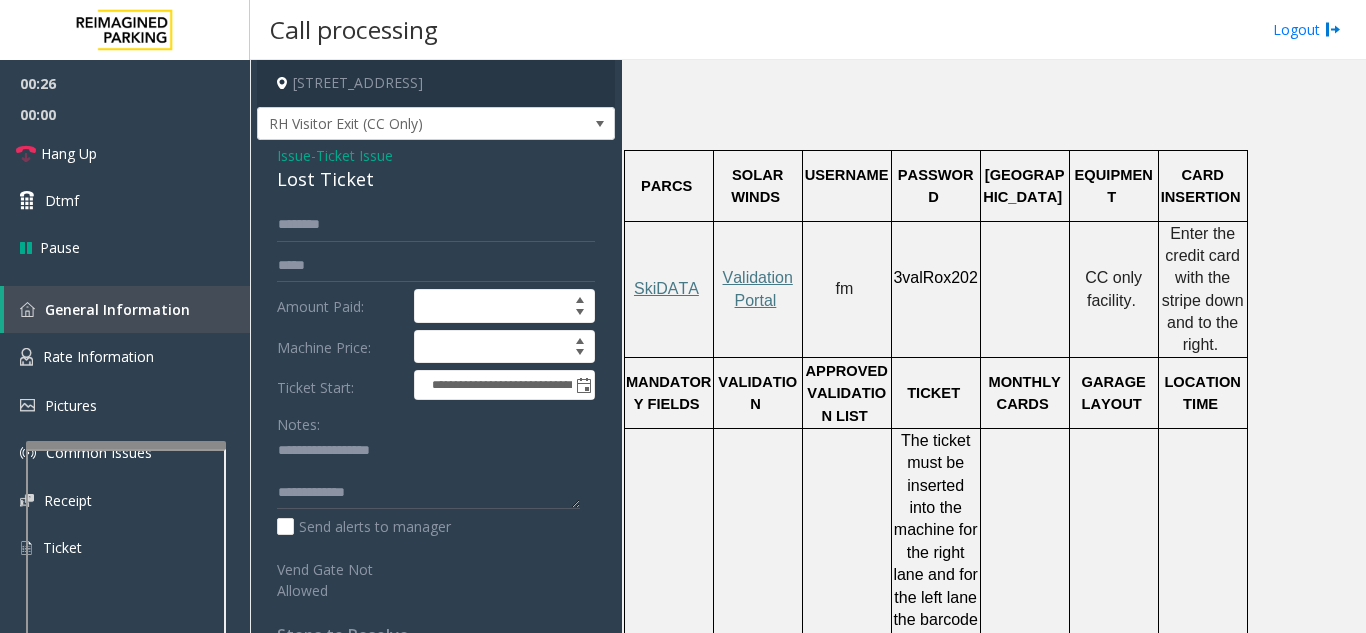 click 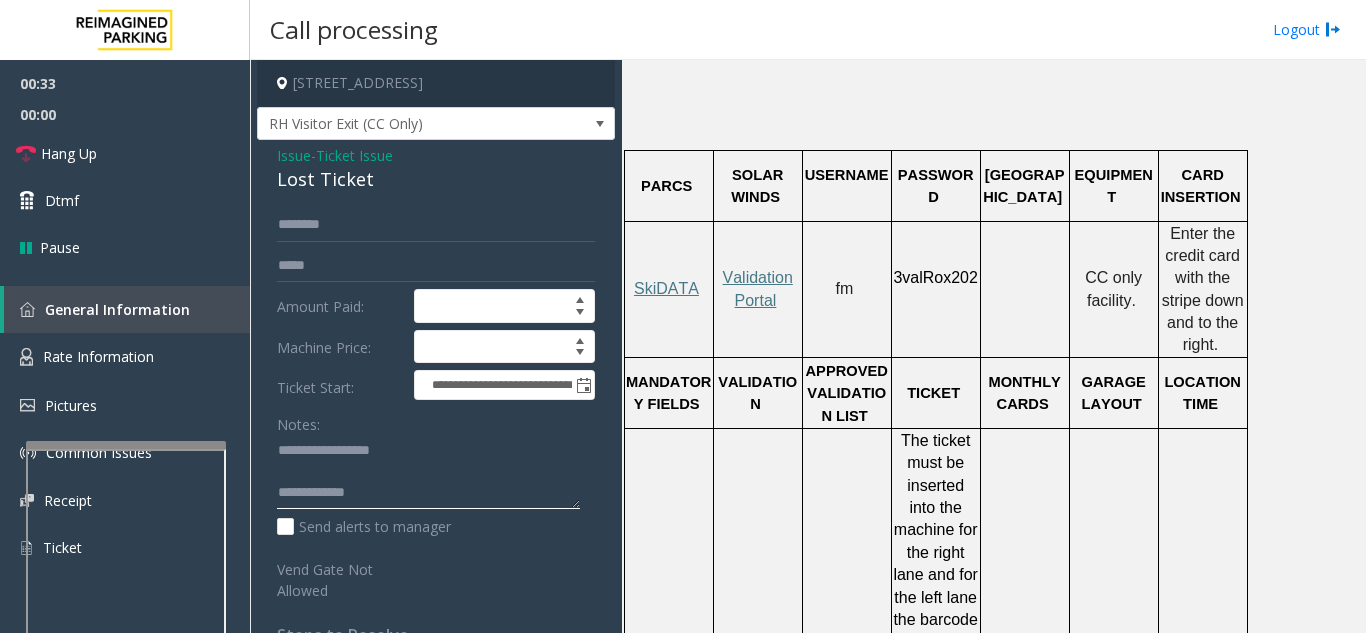 click 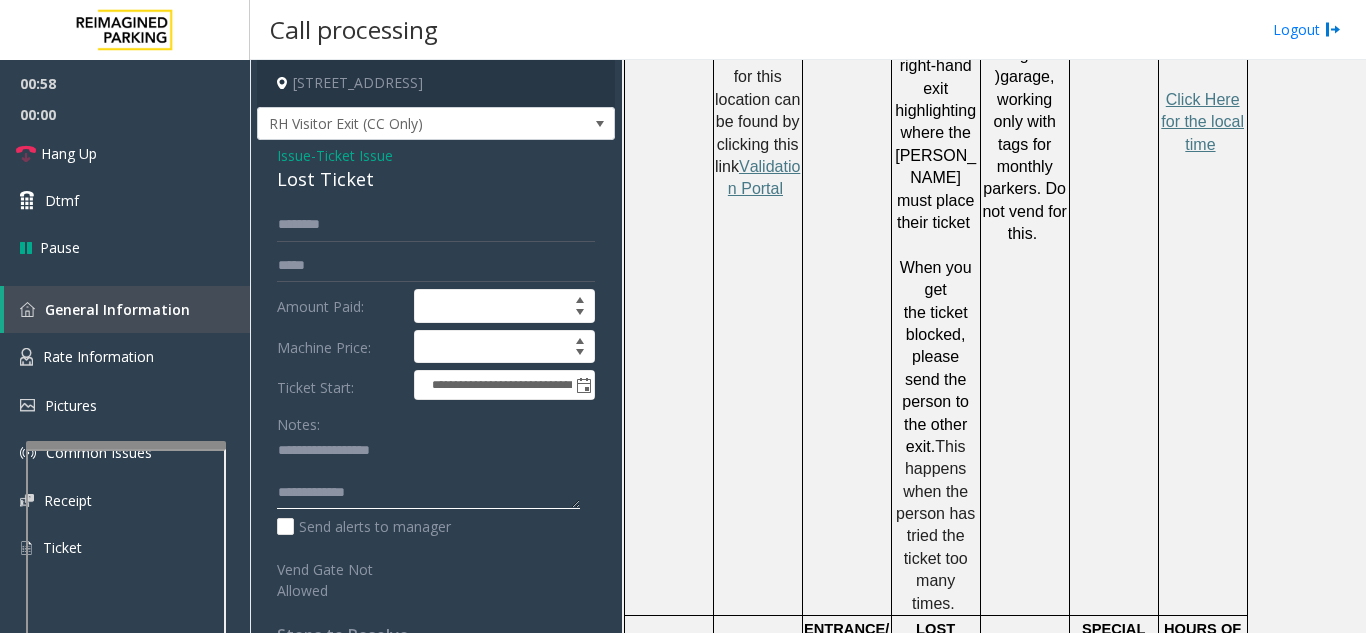 scroll, scrollTop: 2500, scrollLeft: 0, axis: vertical 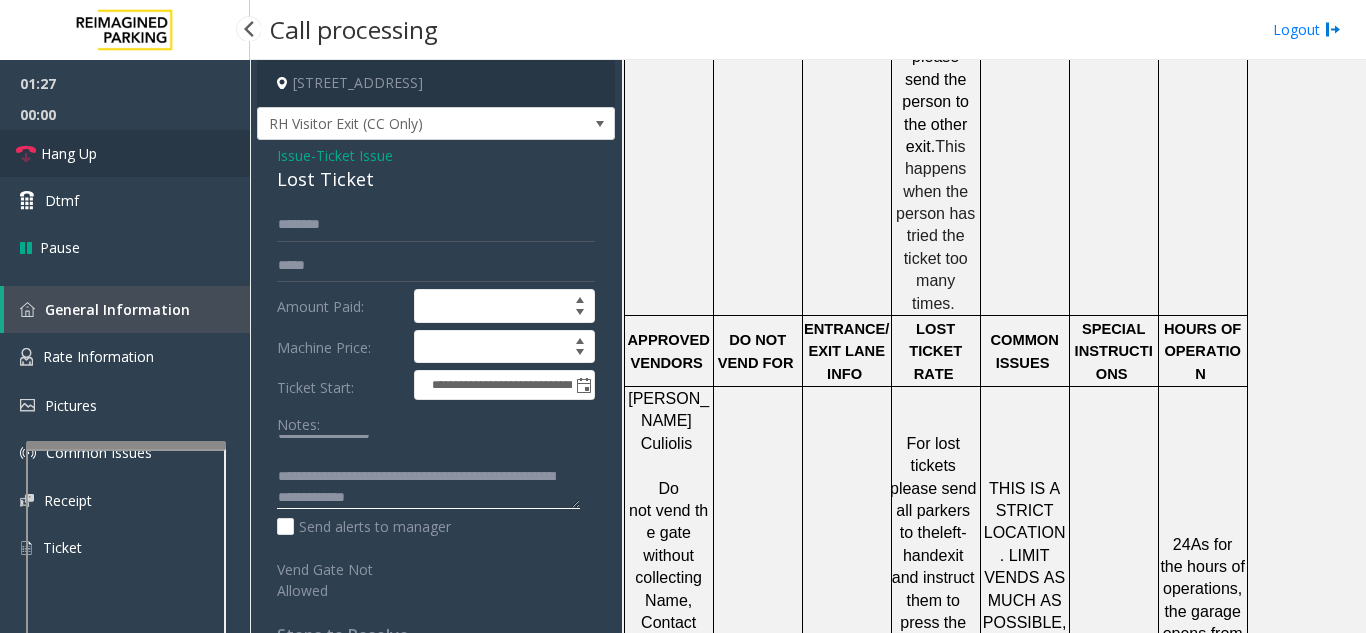 type on "**********" 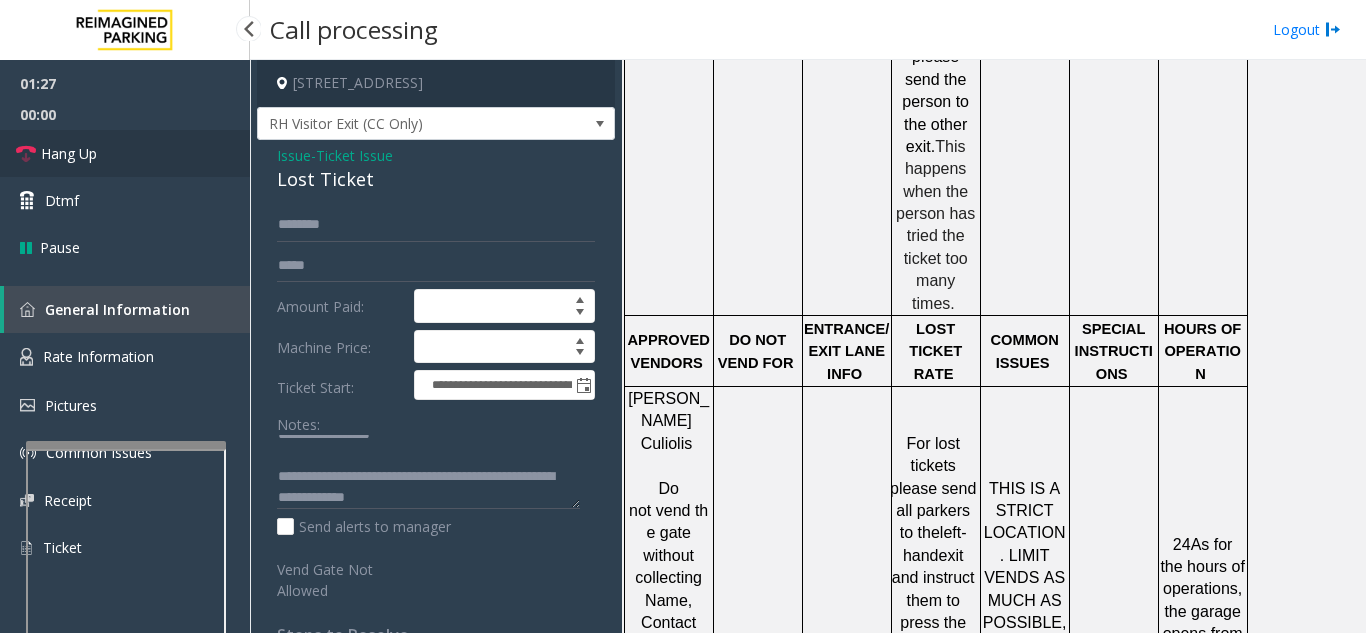 click on "Hang Up" at bounding box center (125, 153) 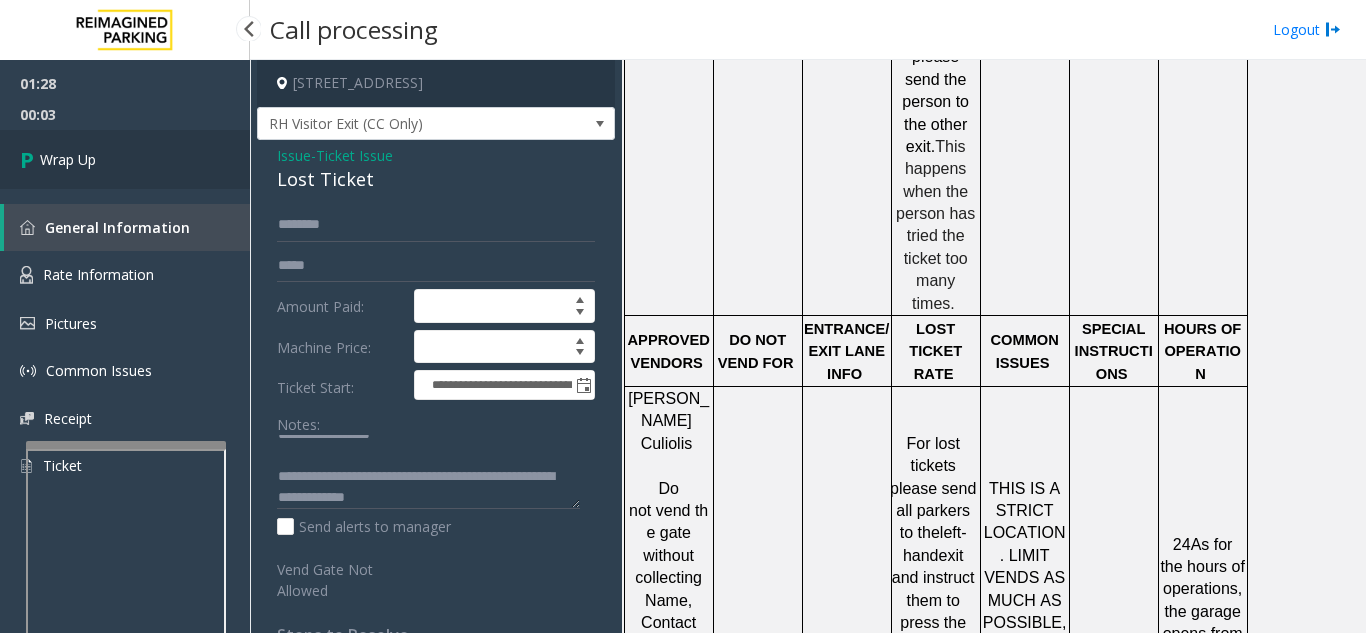 click on "Wrap Up" at bounding box center [125, 159] 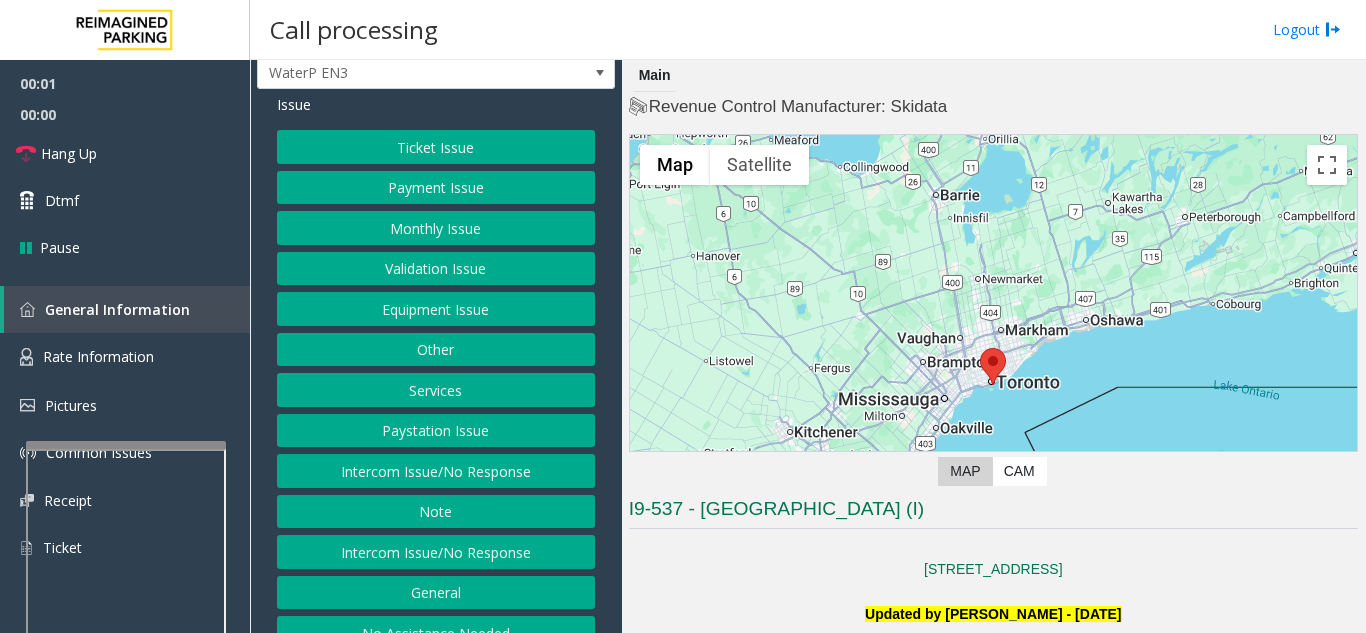 scroll, scrollTop: 78, scrollLeft: 0, axis: vertical 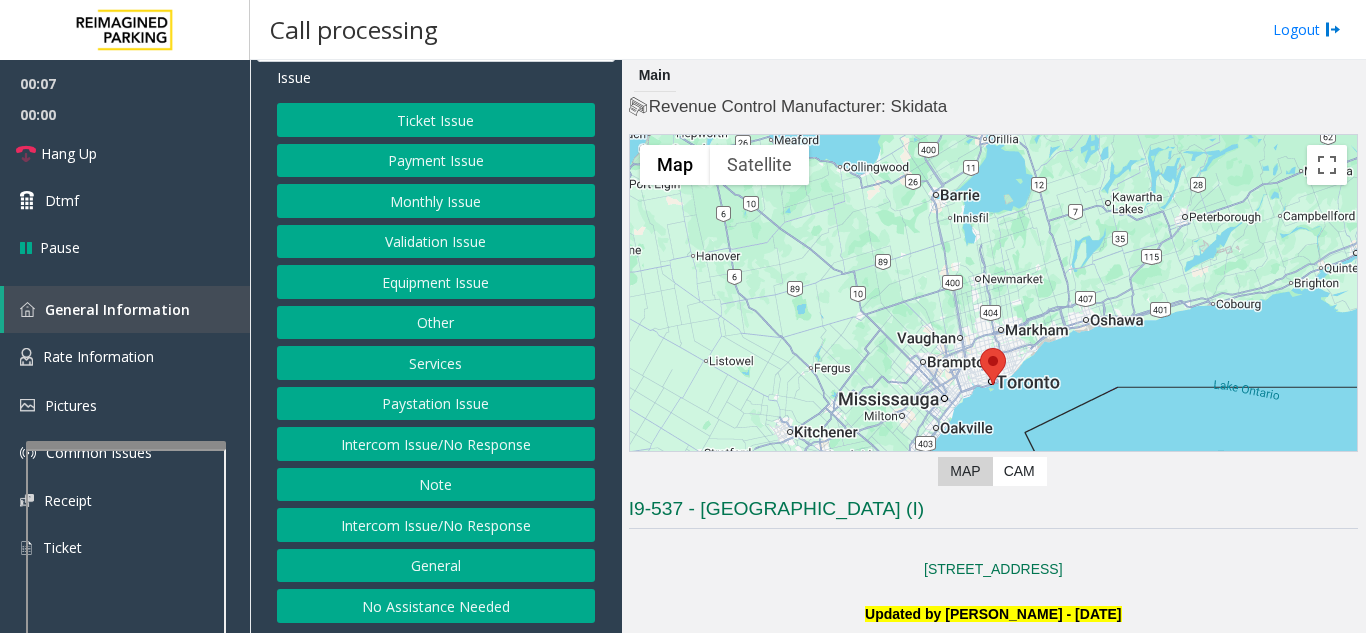 drag, startPoint x: 786, startPoint y: 521, endPoint x: 743, endPoint y: 572, distance: 66.70832 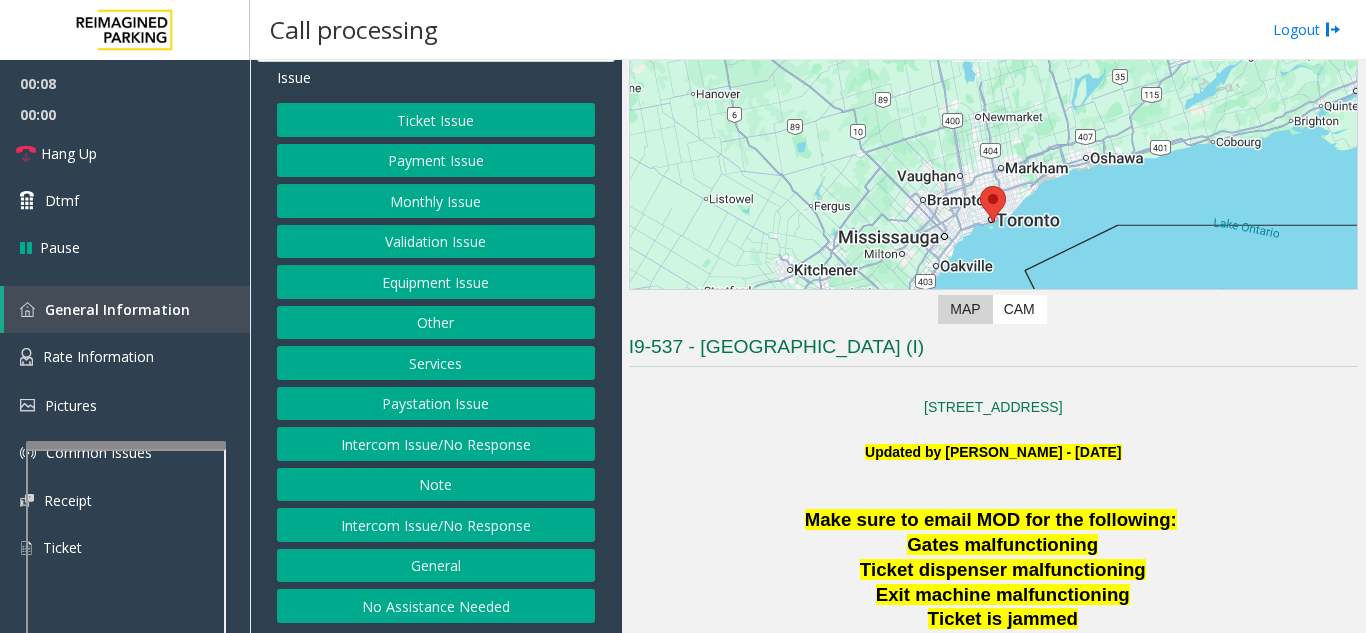 scroll, scrollTop: 500, scrollLeft: 0, axis: vertical 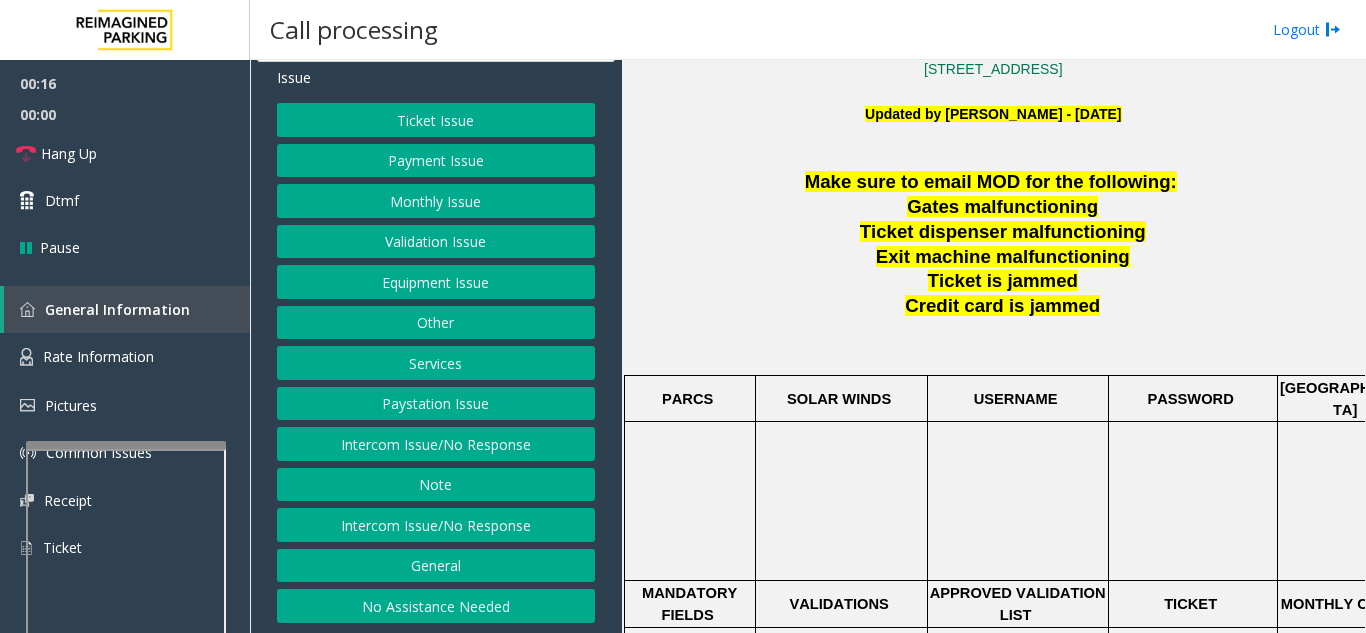 drag, startPoint x: 739, startPoint y: 271, endPoint x: 424, endPoint y: 448, distance: 361.32257 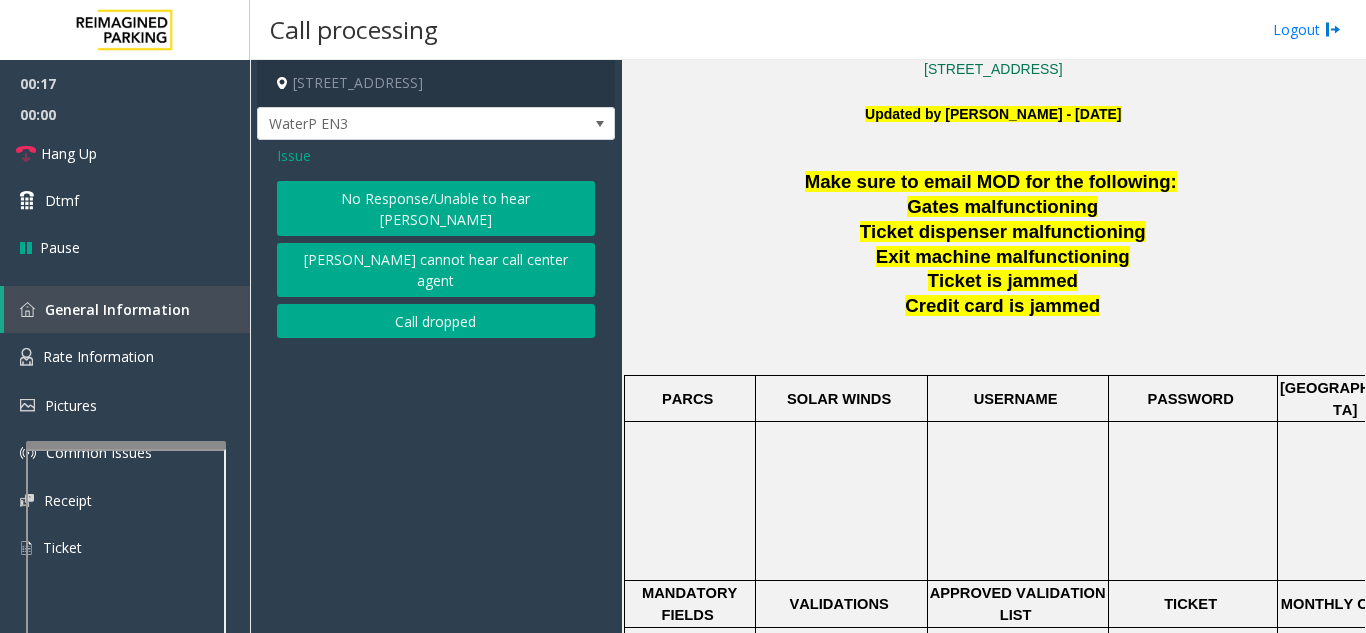 click on "Issue  No Response/Unable to hear [PERSON_NAME] cannot hear call center agent   Call dropped" 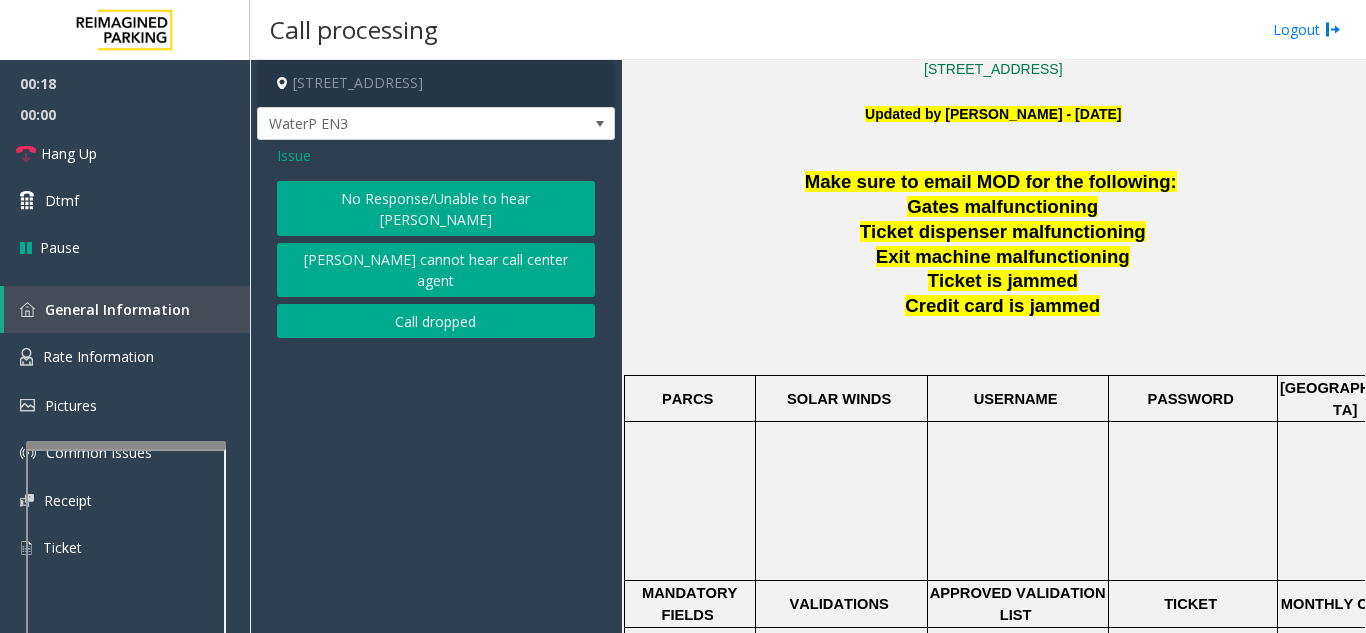 click on "No Response/Unable to hear [PERSON_NAME]" 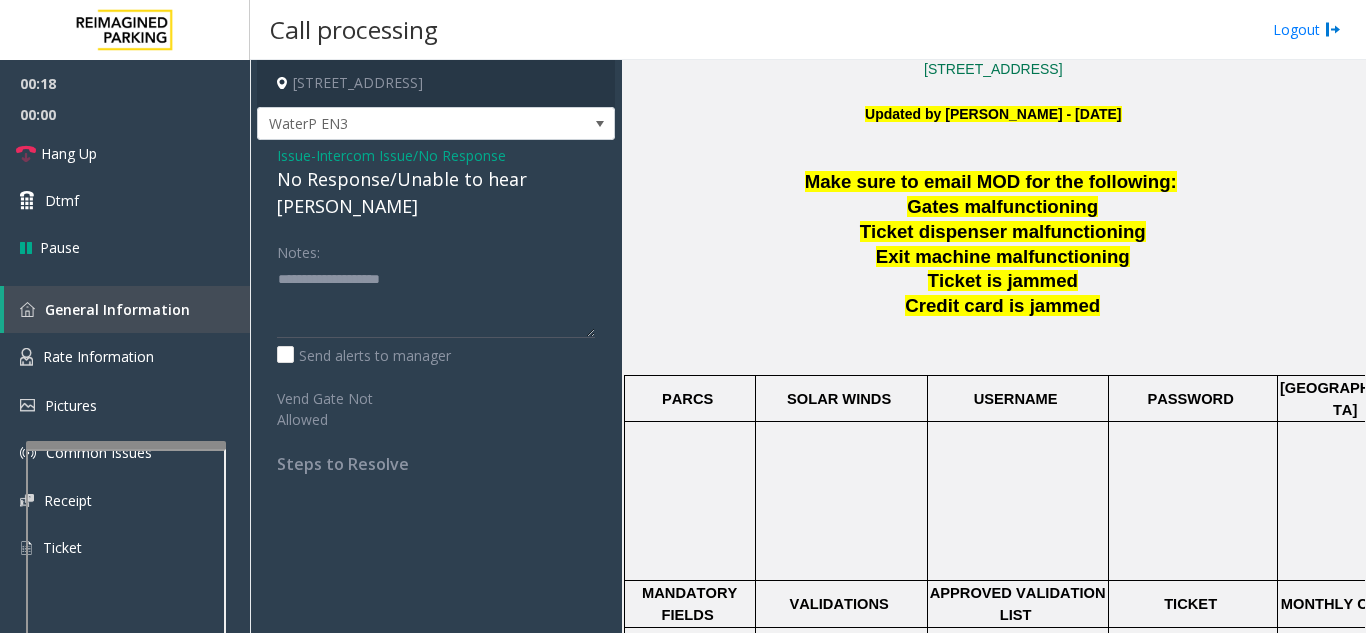 click on "No Response/Unable to hear [PERSON_NAME]" 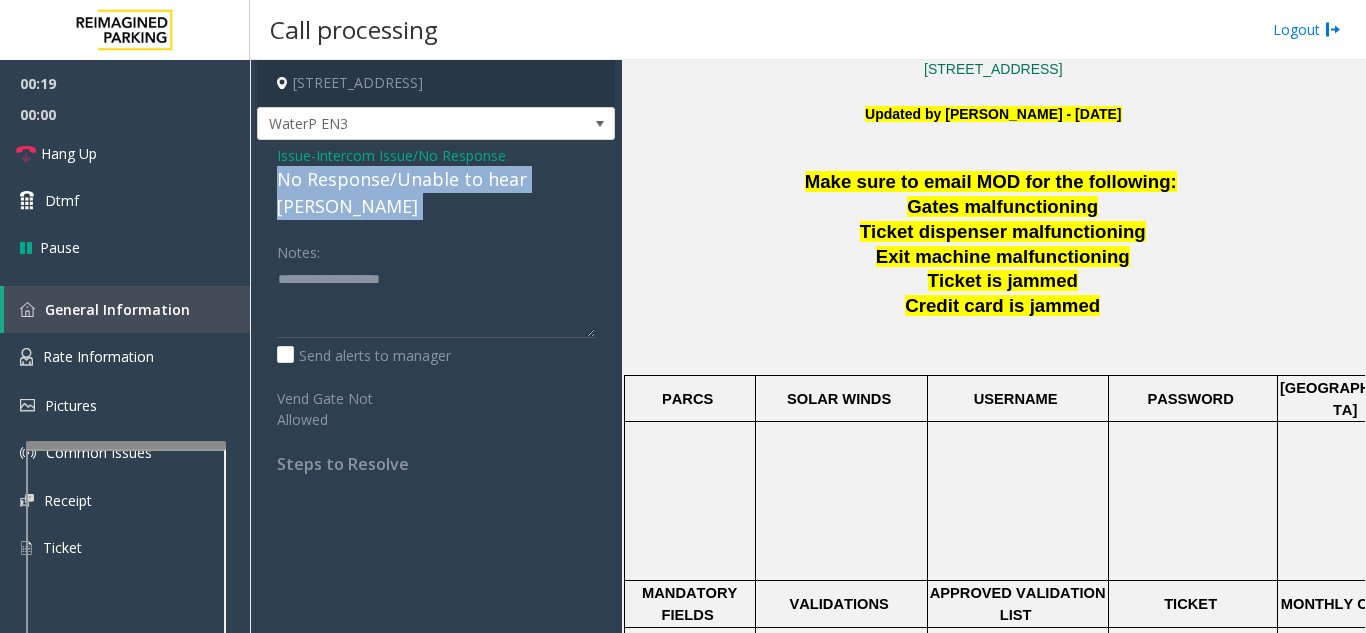 click on "No Response/Unable to hear [PERSON_NAME]" 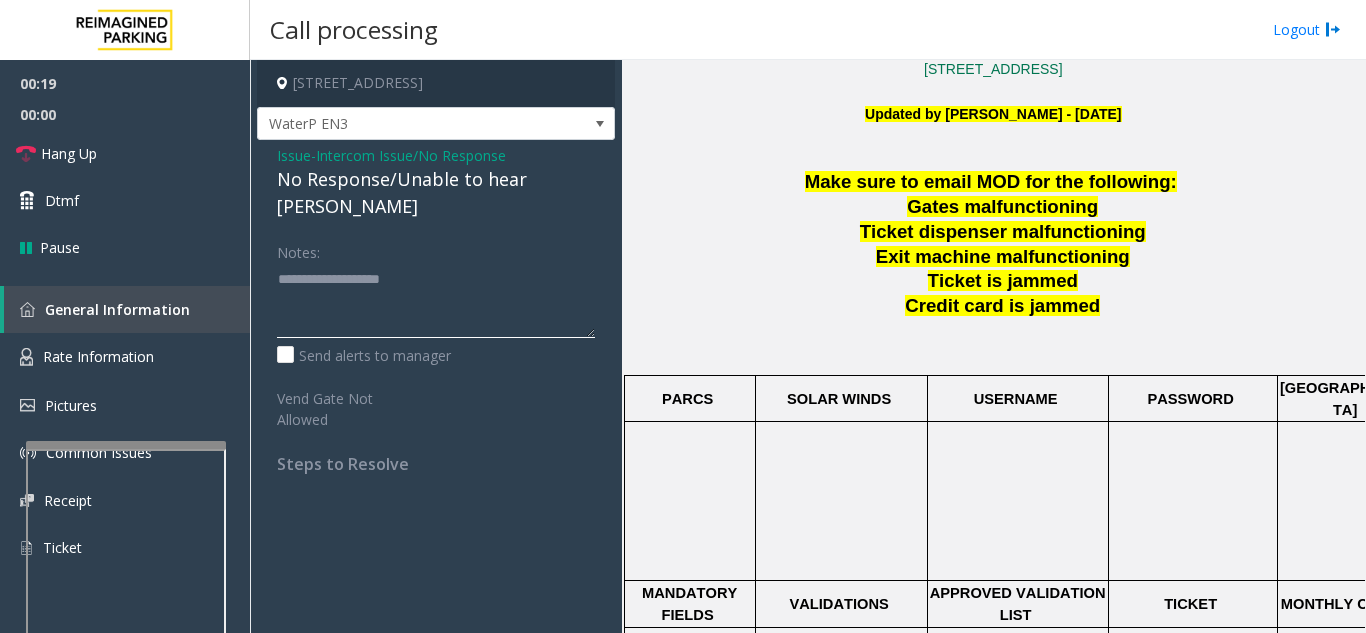 paste on "**********" 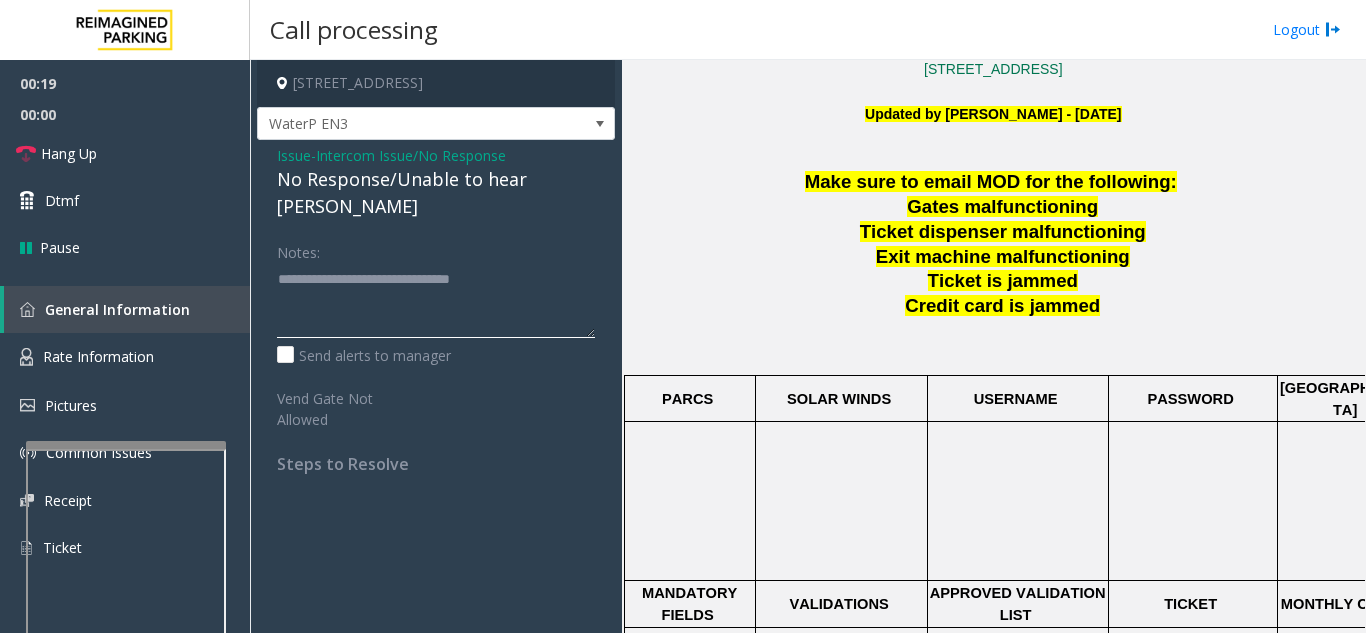 click 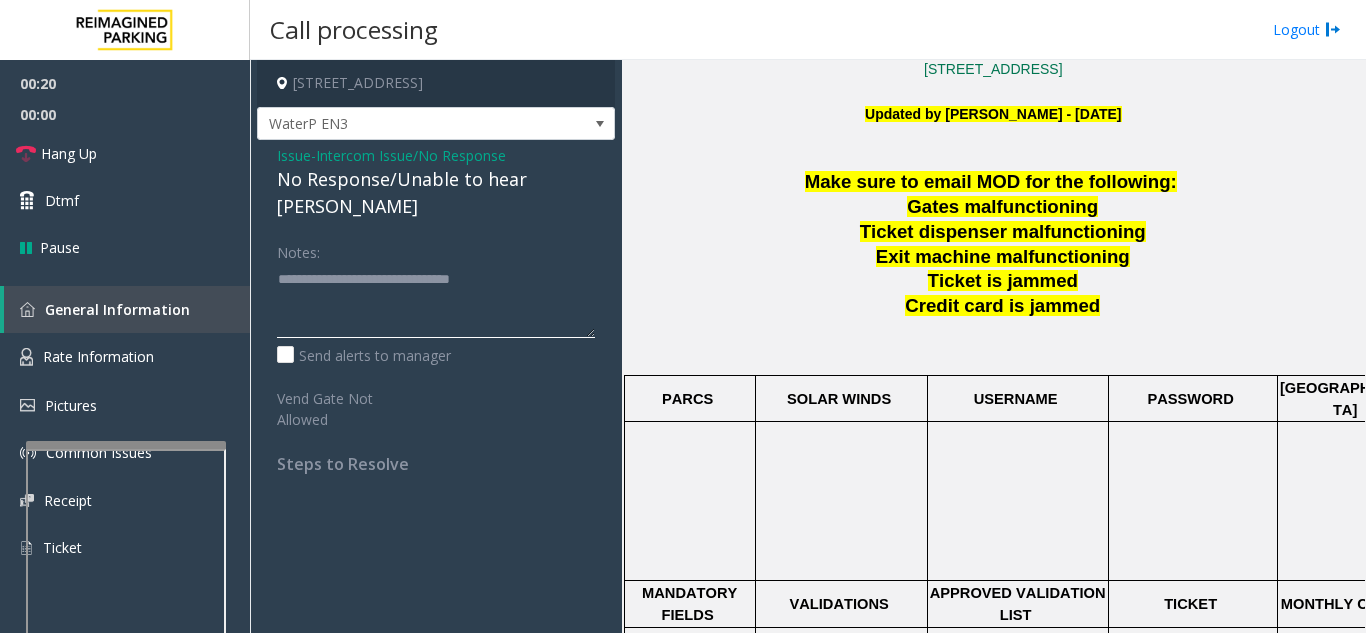 type on "**********" 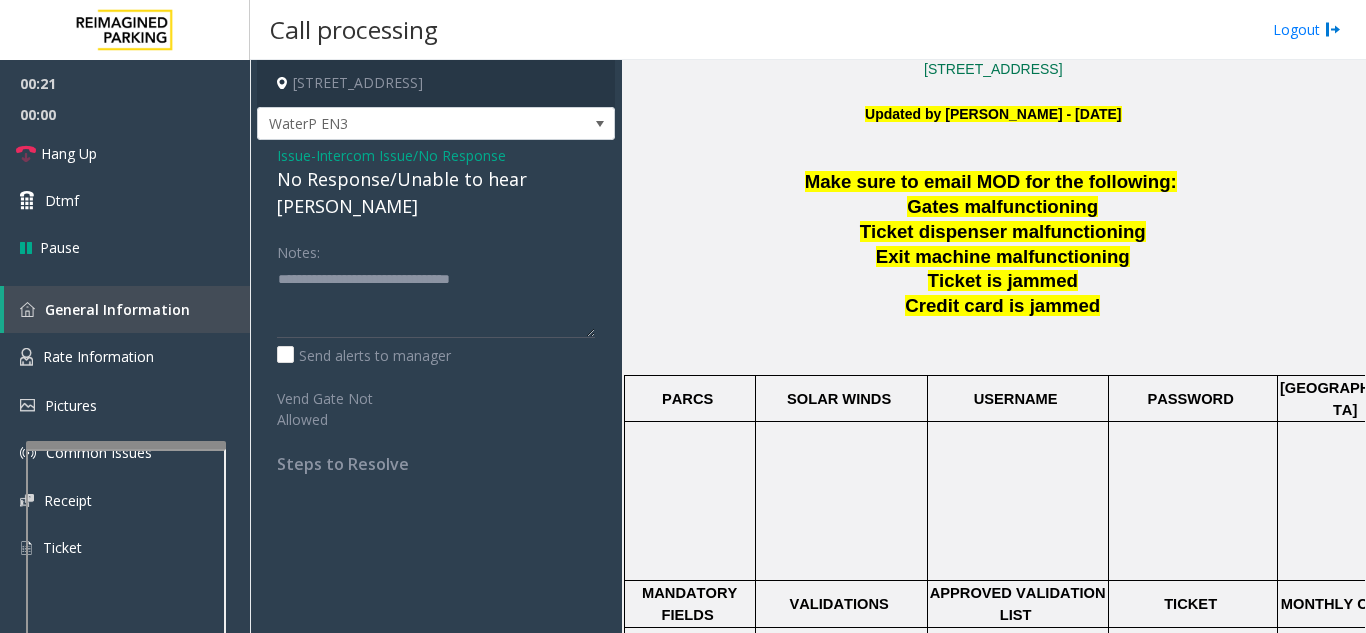 drag, startPoint x: 907, startPoint y: 316, endPoint x: 849, endPoint y: 355, distance: 69.89278 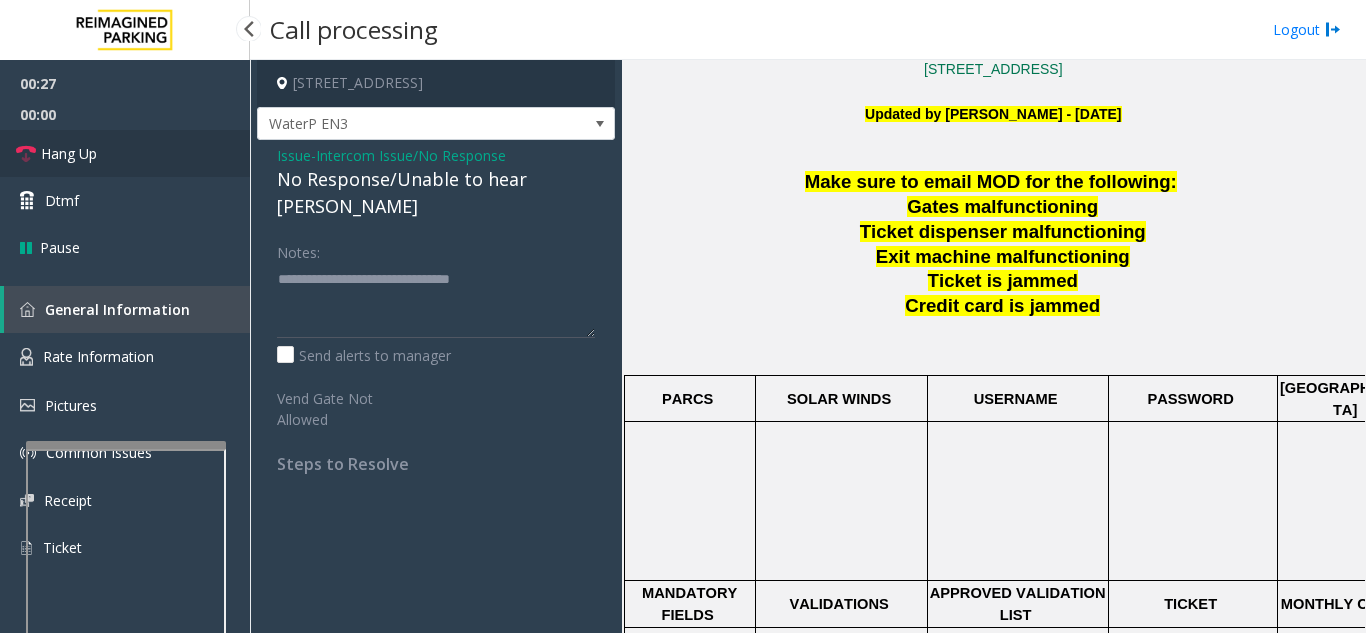 click on "Hang Up" at bounding box center (125, 153) 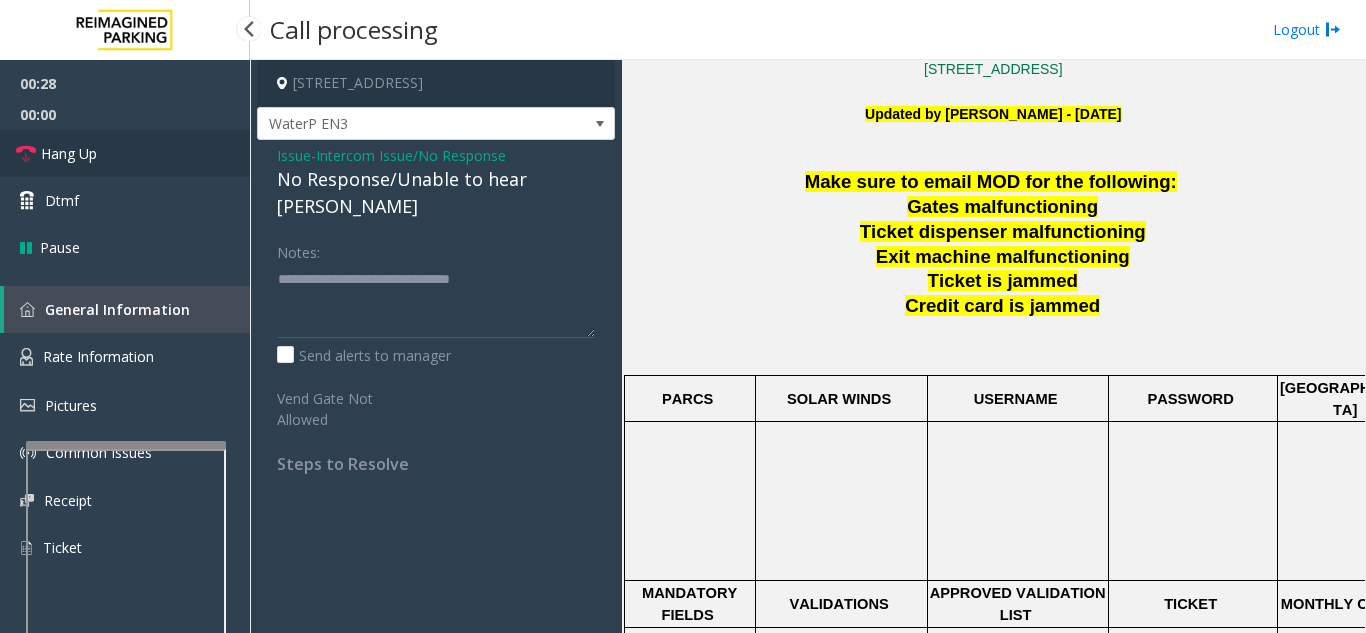click on "Hang Up" at bounding box center (125, 153) 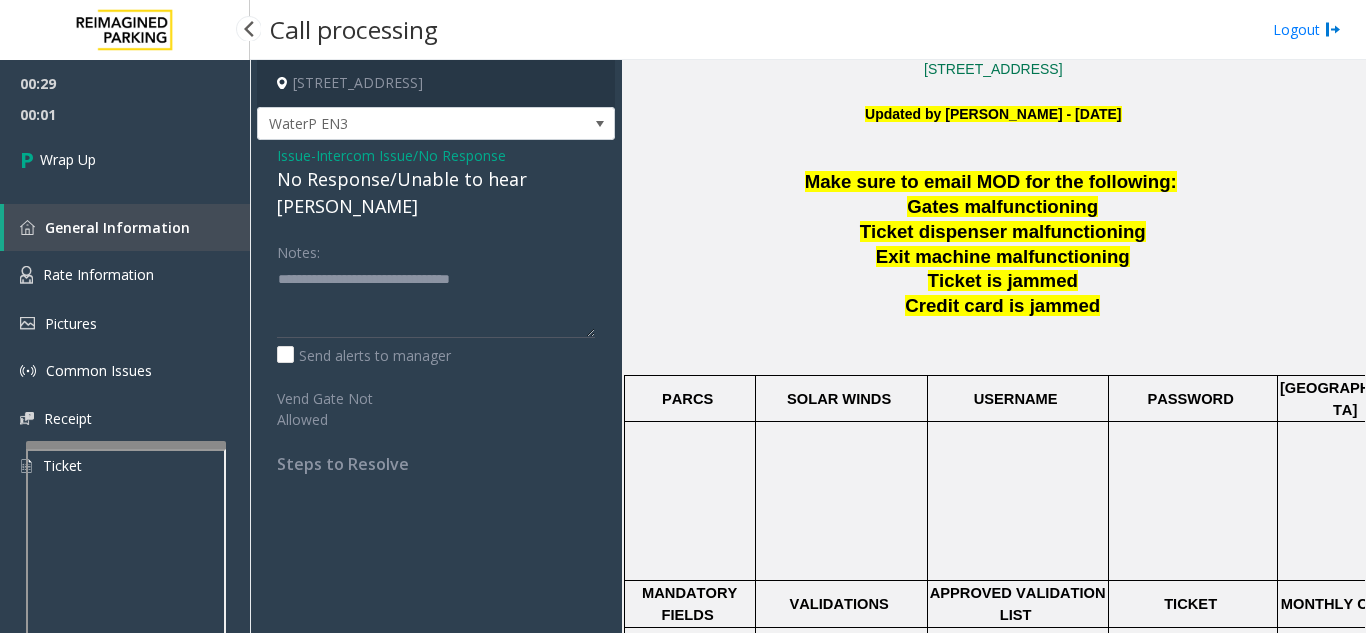 click on "00:29   00:01  Wrap Up General Information Rate Information Pictures Common Issues Receipt Ticket" at bounding box center [125, 283] 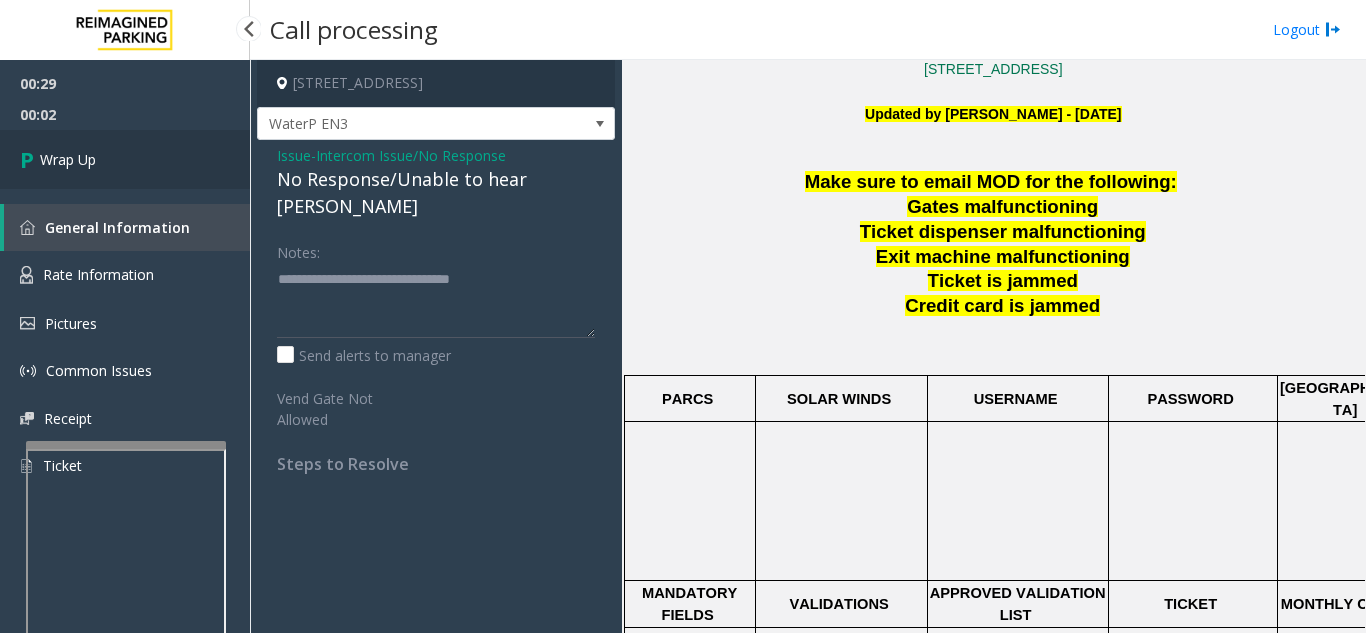 click on "Wrap Up" at bounding box center [125, 159] 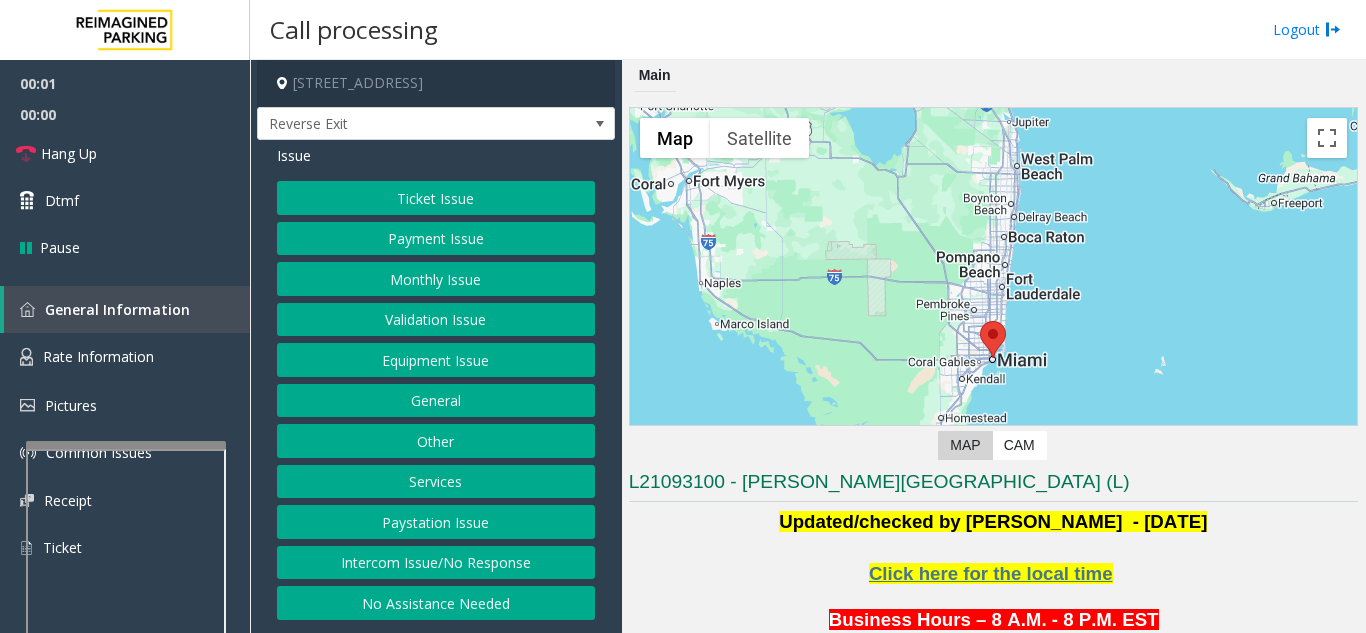 scroll, scrollTop: 500, scrollLeft: 0, axis: vertical 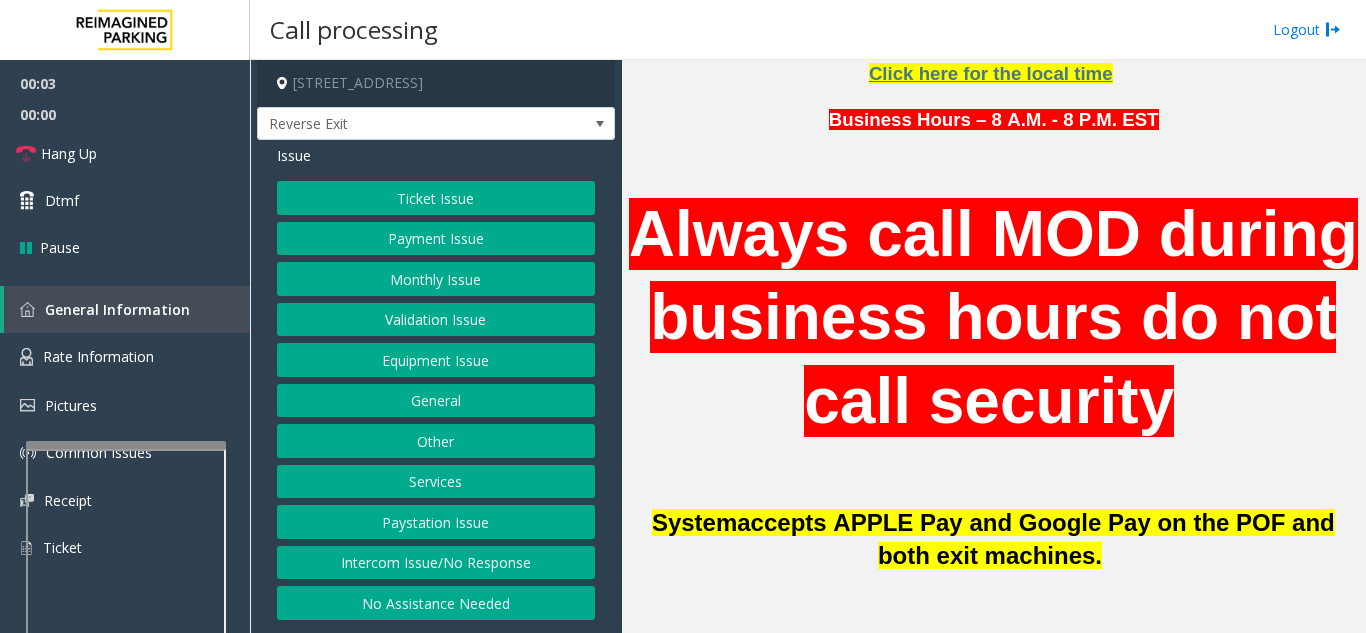 drag, startPoint x: 737, startPoint y: 443, endPoint x: 708, endPoint y: 455, distance: 31.38471 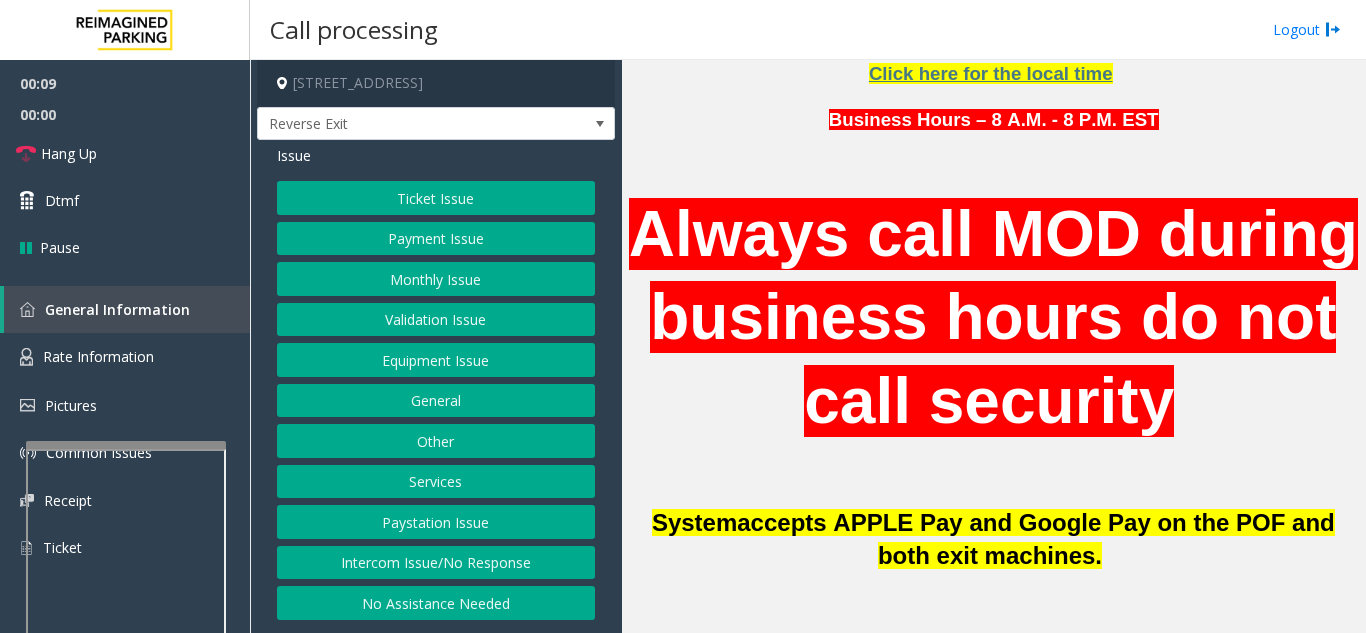 click on "Monthly Issue" 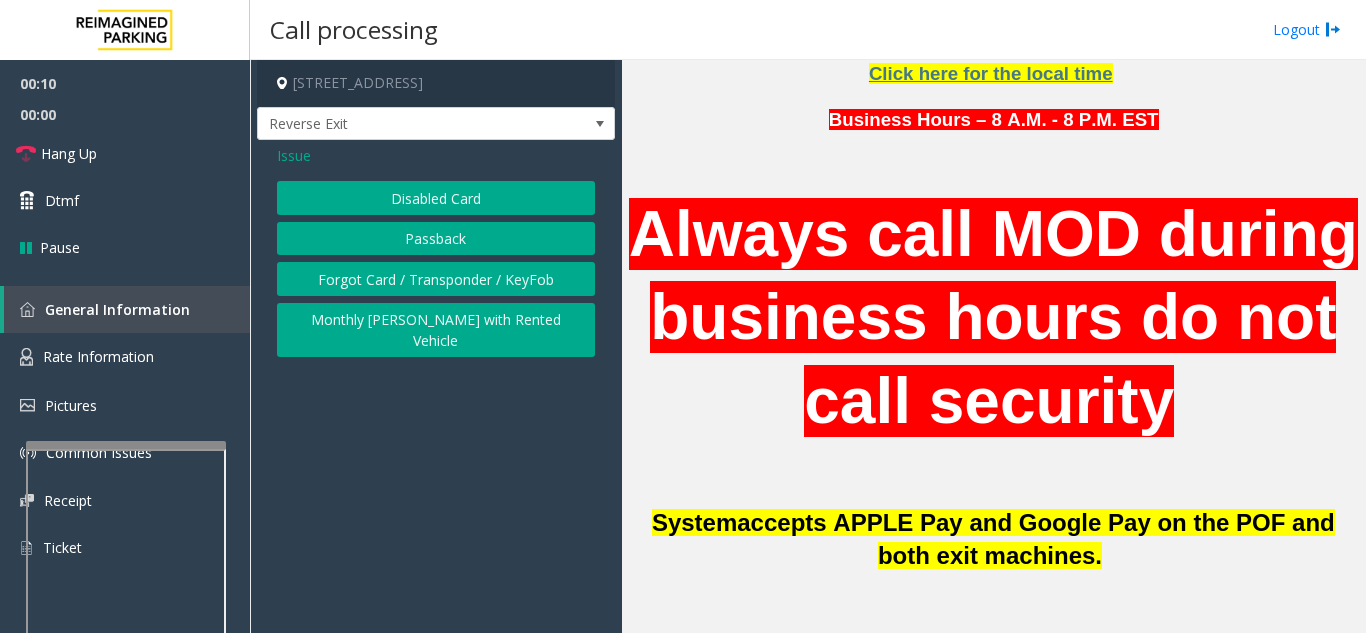click on "Disabled Card   Passback   Forgot Card / Transponder / KeyFob   Monthly [PERSON_NAME] with Rented Vehicle" 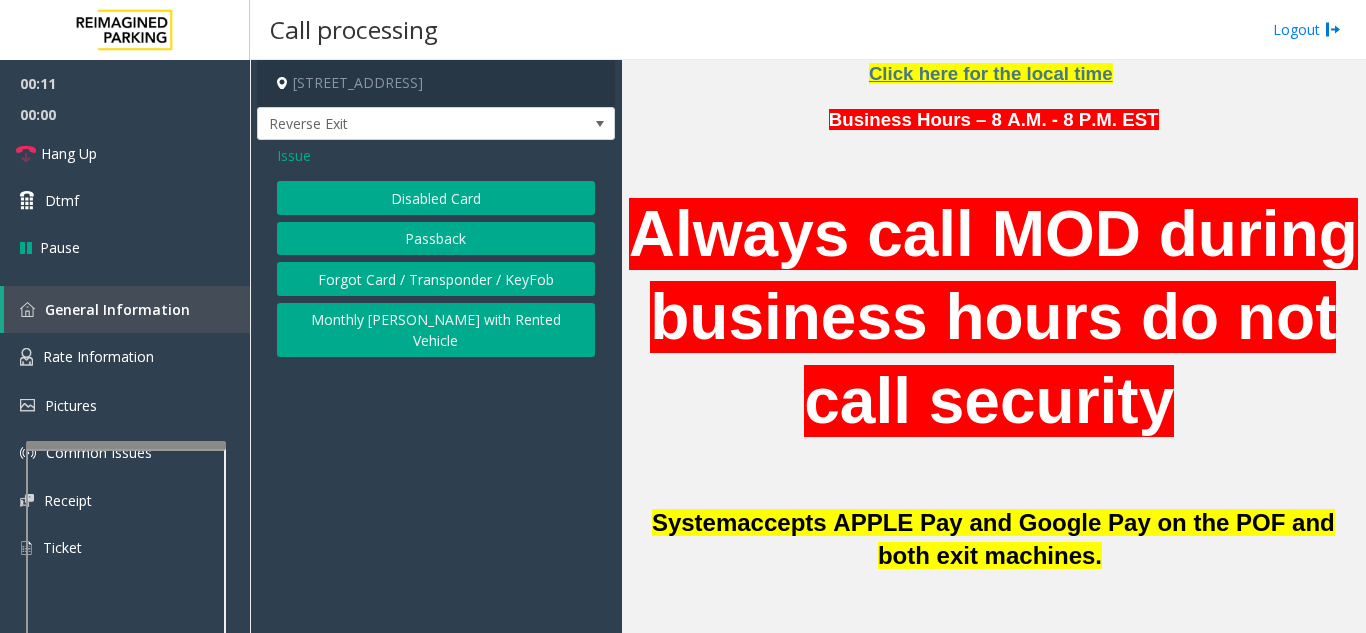 click on "Disabled Card" 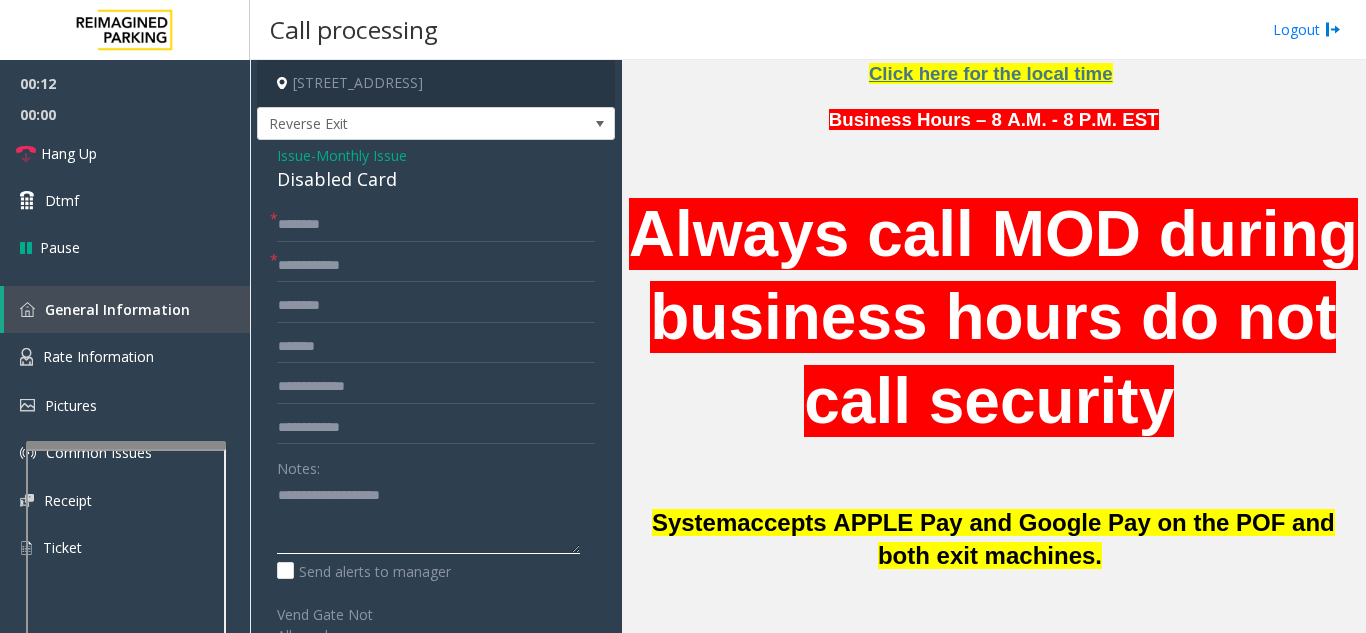 paste on "**********" 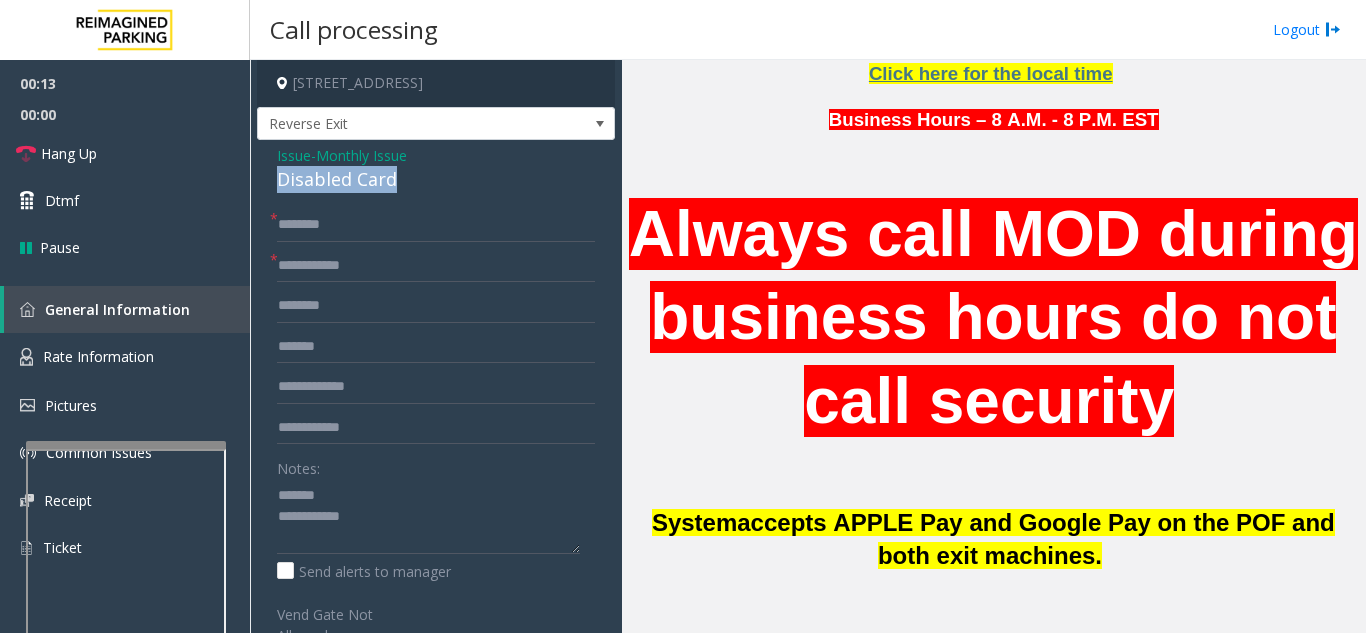 drag, startPoint x: 256, startPoint y: 179, endPoint x: 429, endPoint y: 180, distance: 173.00288 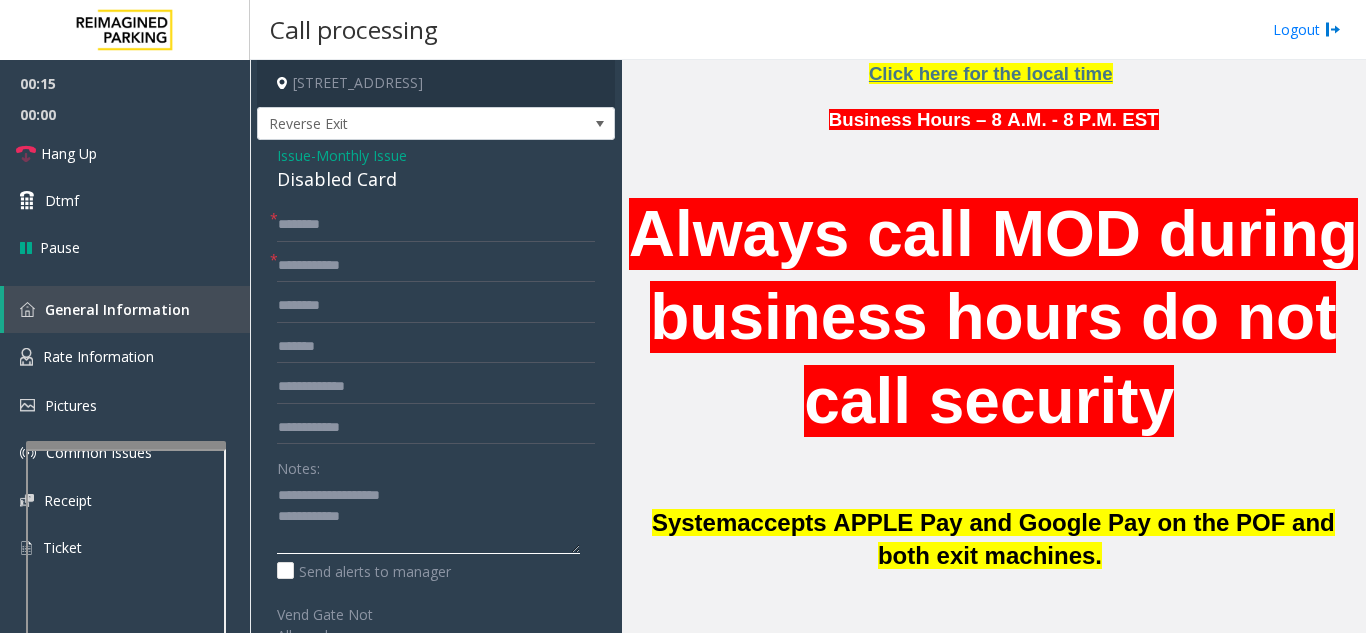 drag, startPoint x: 428, startPoint y: 522, endPoint x: 631, endPoint y: 469, distance: 209.80467 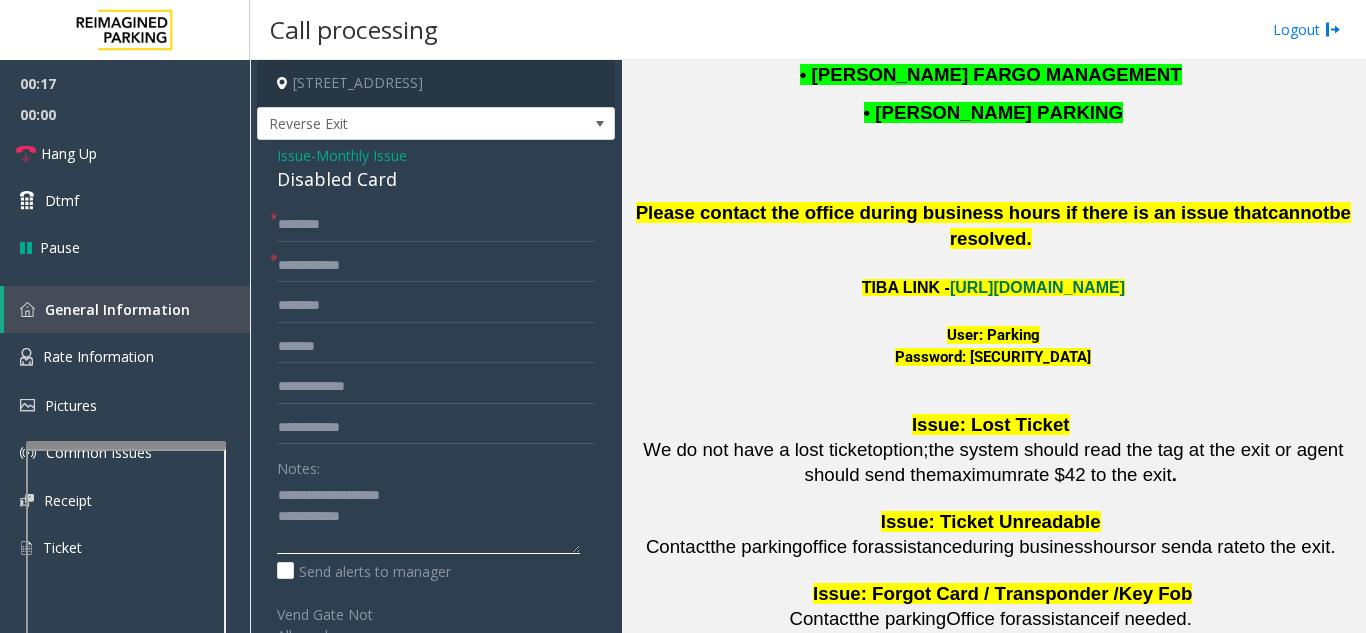 scroll, scrollTop: 2500, scrollLeft: 0, axis: vertical 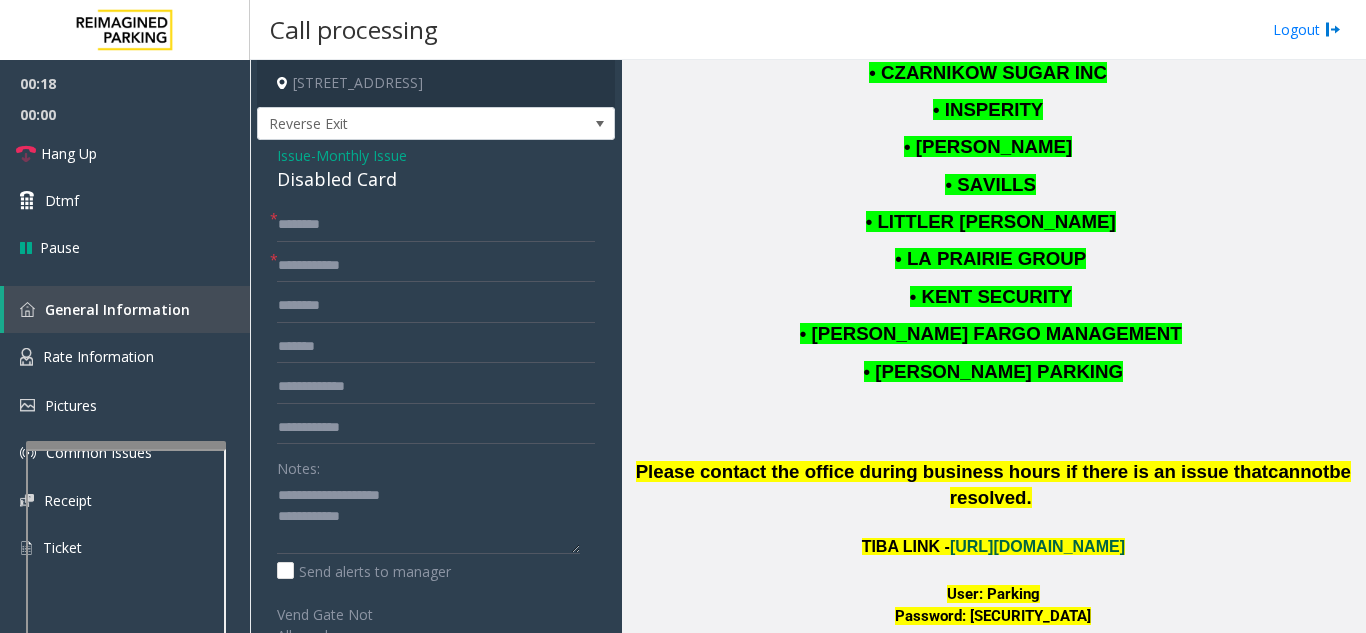 click on "[URL][DOMAIN_NAME]" 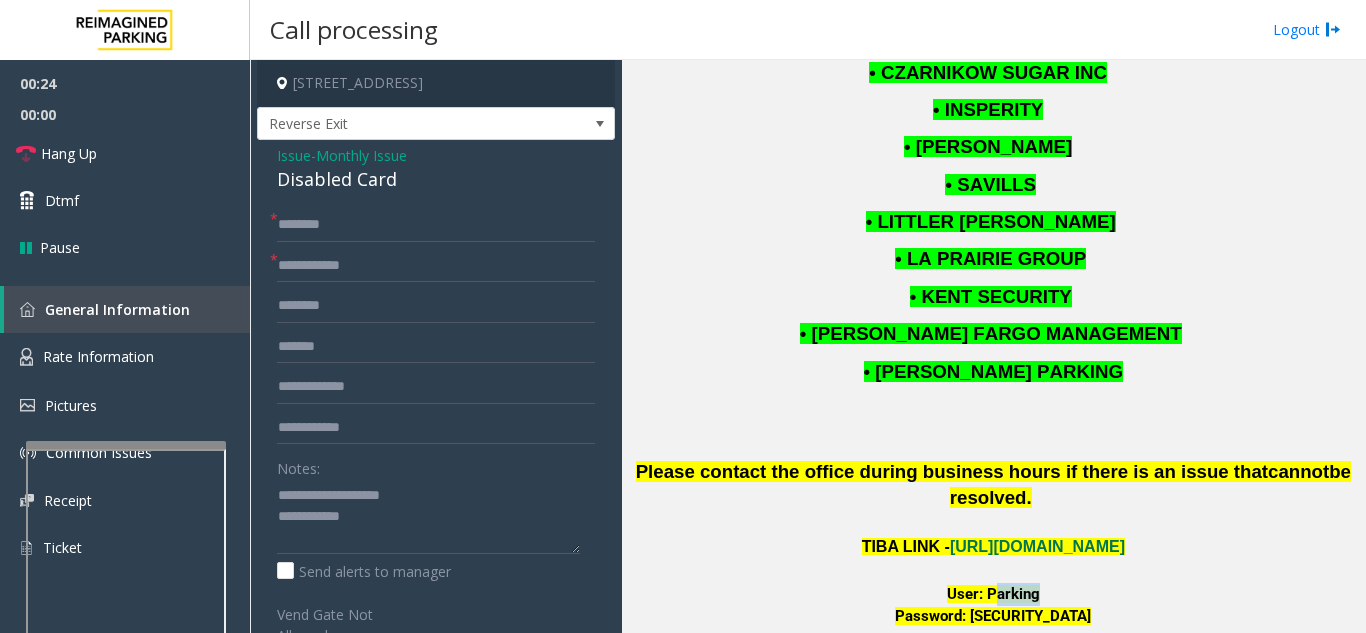drag, startPoint x: 984, startPoint y: 532, endPoint x: 1033, endPoint y: 532, distance: 49 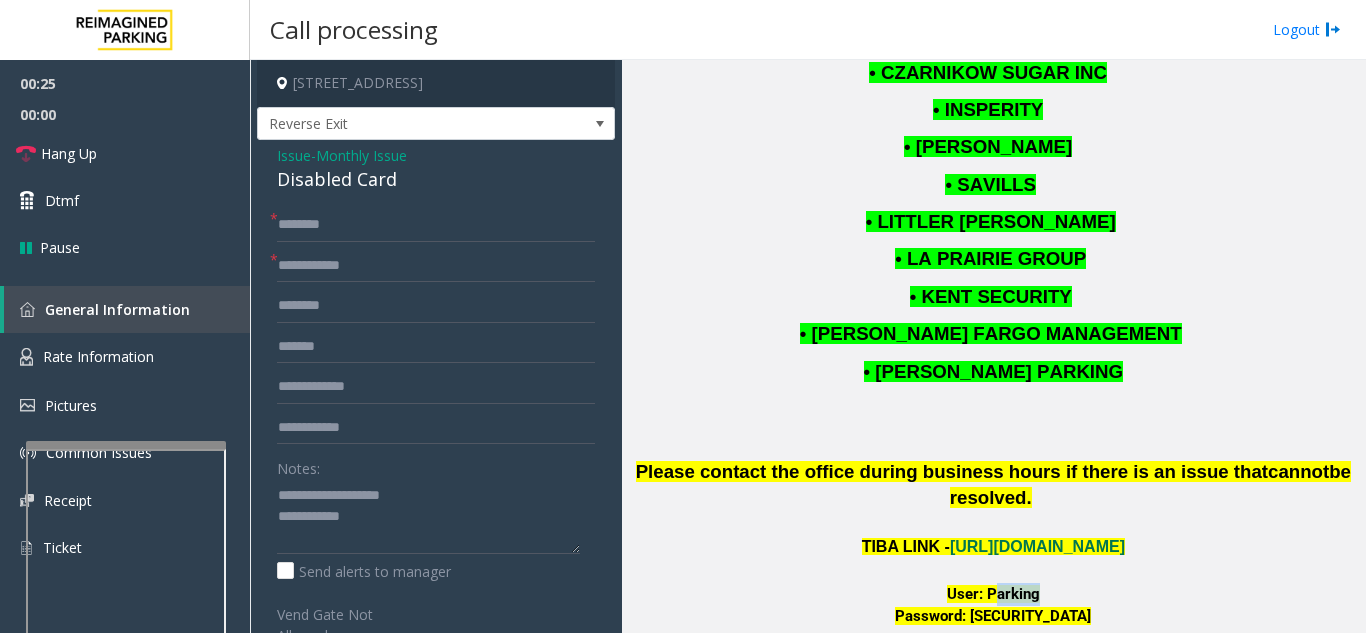 drag, startPoint x: 984, startPoint y: 548, endPoint x: 1030, endPoint y: 546, distance: 46.043457 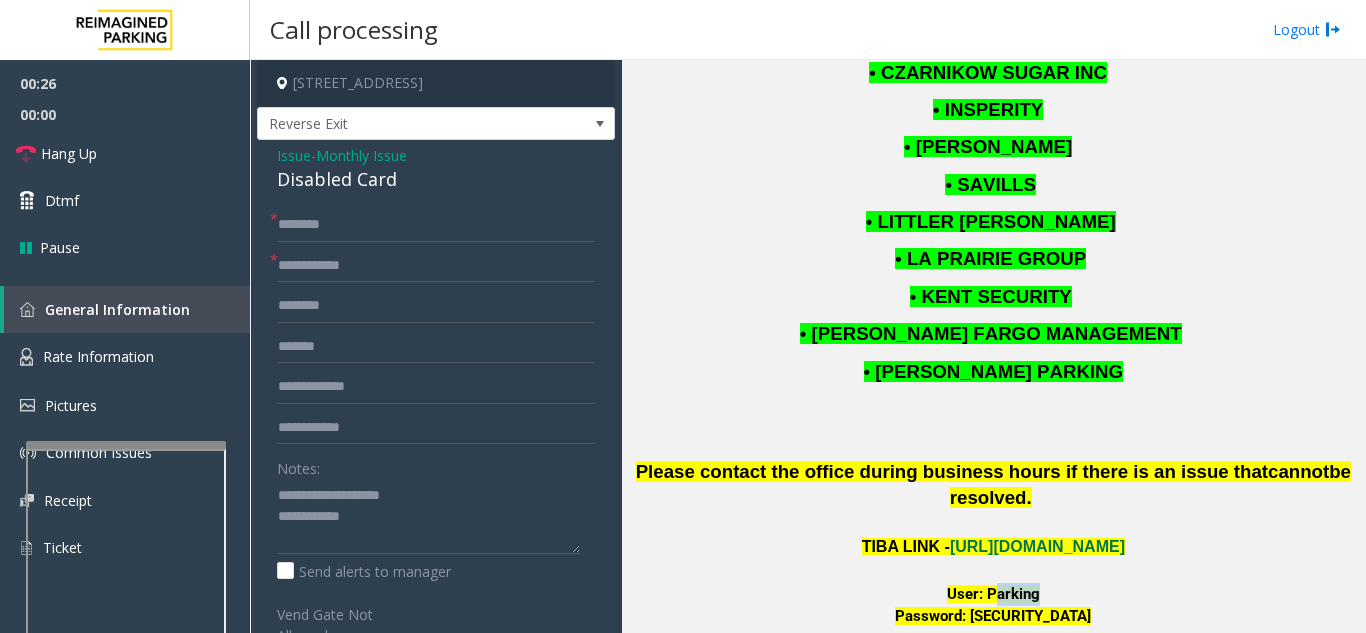 click on "User: Parking" 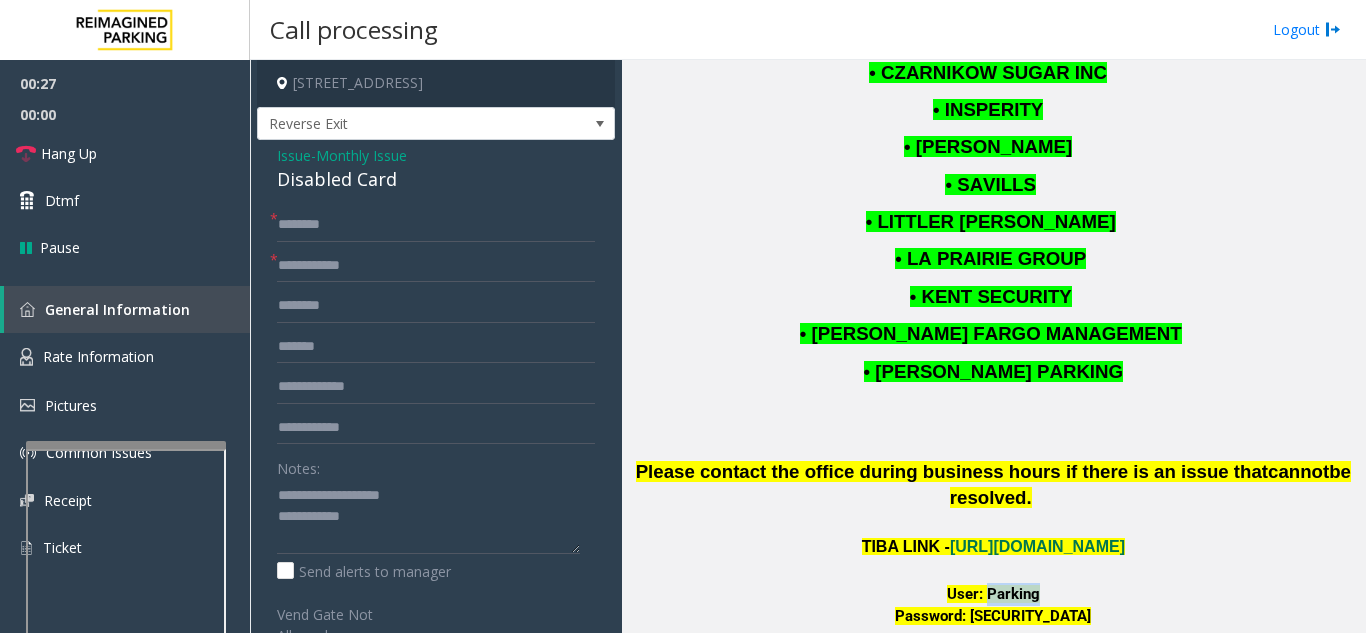 drag, startPoint x: 979, startPoint y: 544, endPoint x: 1039, endPoint y: 538, distance: 60.299255 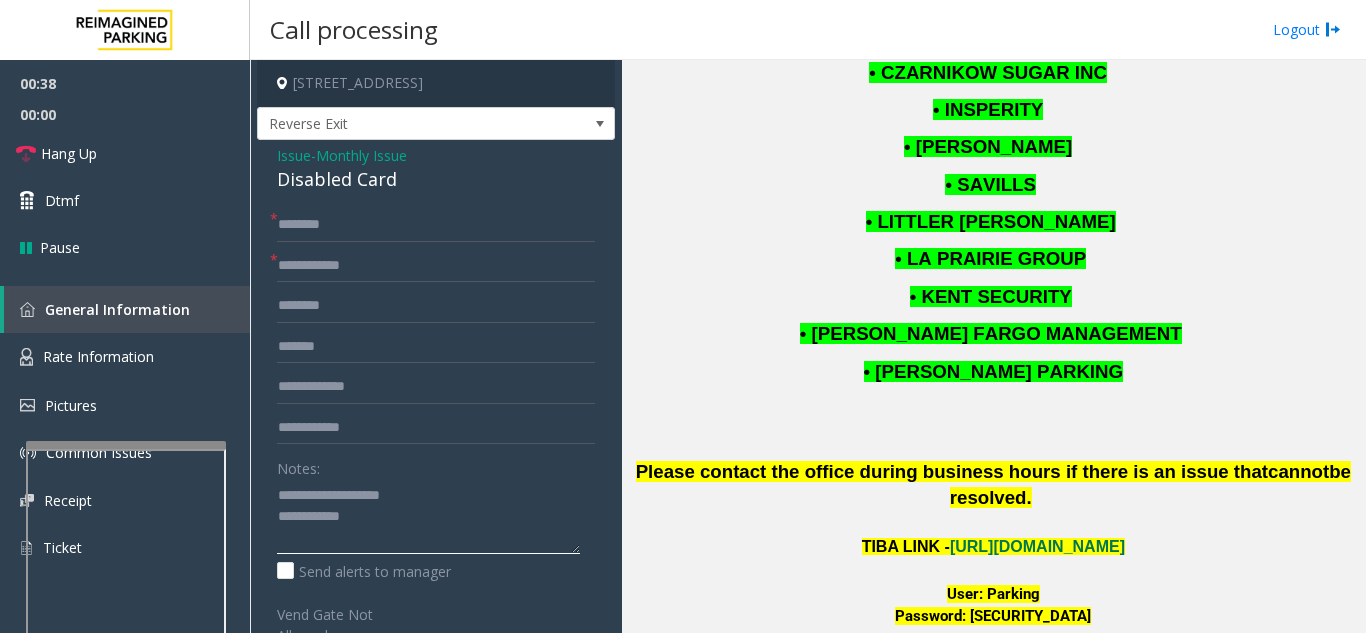 click 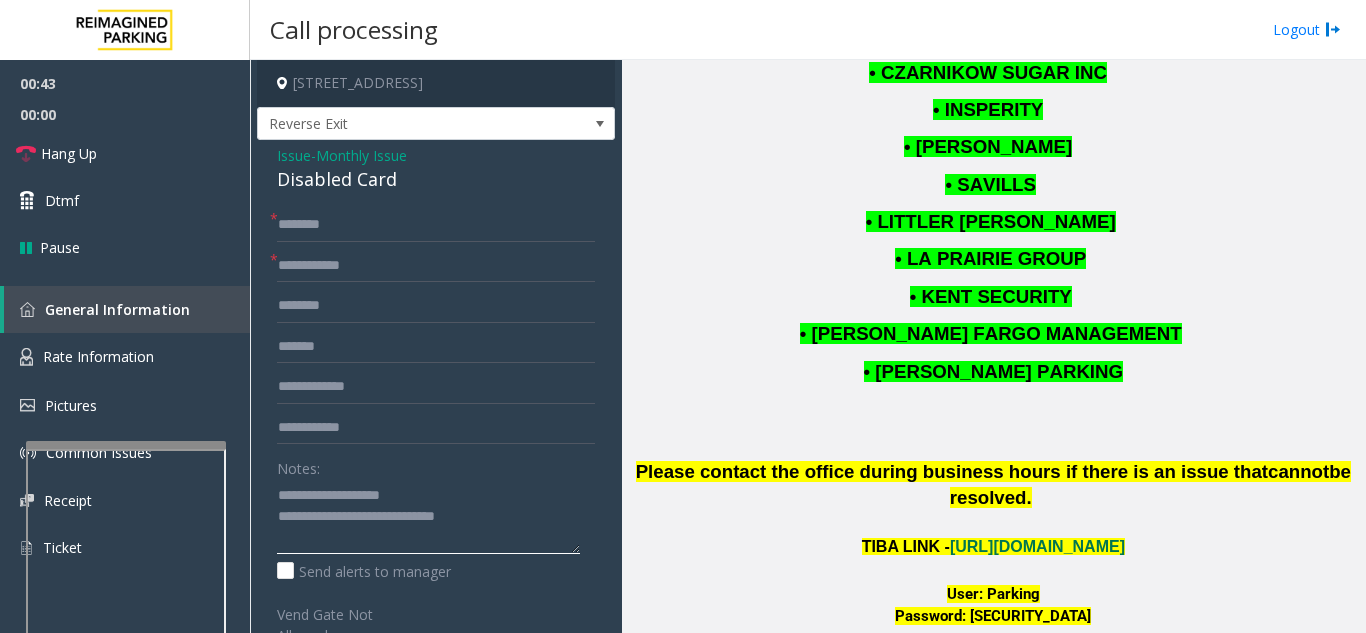 type on "**********" 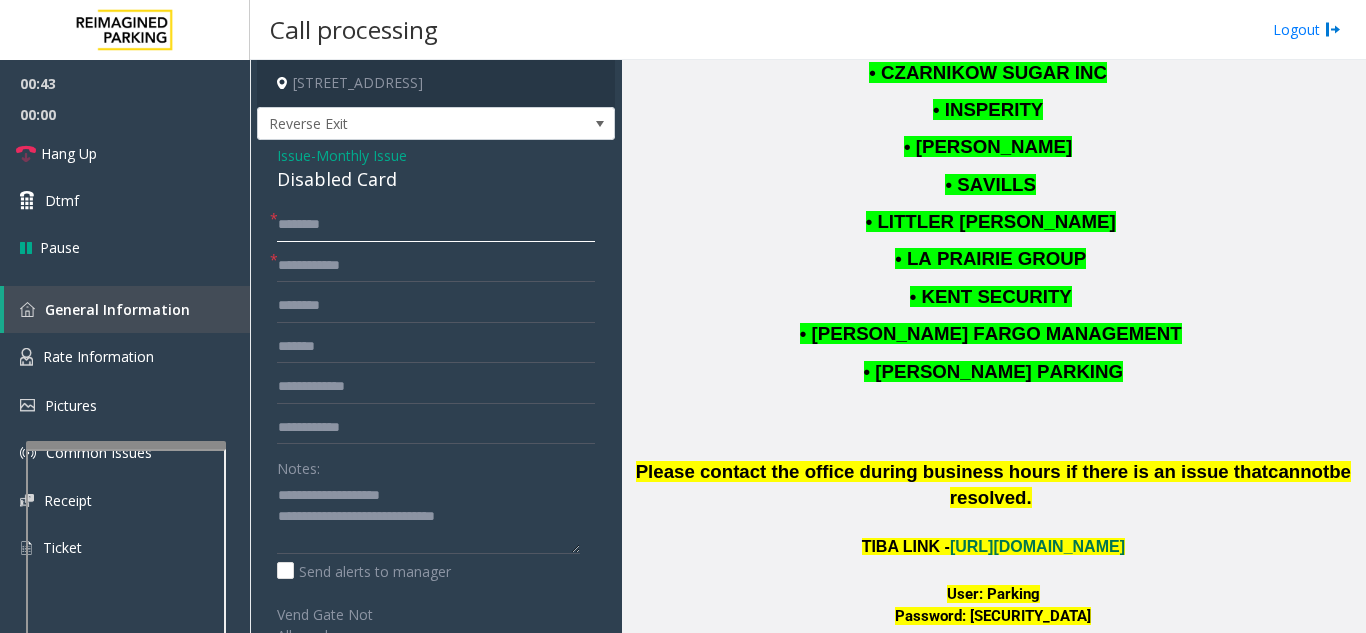 click 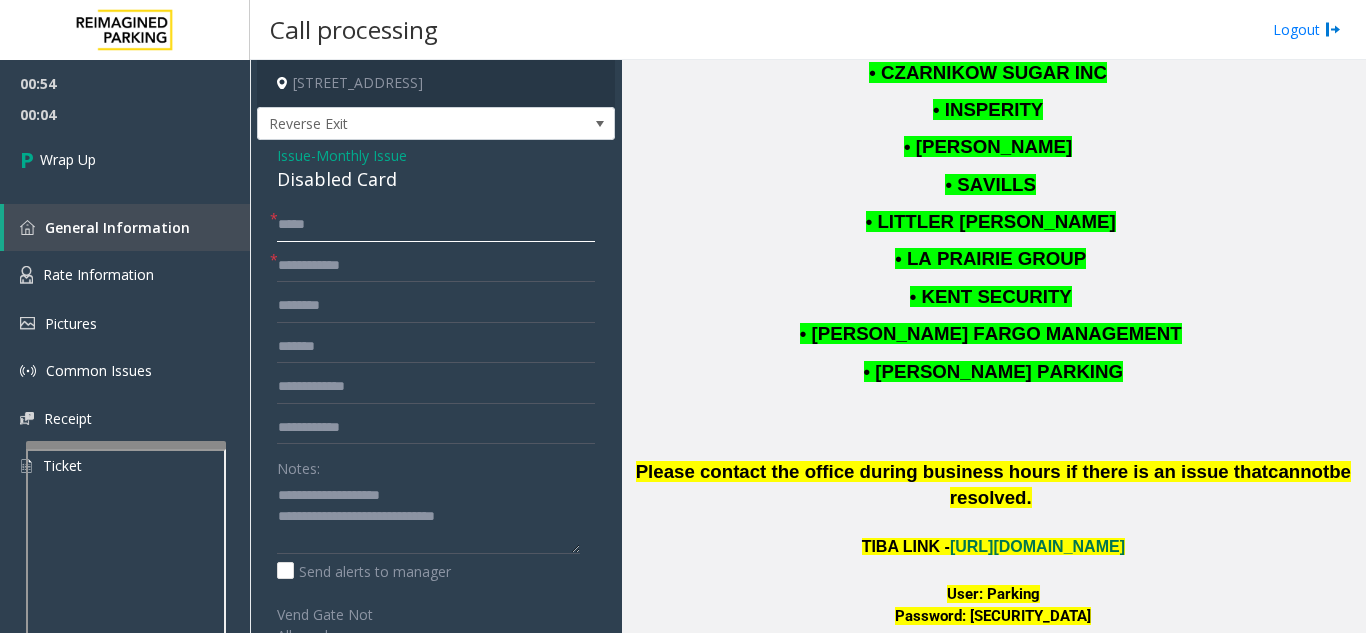 type on "*****" 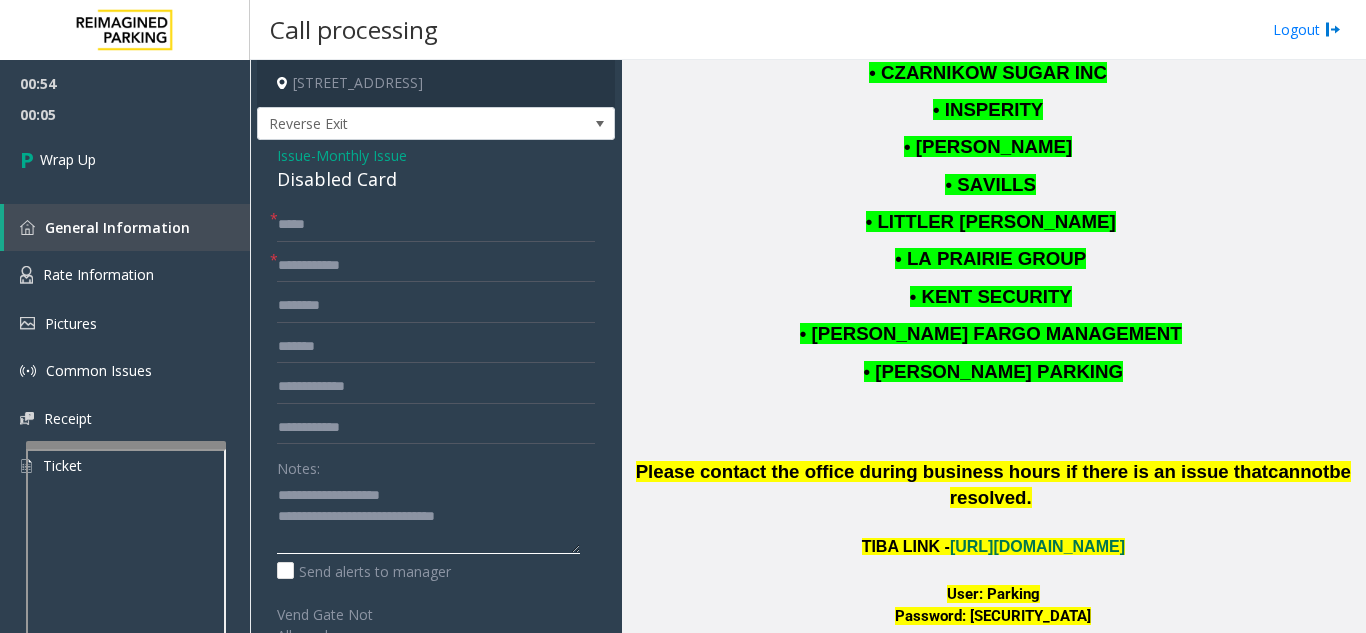 drag, startPoint x: 363, startPoint y: 519, endPoint x: 516, endPoint y: 503, distance: 153.83432 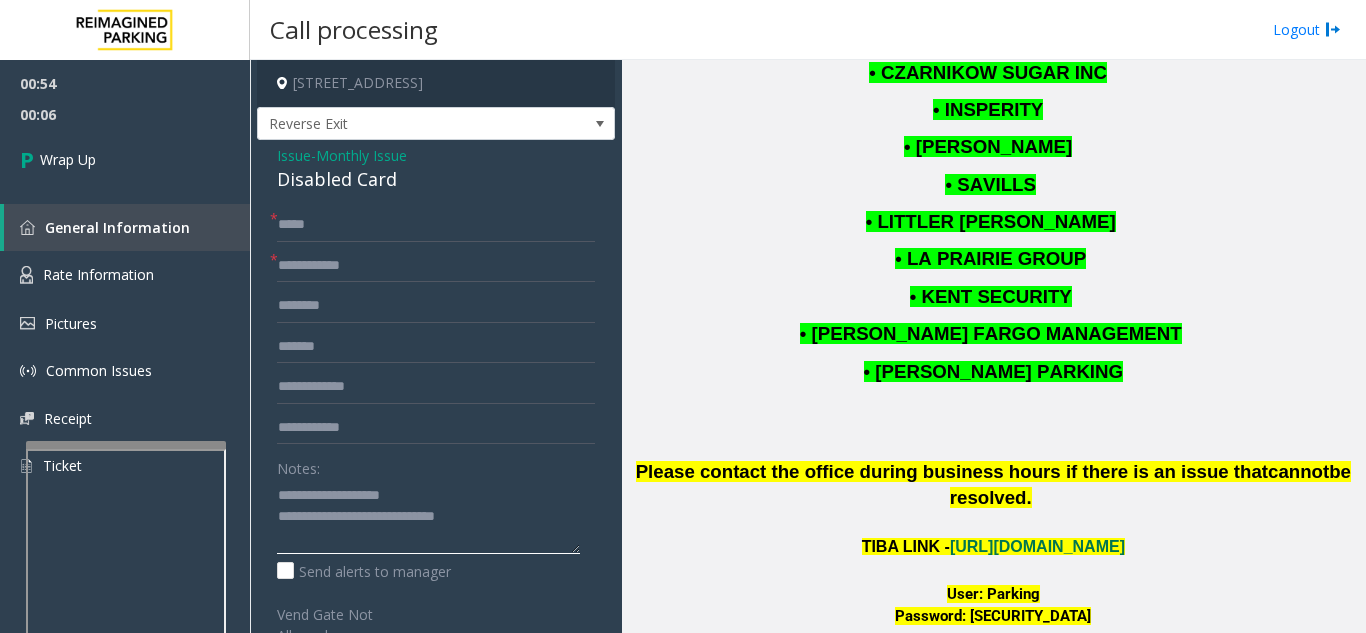 click 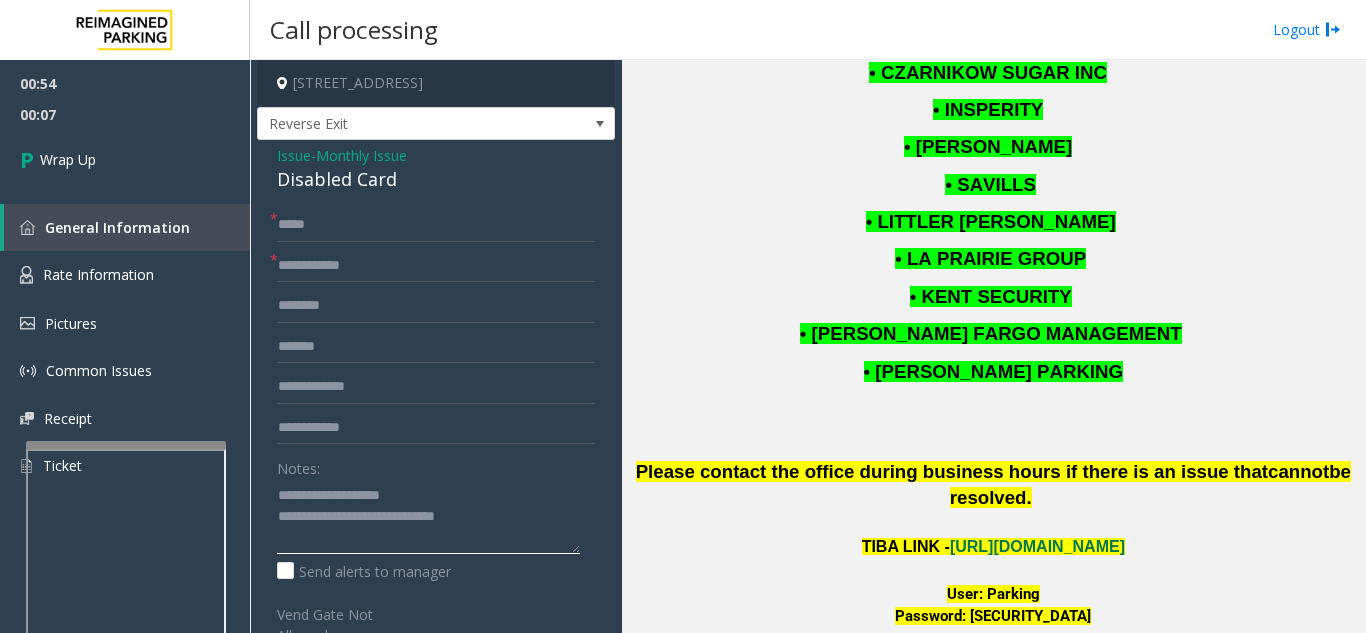 drag, startPoint x: 370, startPoint y: 521, endPoint x: 533, endPoint y: 511, distance: 163.30646 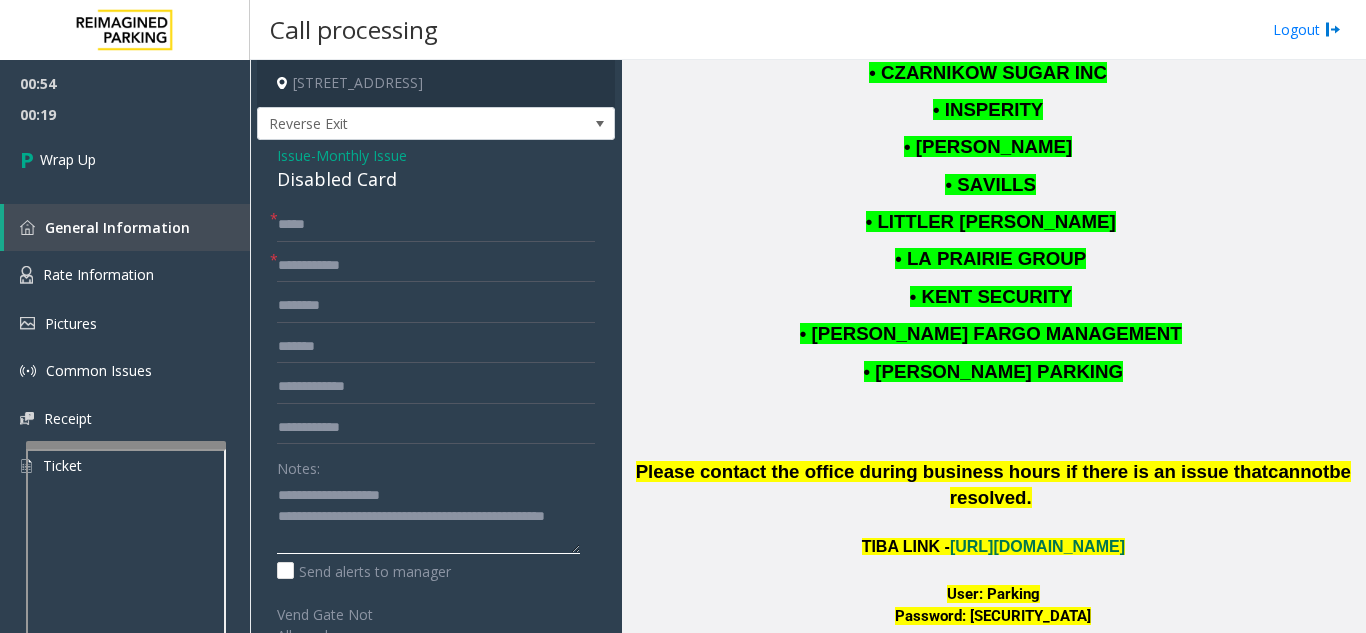 type on "**********" 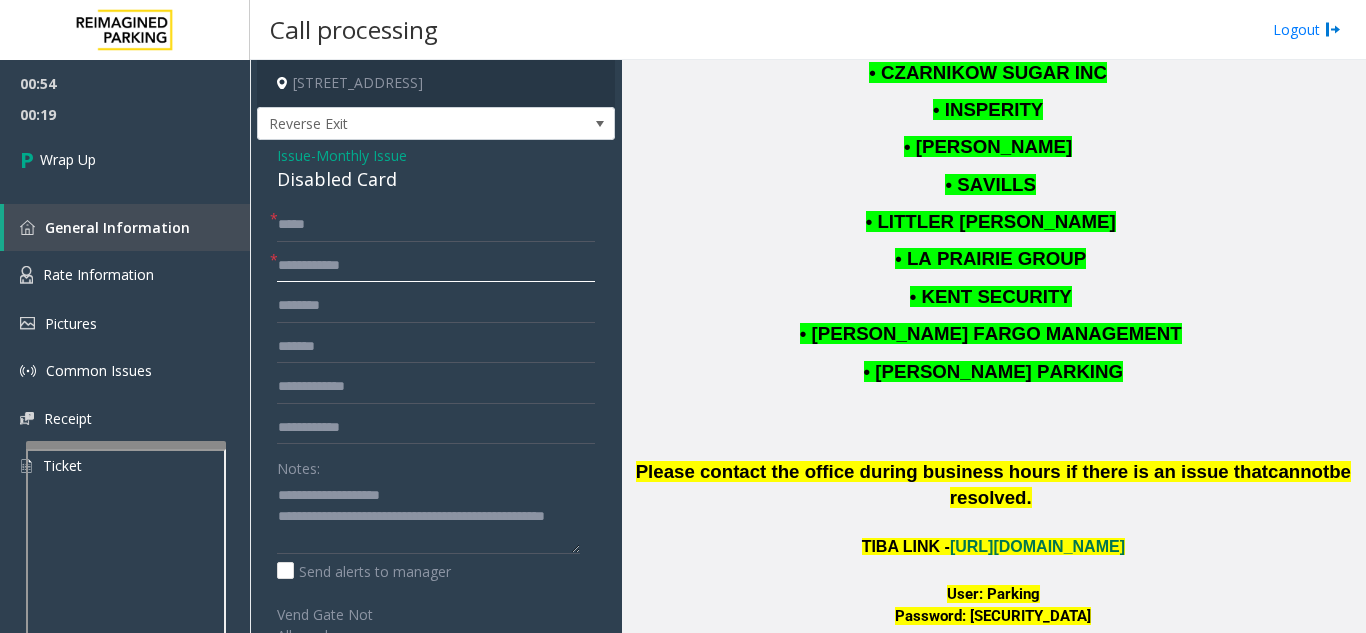 click 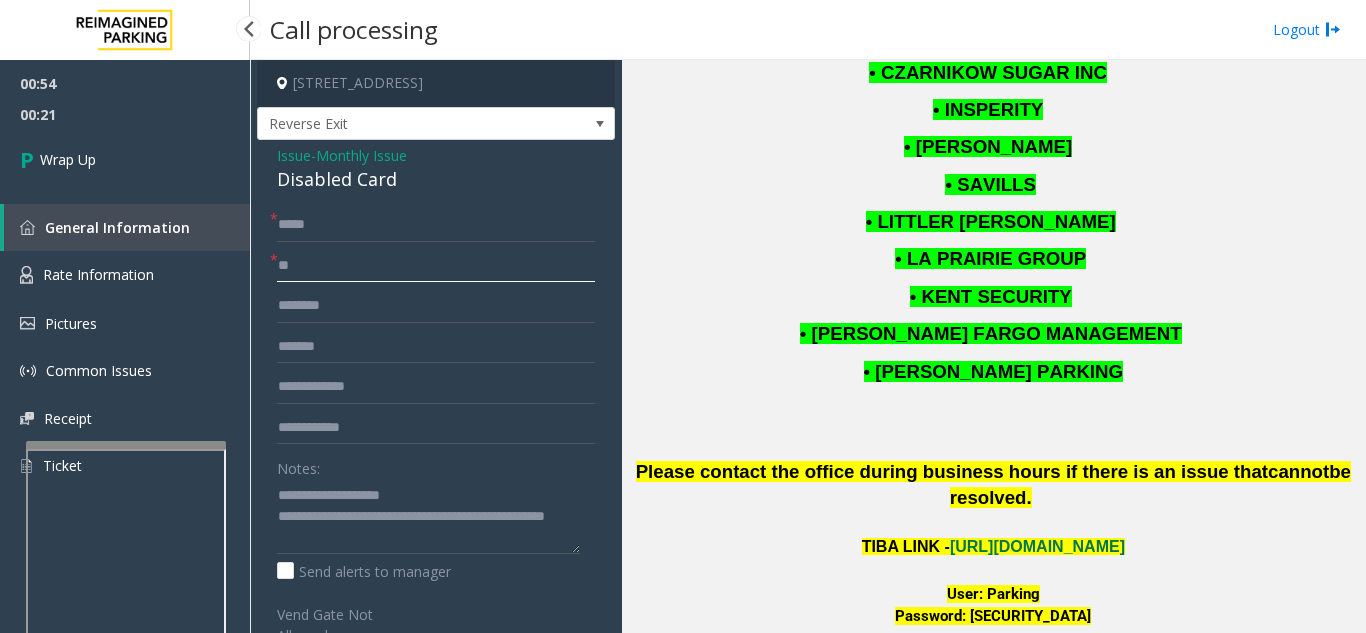 type on "**" 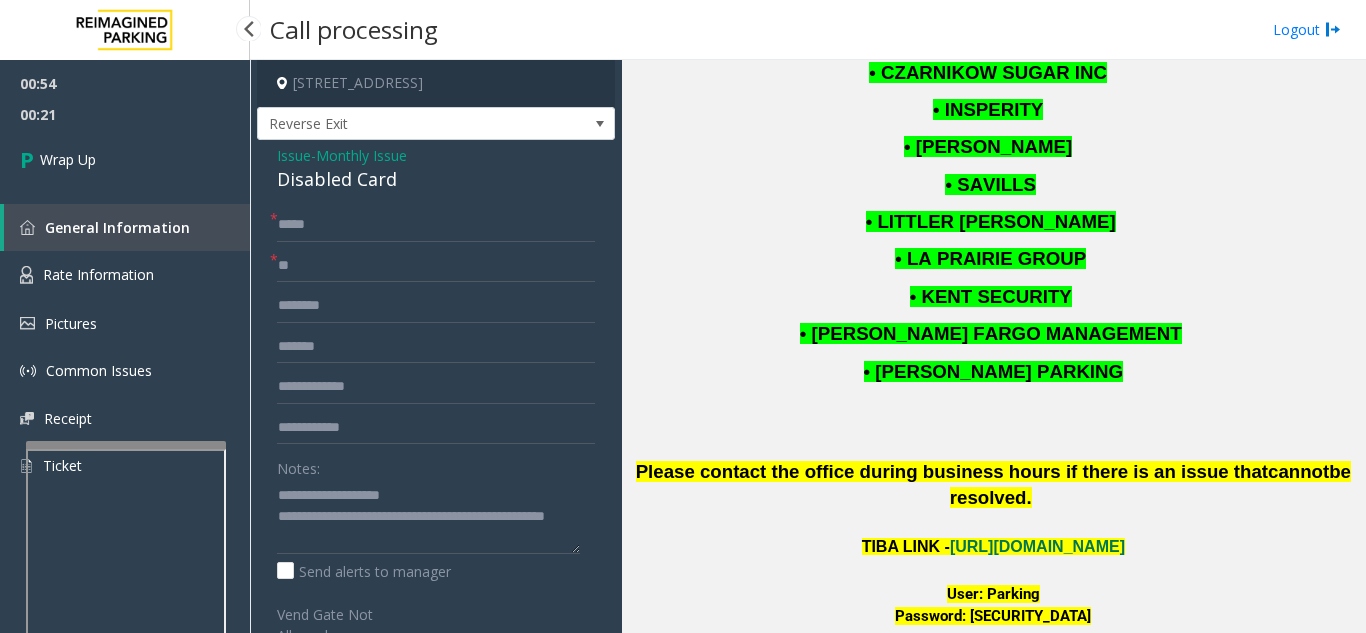 click on "00:21" at bounding box center [125, 114] 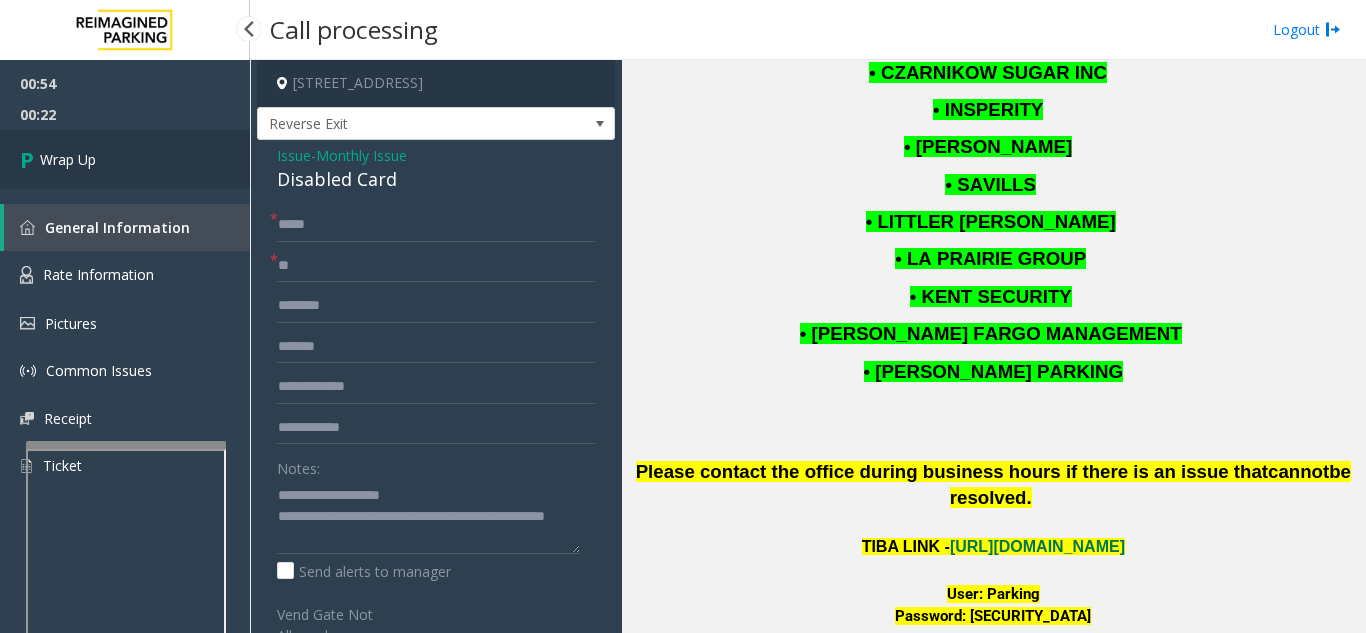 click on "Wrap Up" at bounding box center [125, 159] 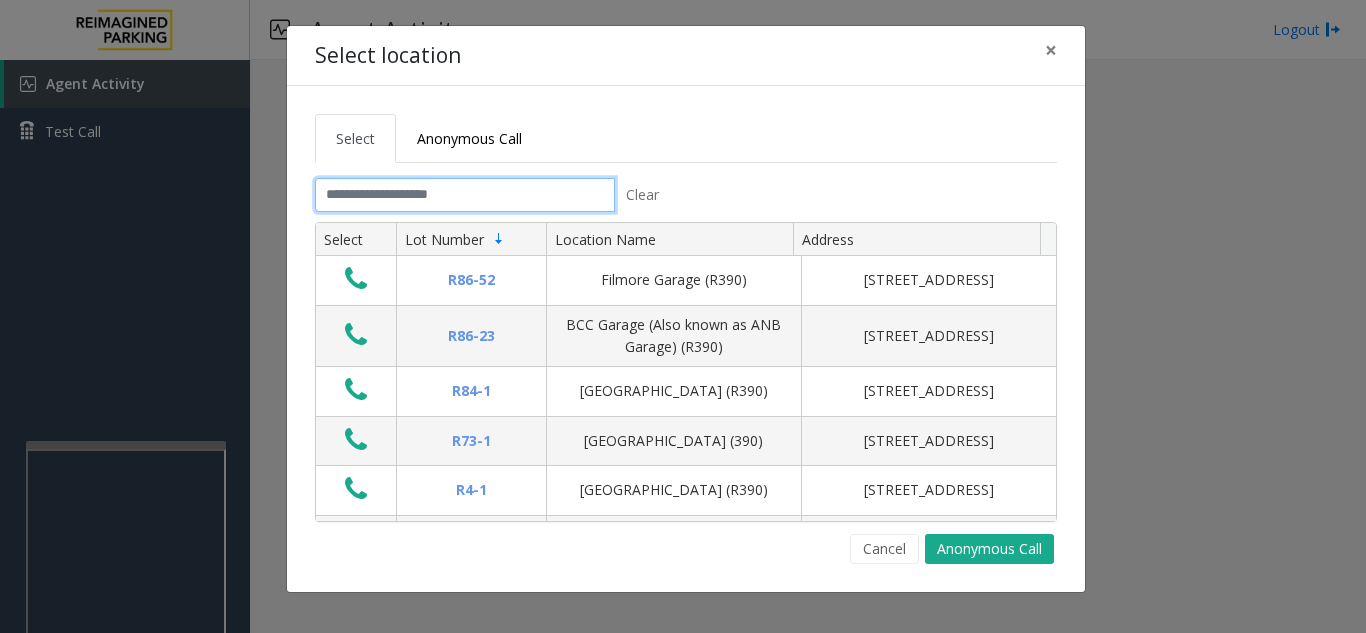 click 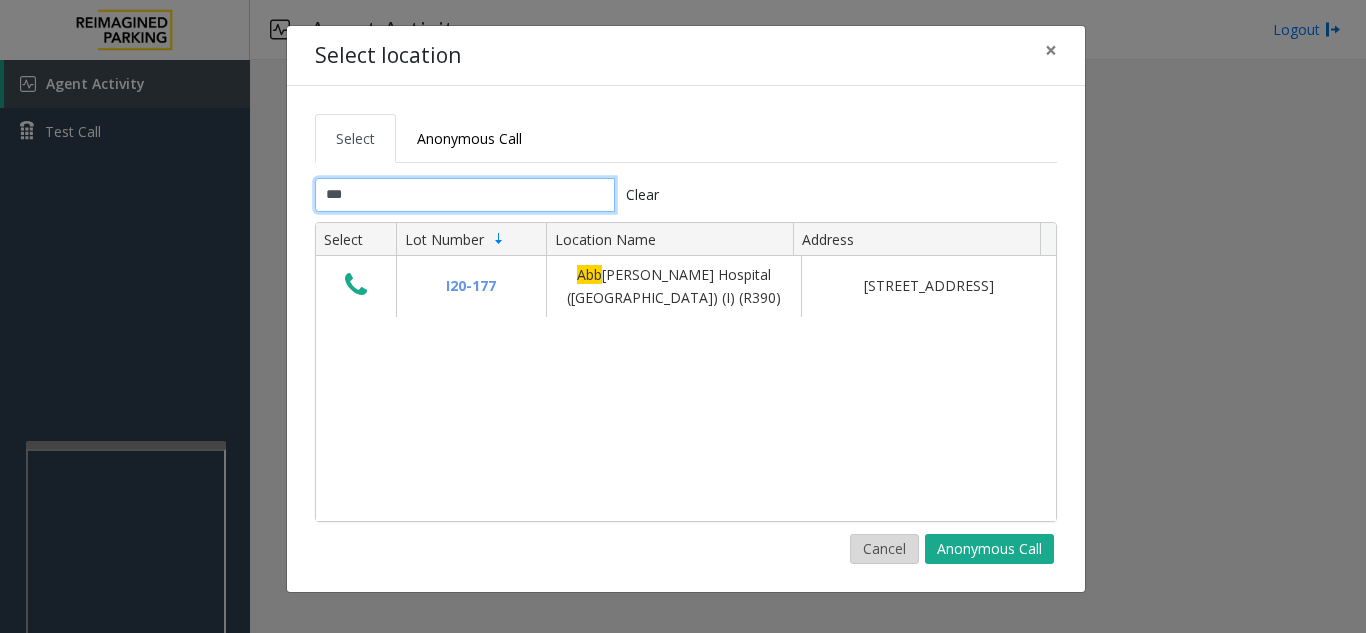type on "***" 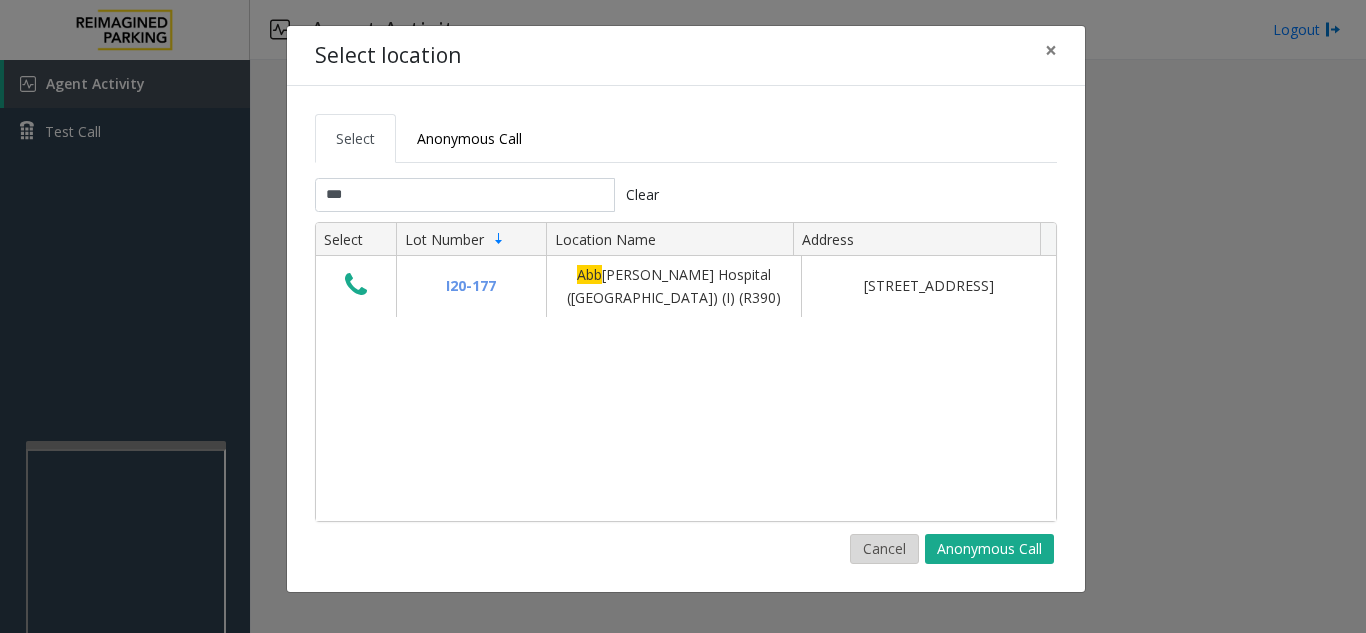 click on "Cancel" 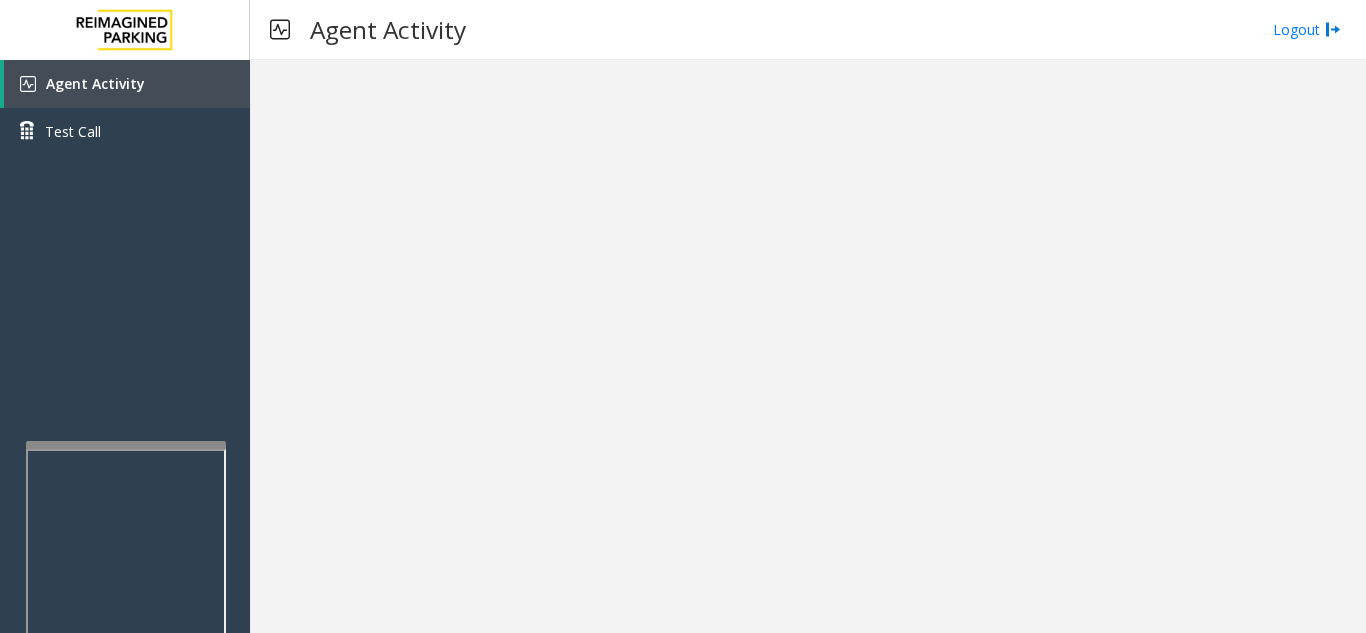 type 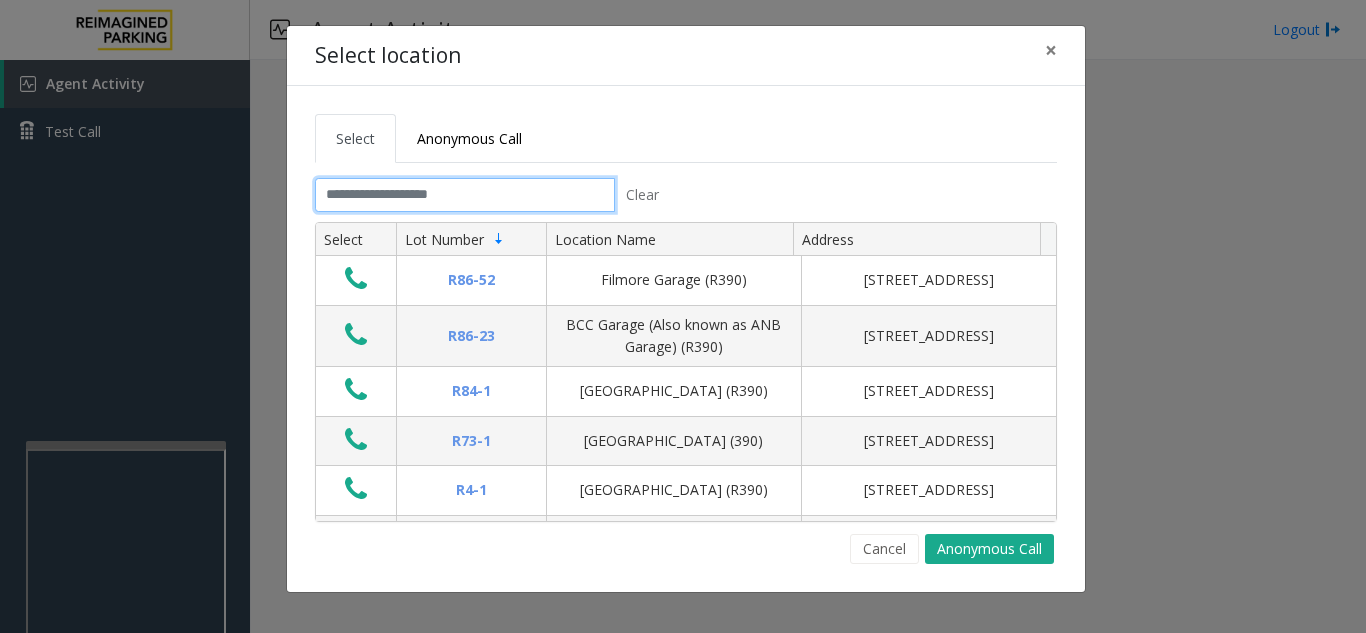 click 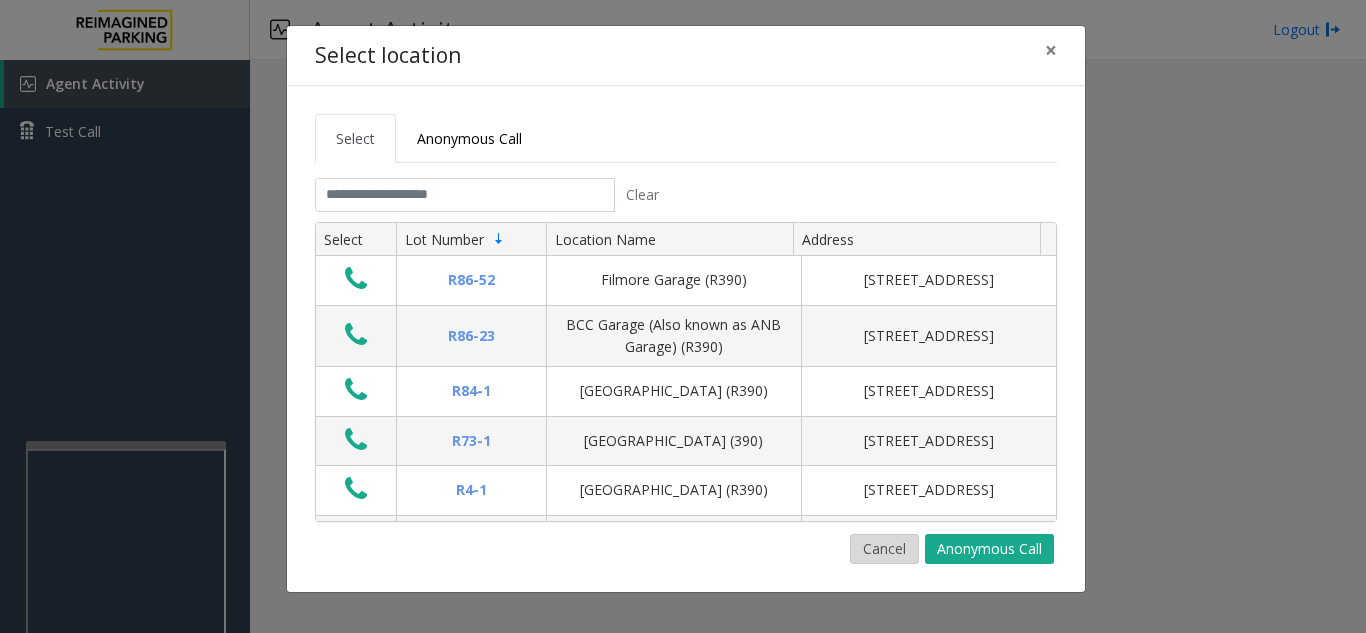 click on "Cancel" 